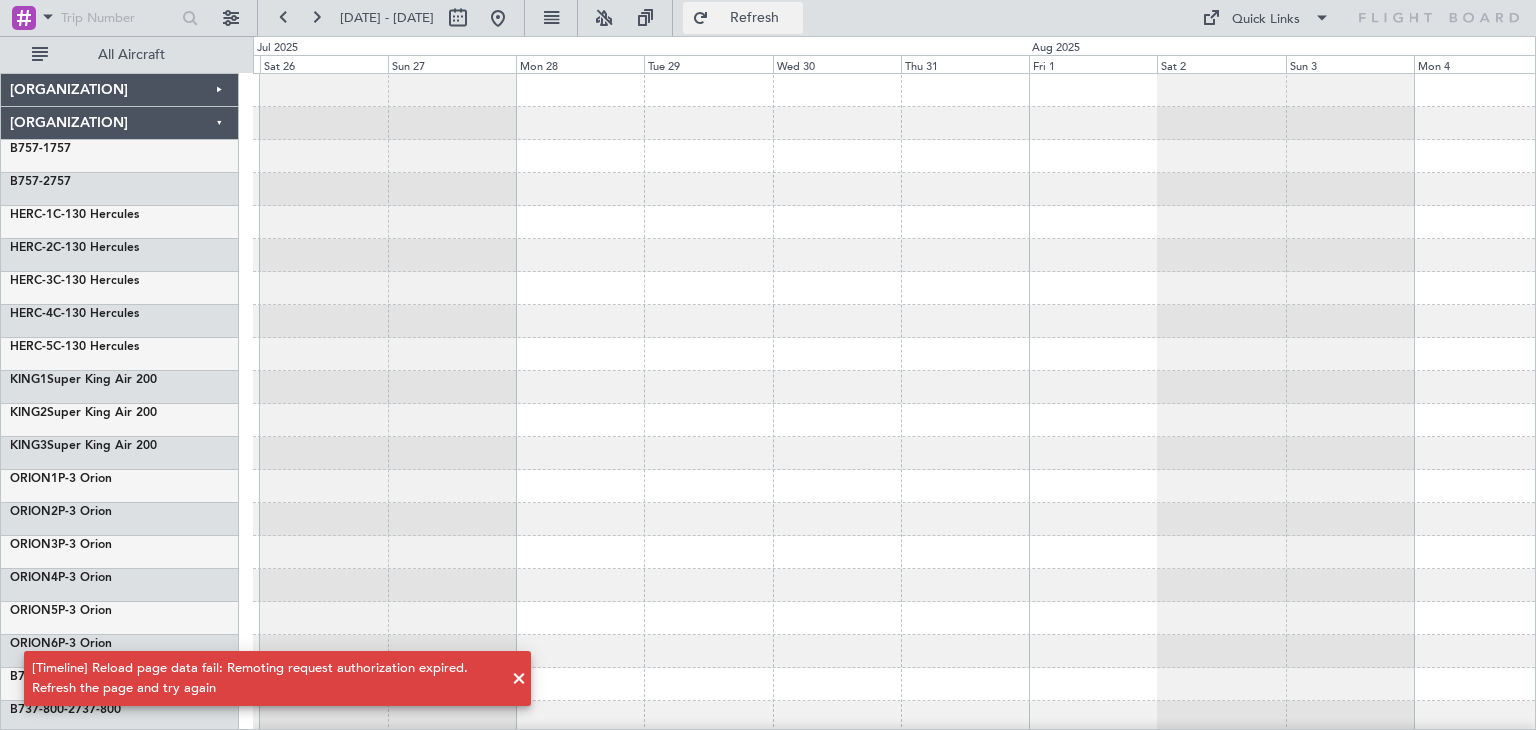scroll, scrollTop: 0, scrollLeft: 0, axis: both 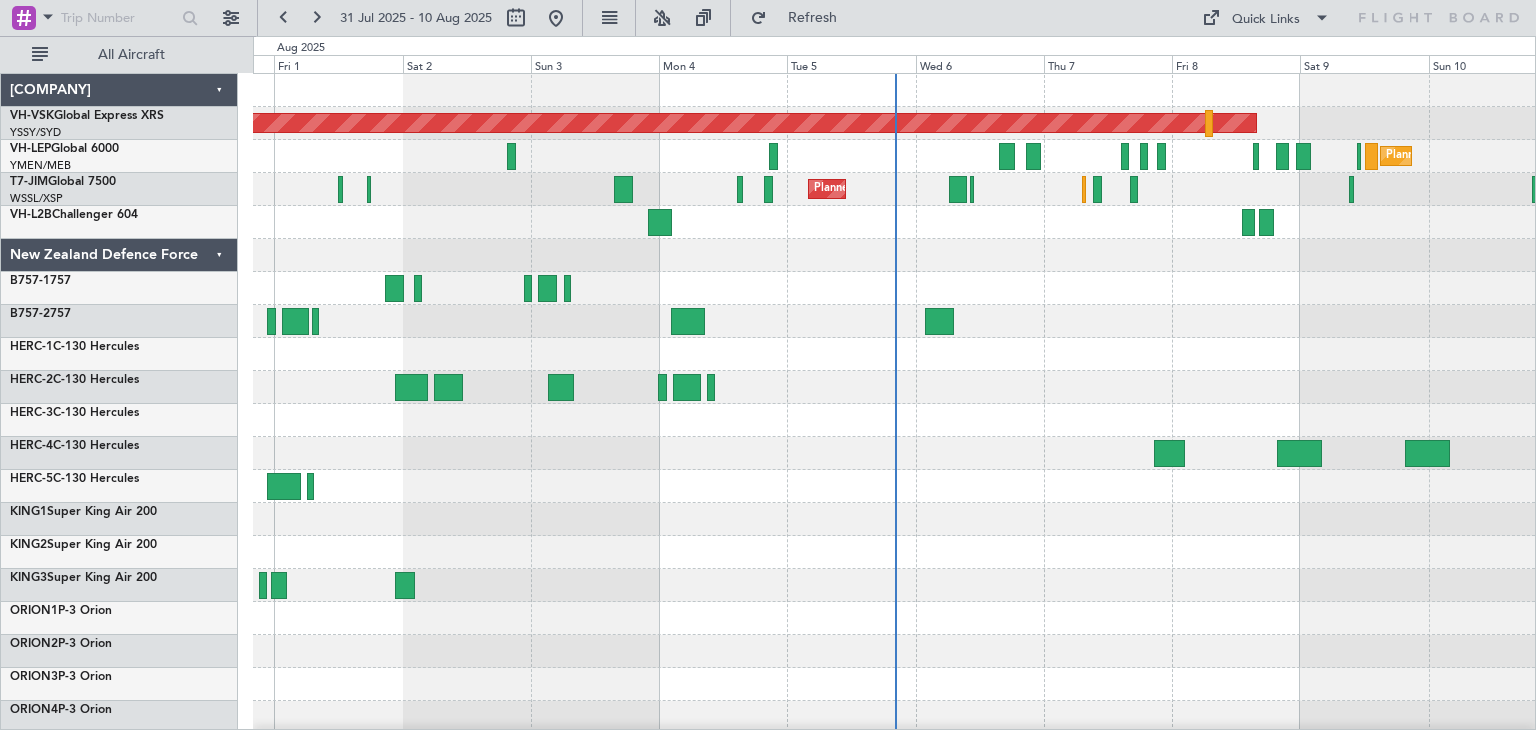 click on "[COMPANY]" 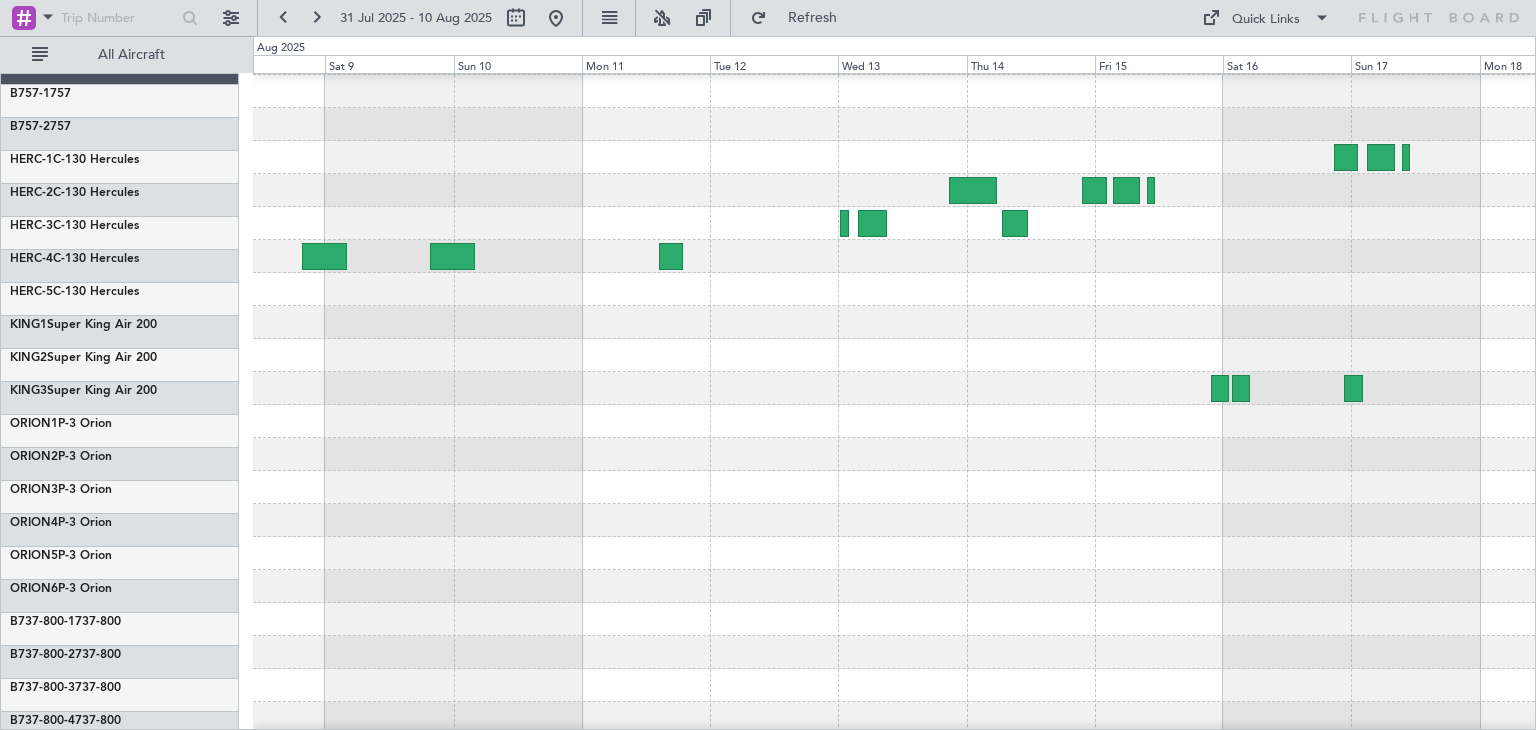 scroll, scrollTop: 64, scrollLeft: 0, axis: vertical 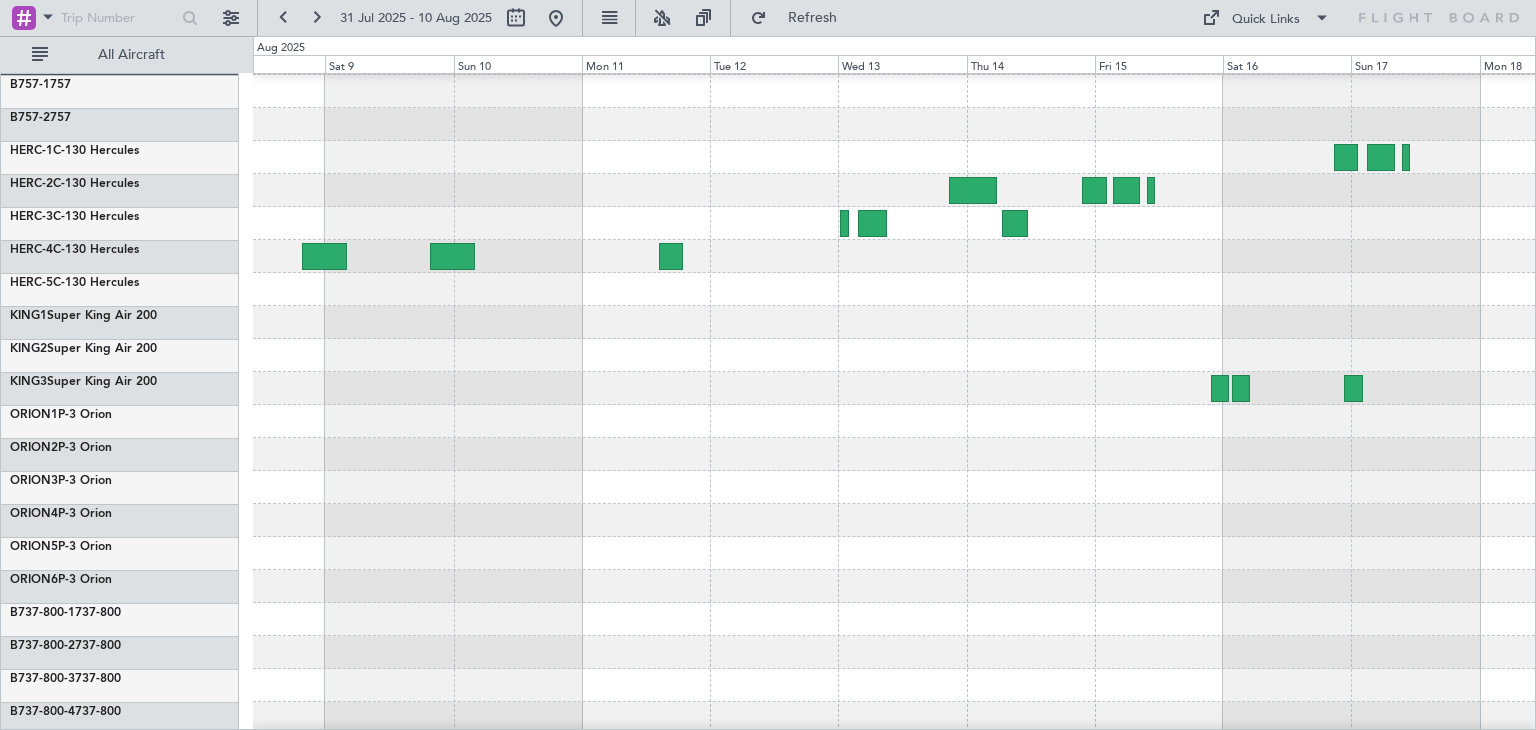 click 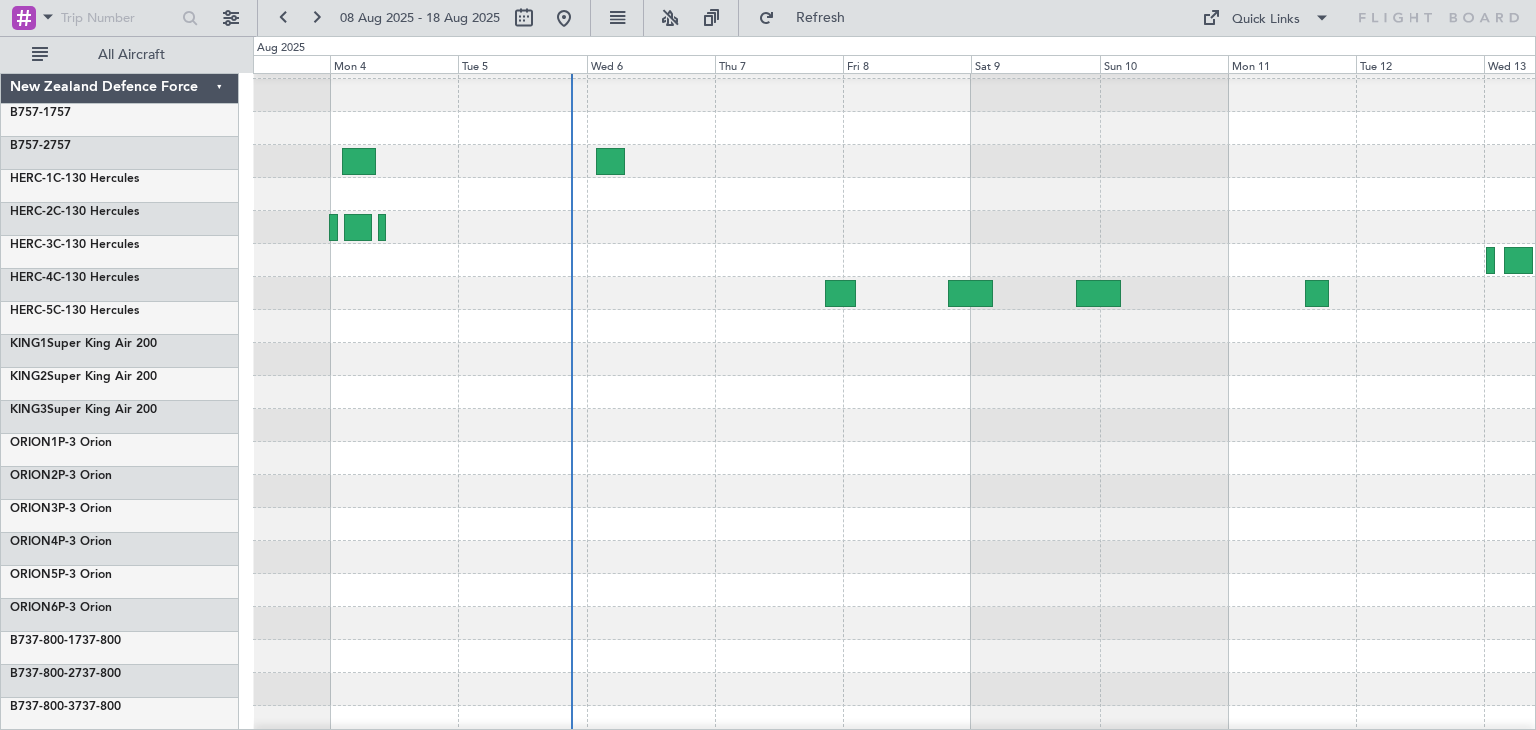 scroll, scrollTop: 28, scrollLeft: 0, axis: vertical 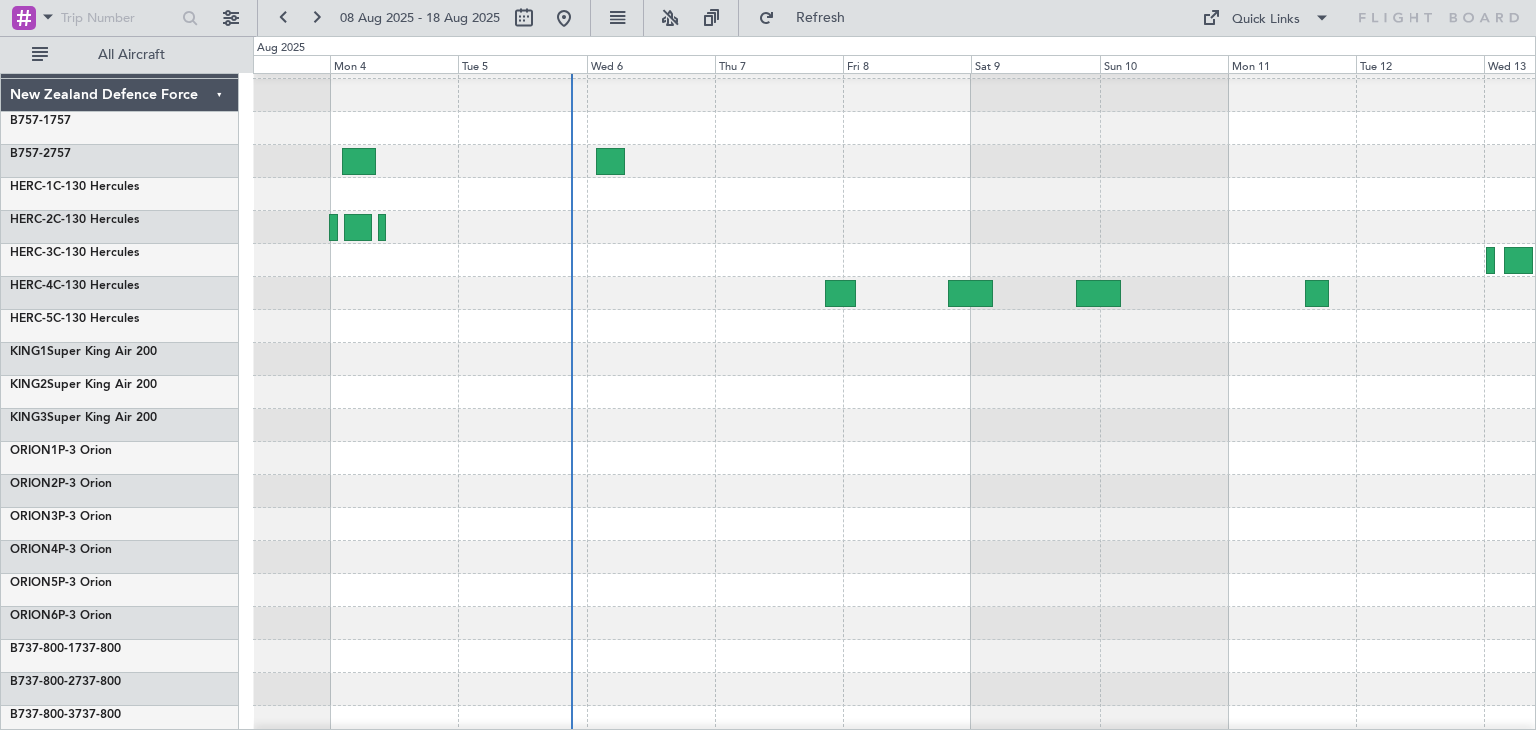 click 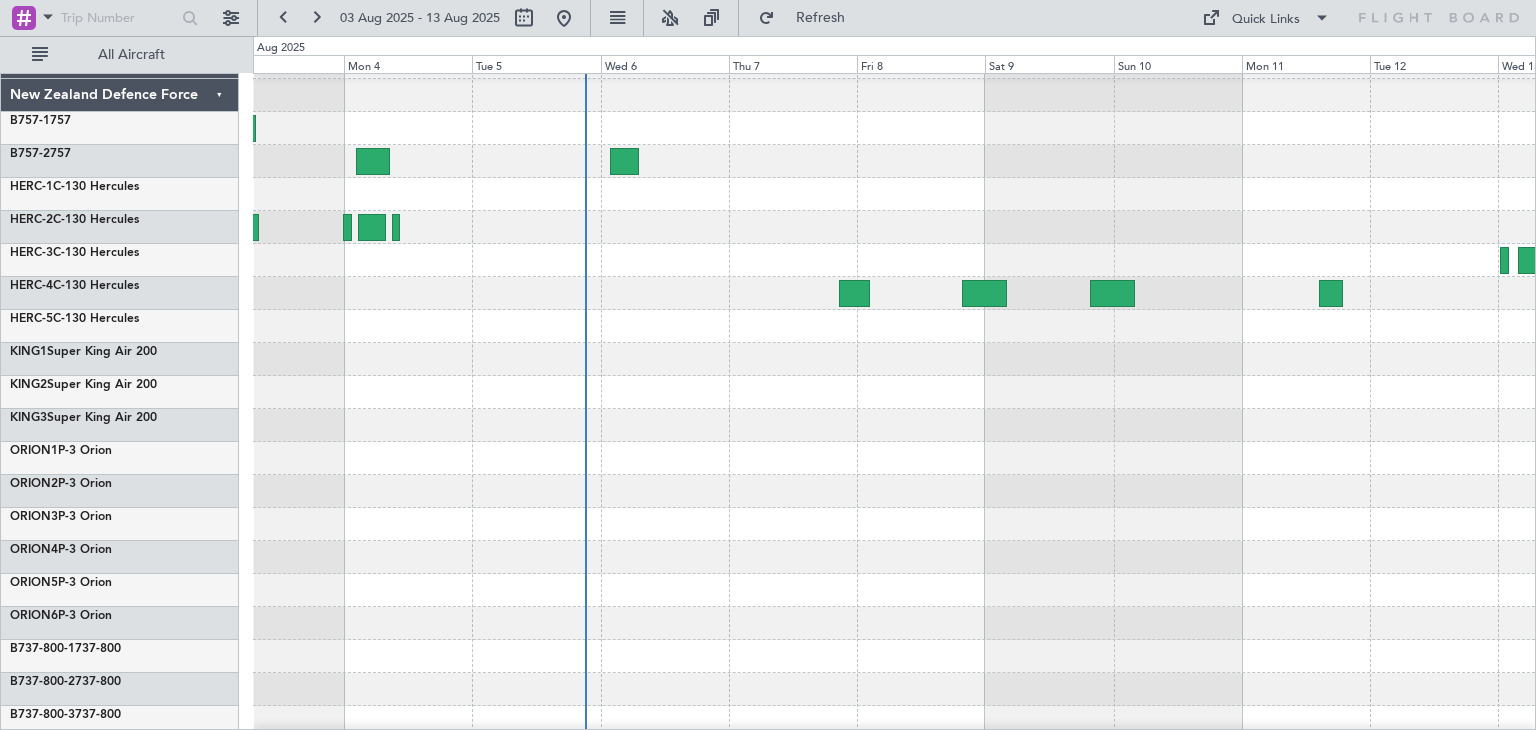 scroll, scrollTop: 0, scrollLeft: 0, axis: both 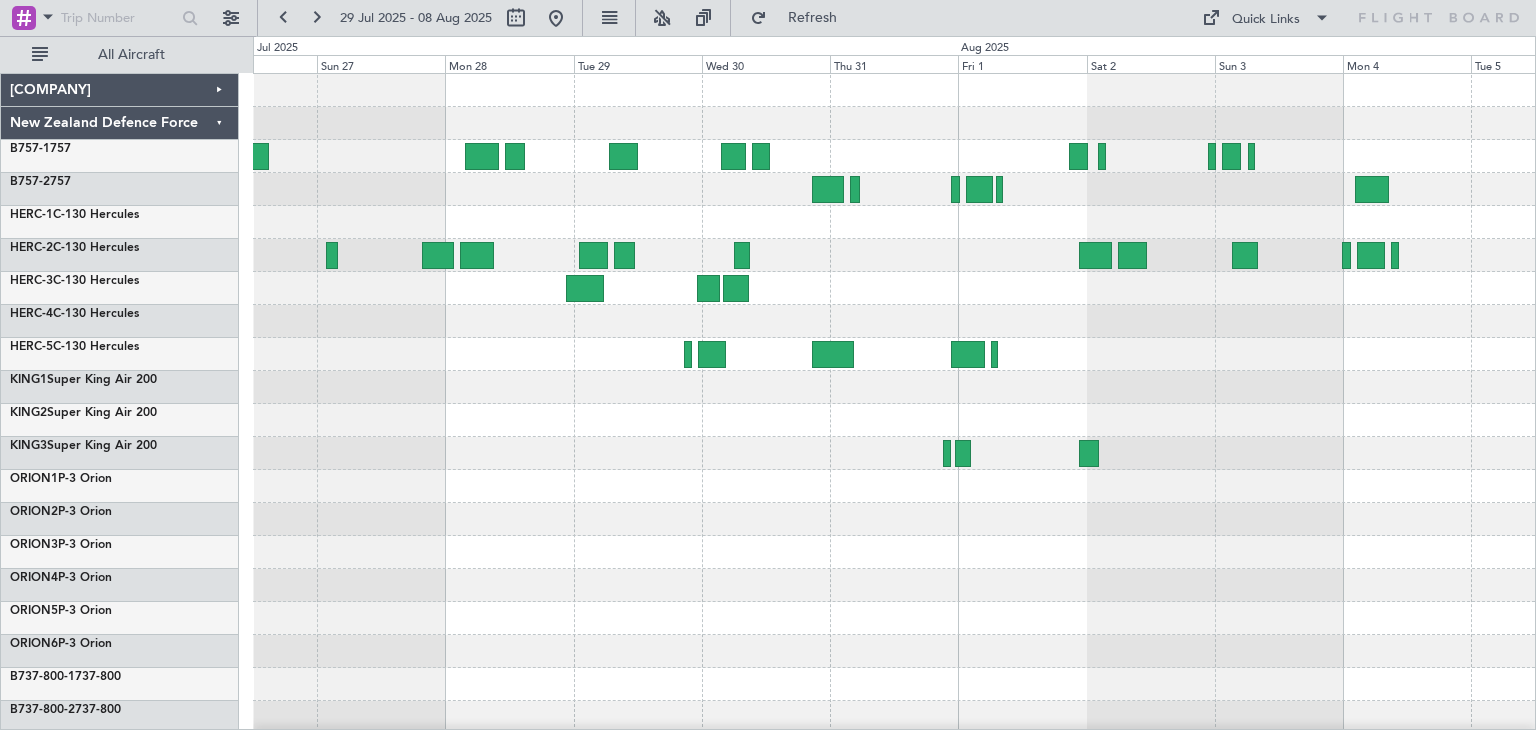 click 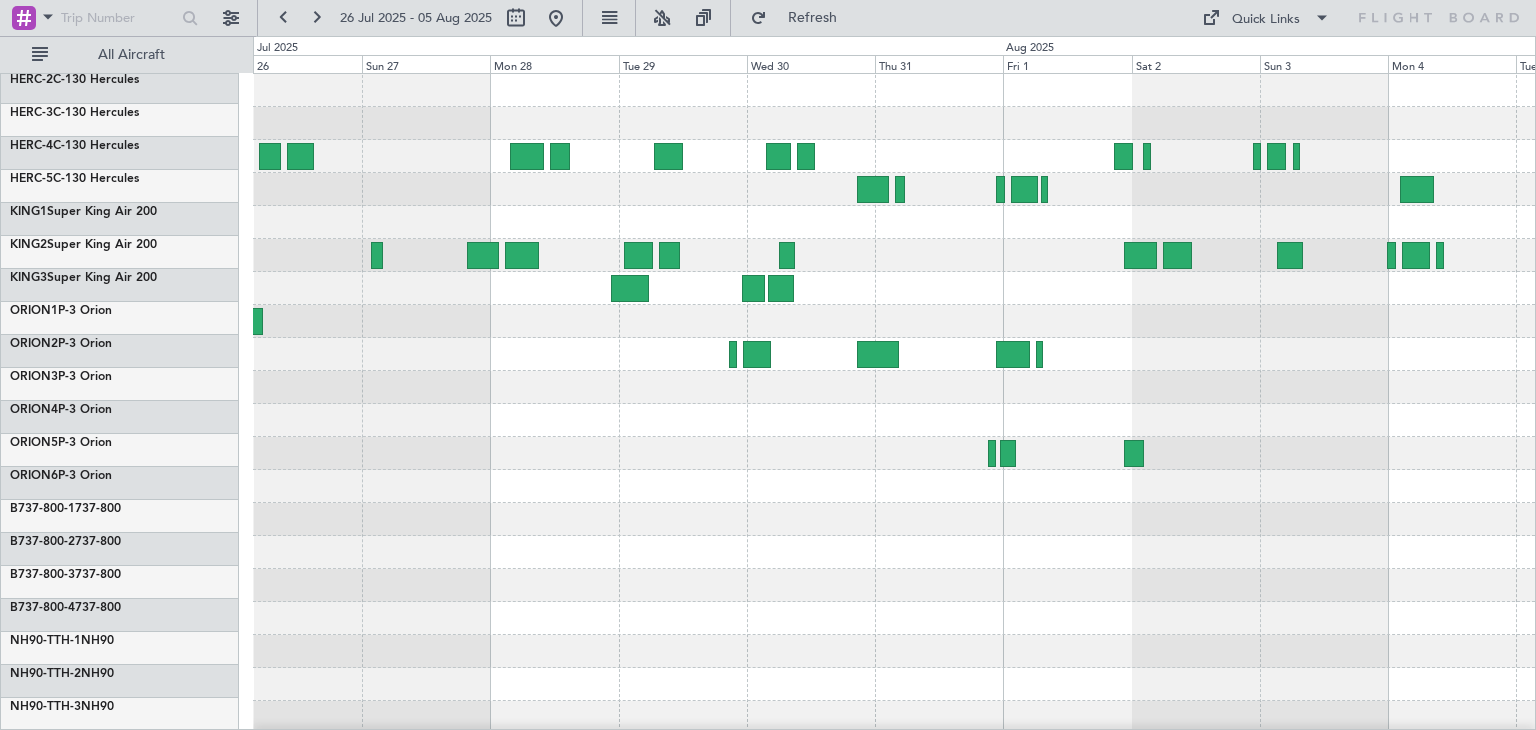 scroll, scrollTop: 0, scrollLeft: 0, axis: both 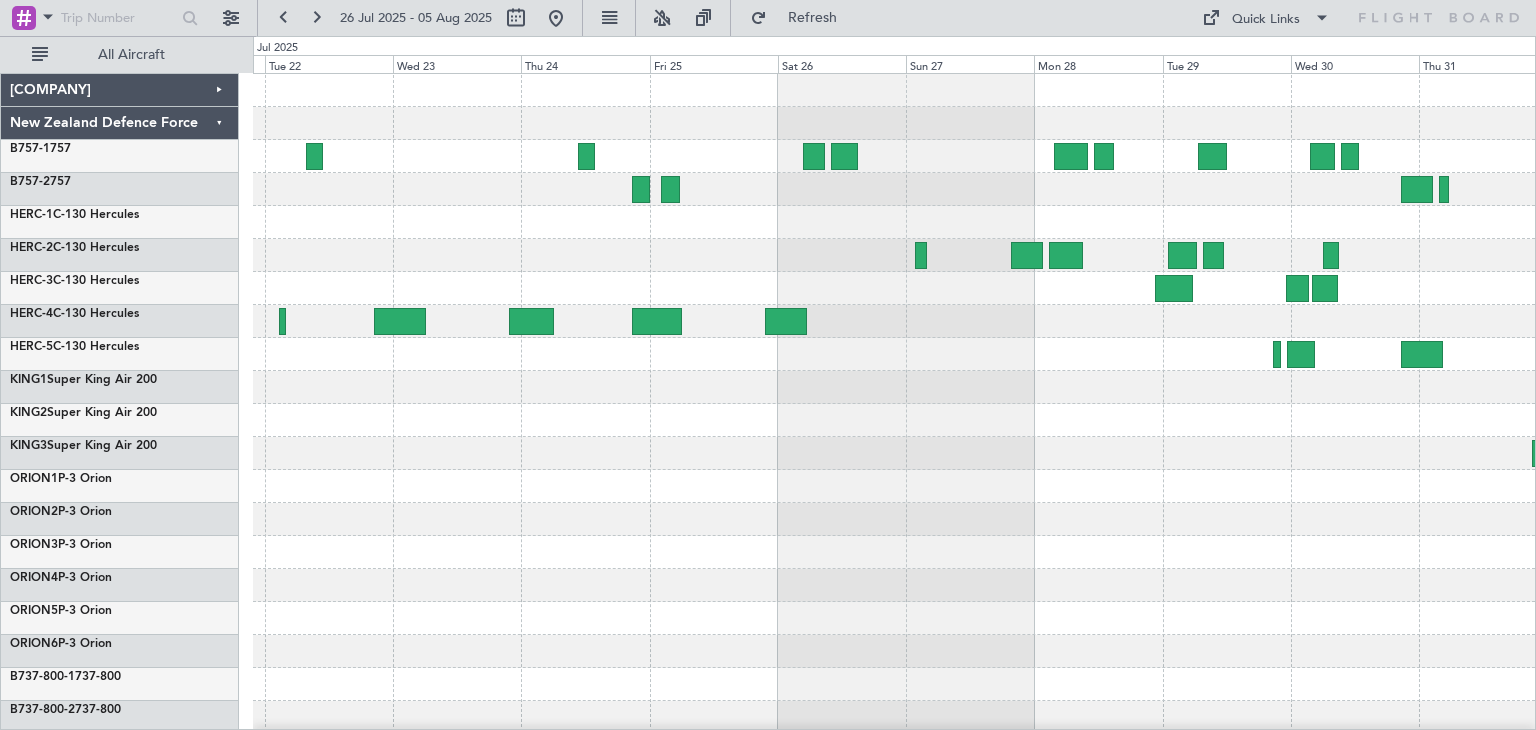 click 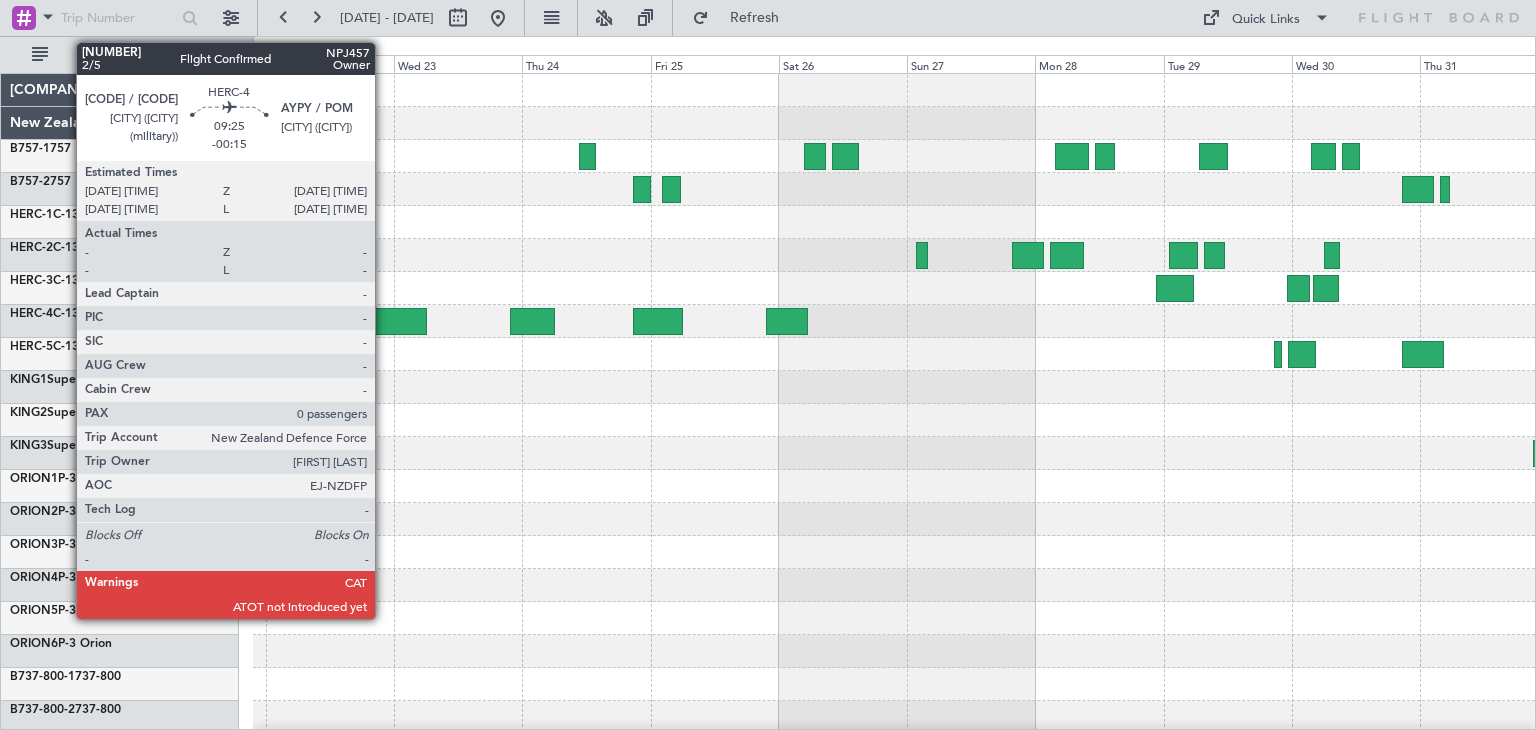 click 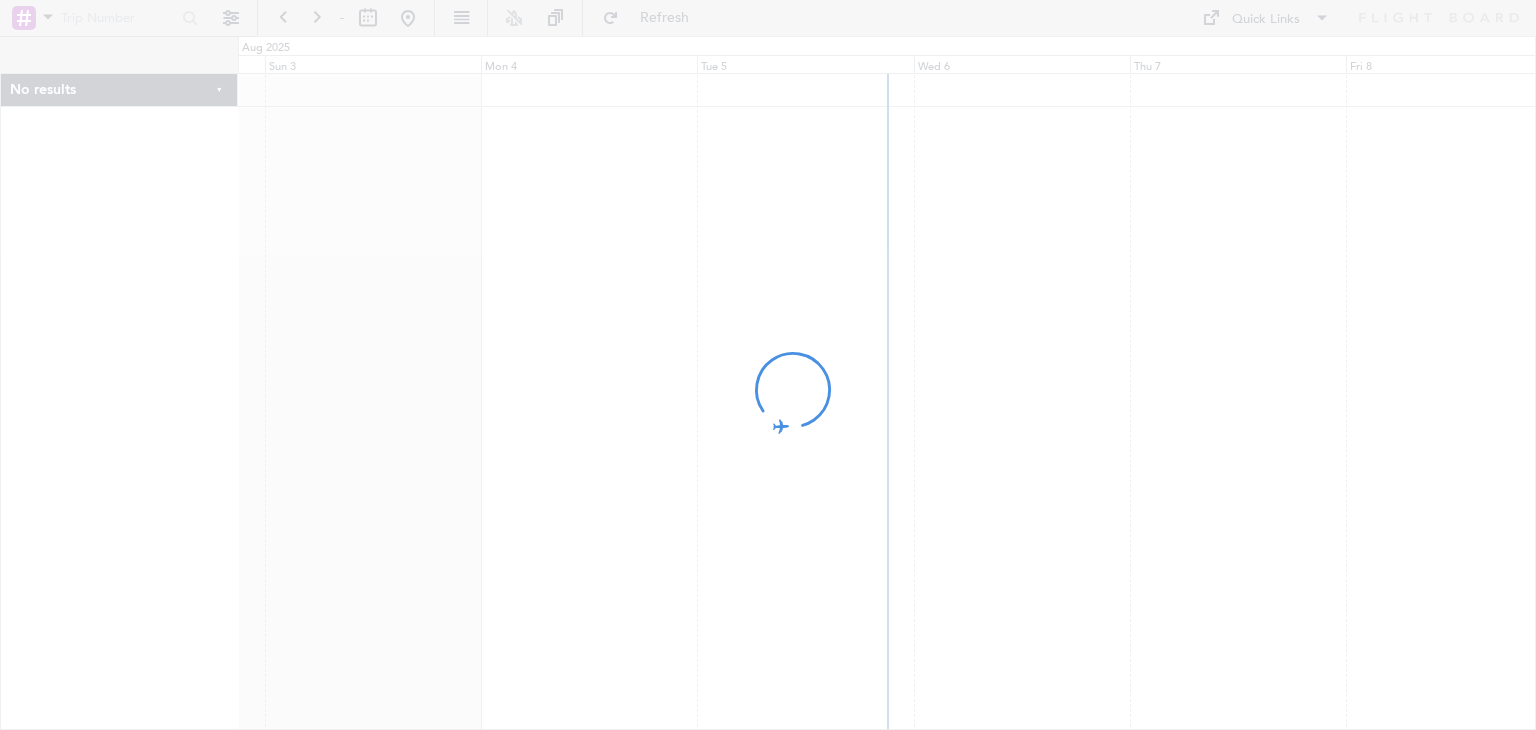 scroll, scrollTop: 0, scrollLeft: 0, axis: both 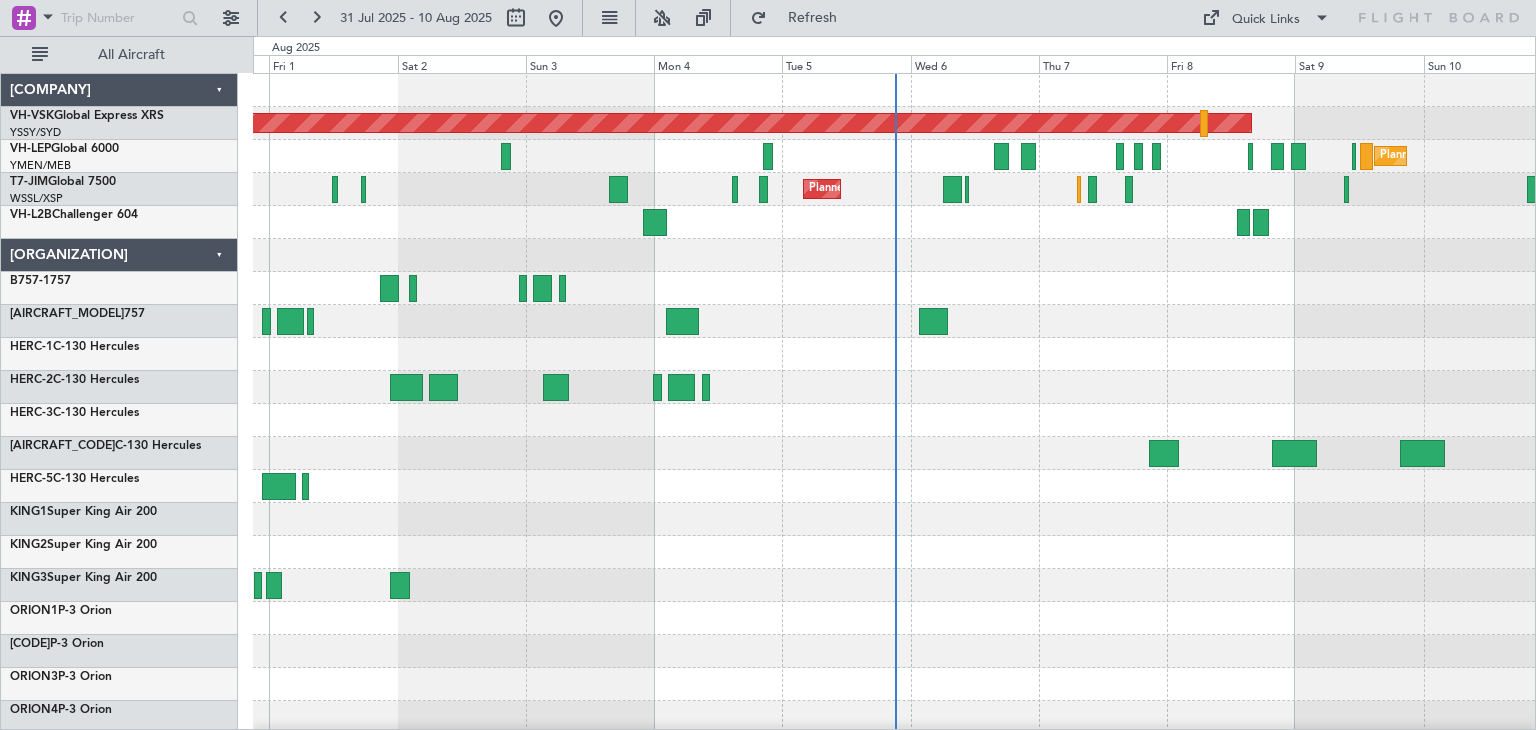 click on "[COMPANY]" 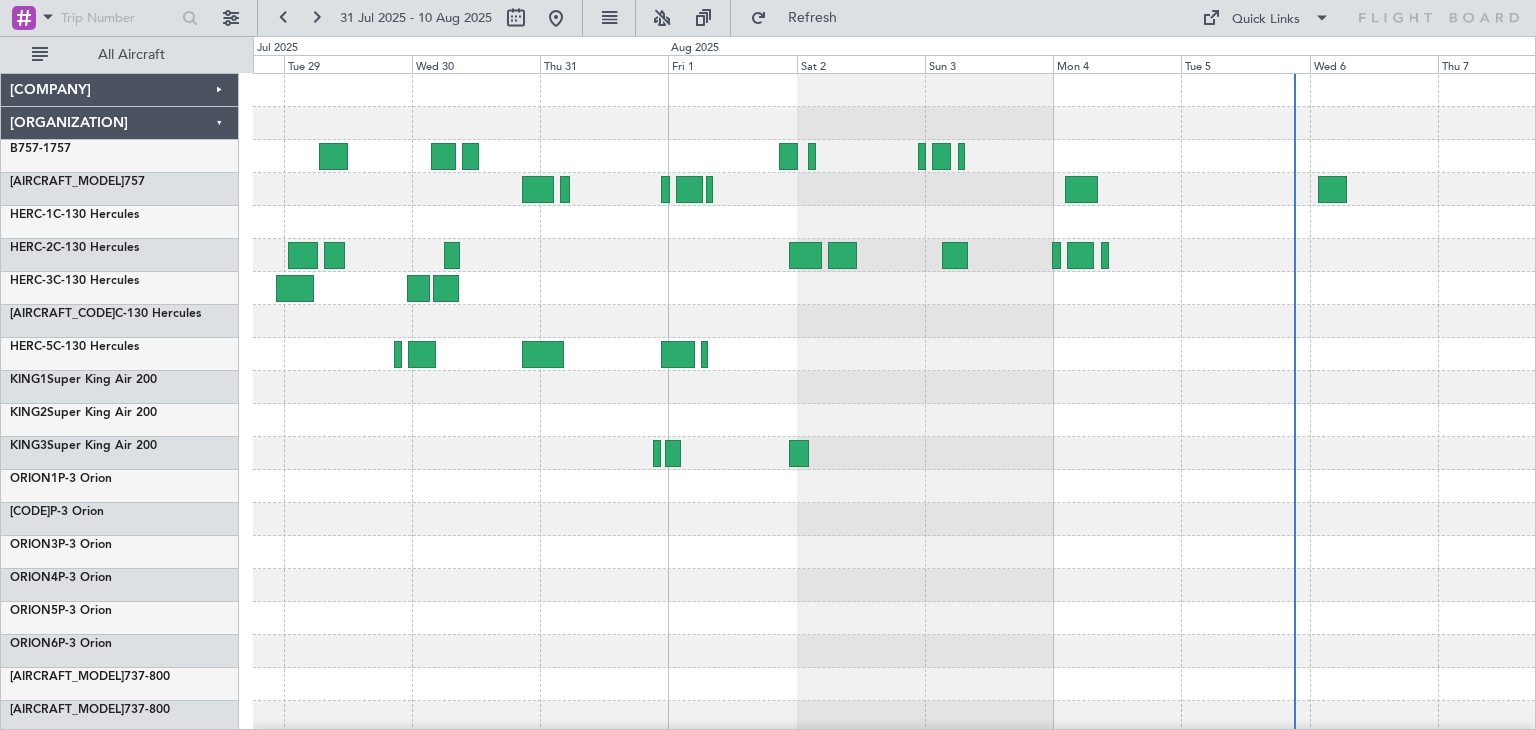click 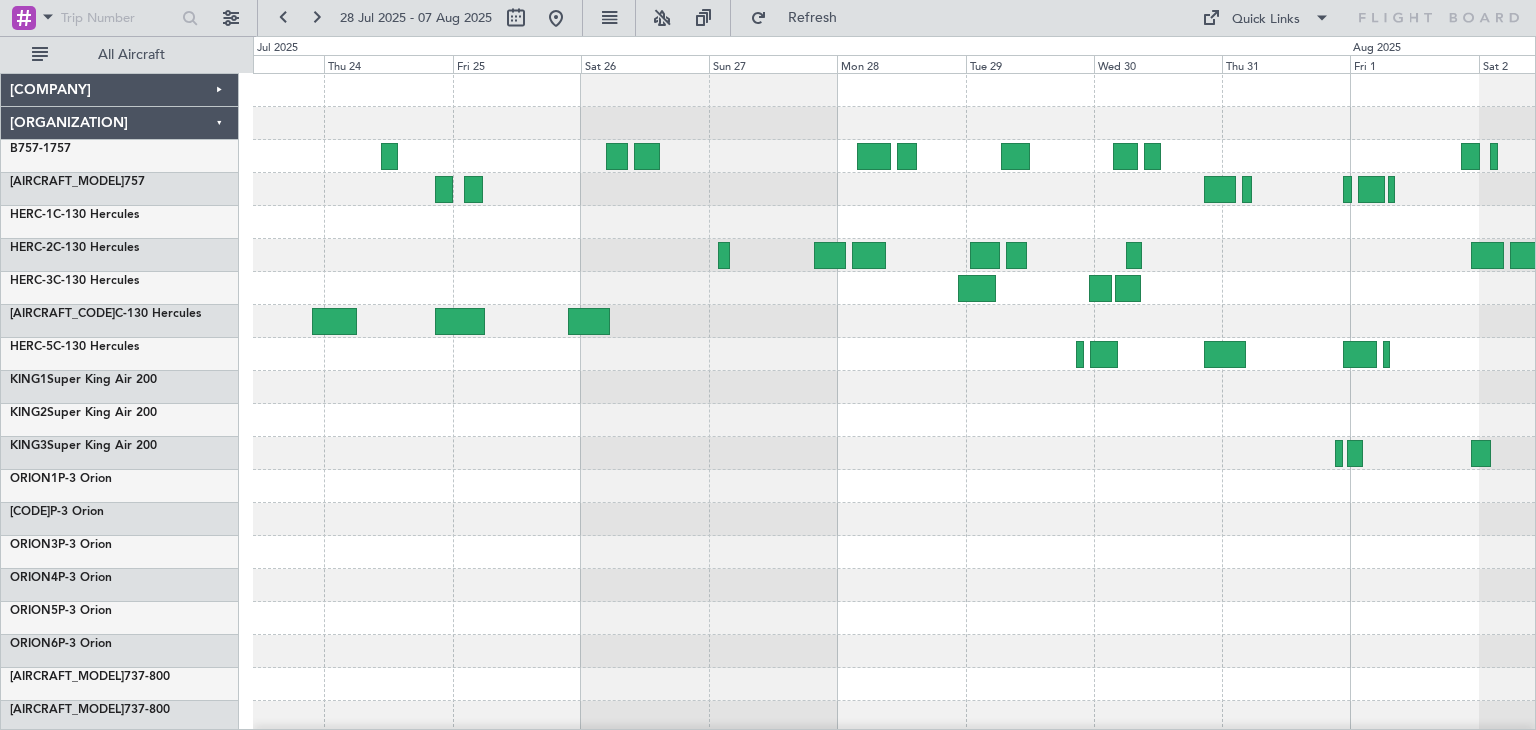 click 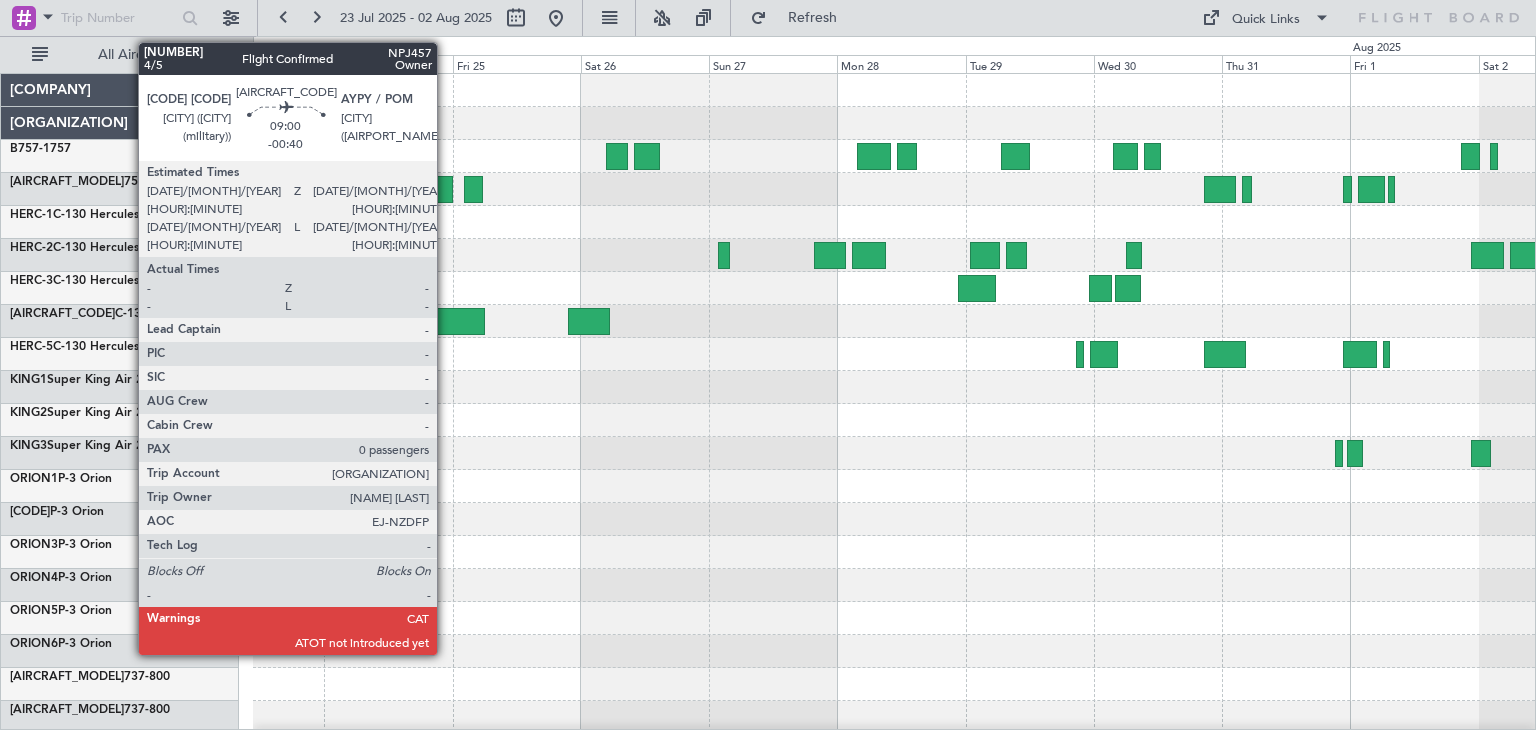 click 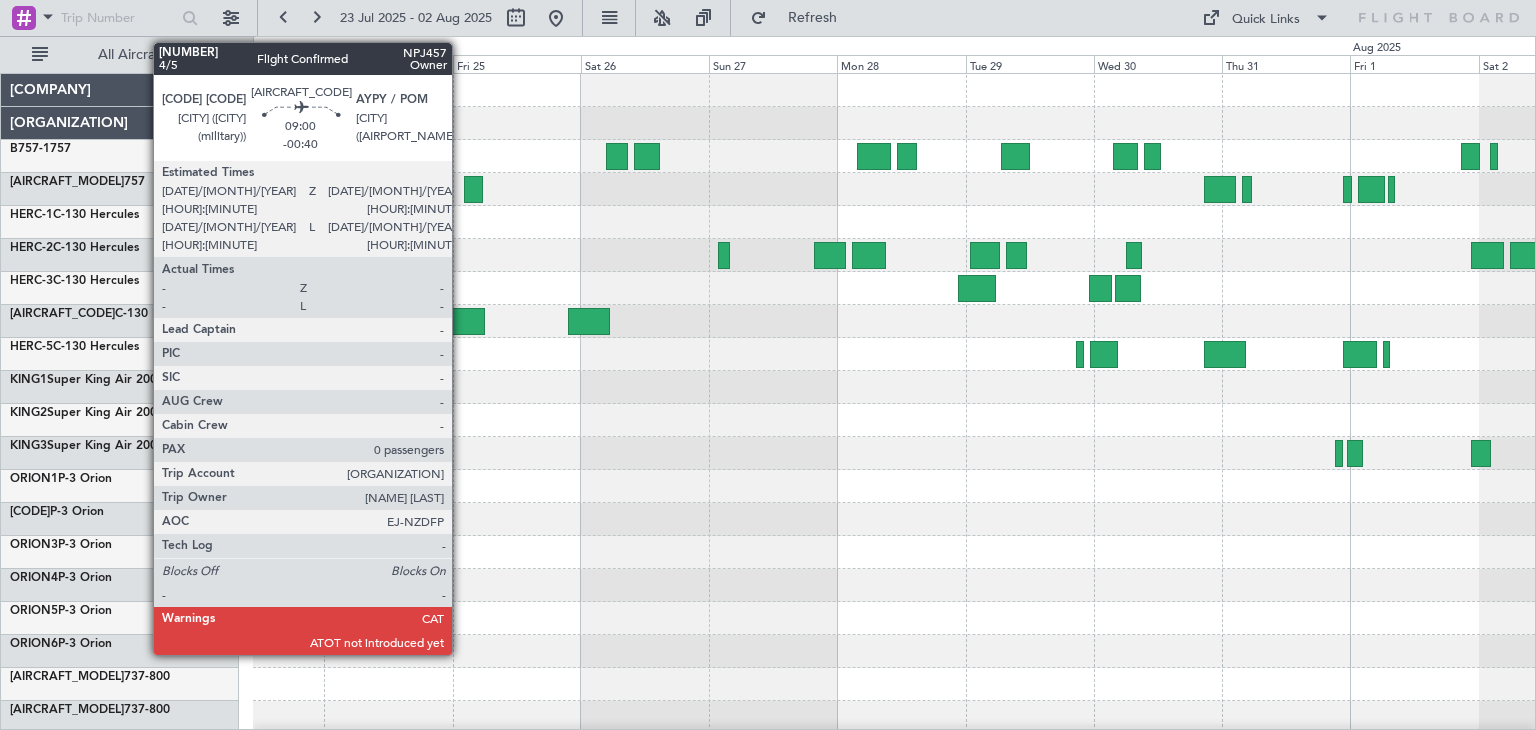 click 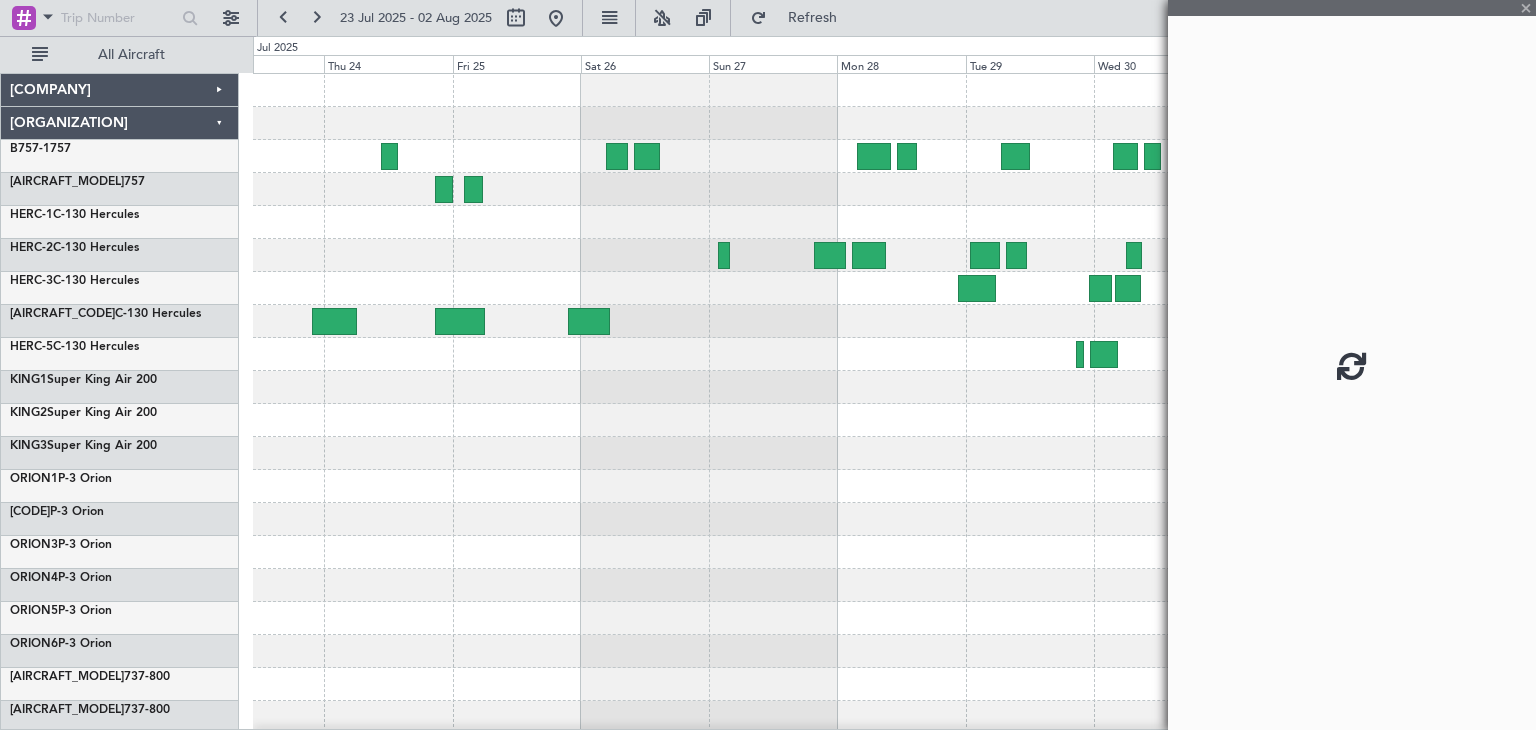 click 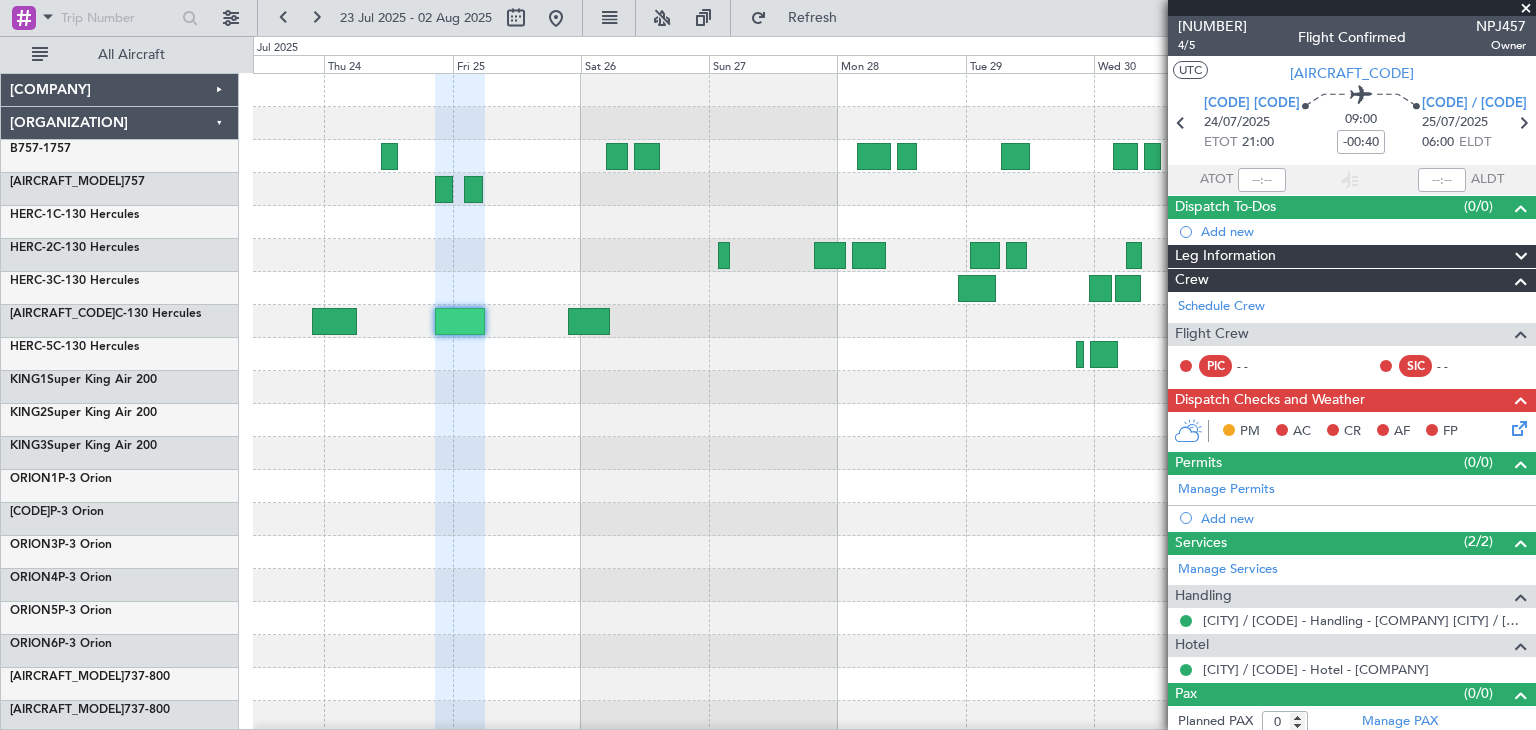 click at bounding box center [1526, 9] 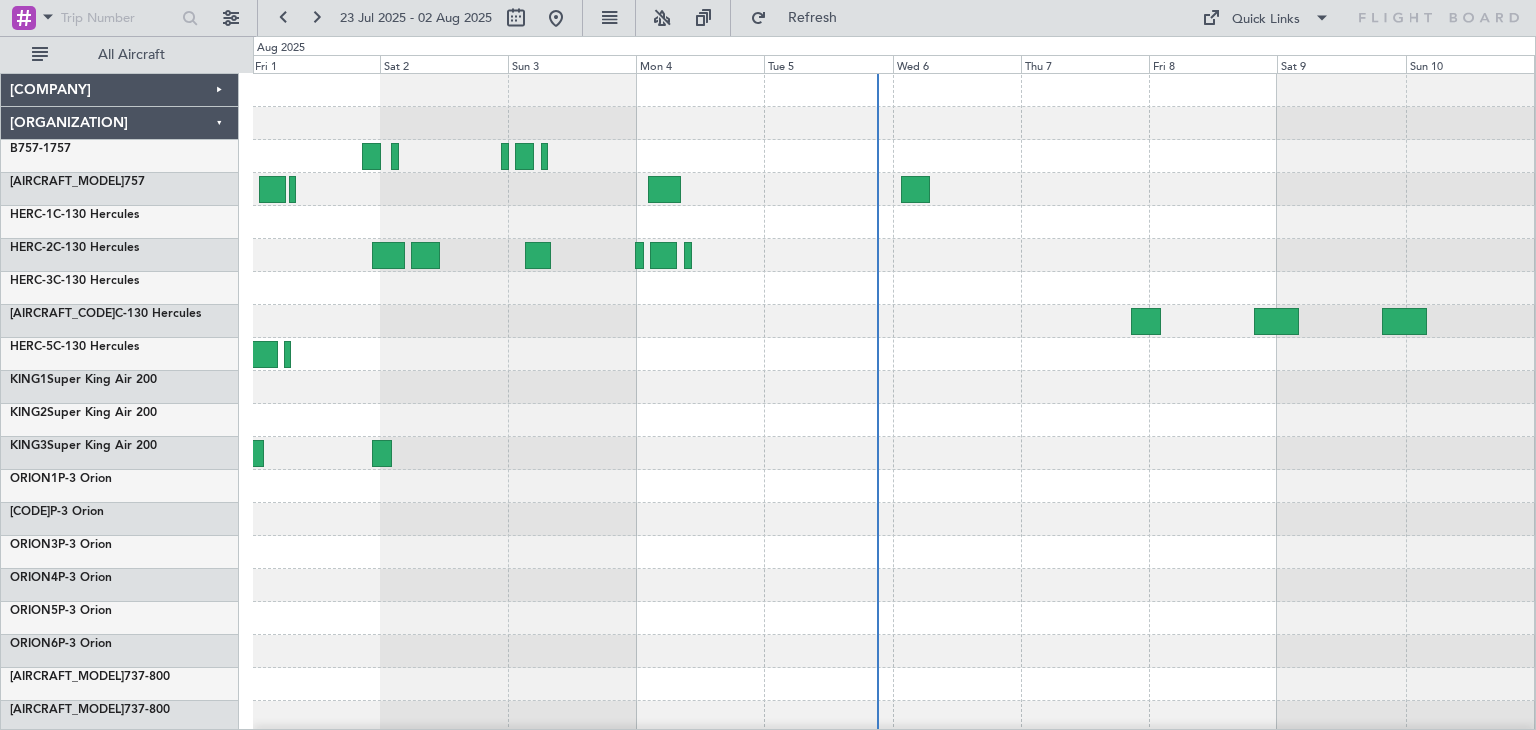 click on "[COMPANY] [COMPANY]
[ORGANIZATION]
[AIRCRAFT]  [AIRCRAFT_MODEL]
[AIRCRAFT]  [AIRCRAFT_MODEL]
[AIRCRAFT]  [AIRCRAFT_MODEL]
[AIRCRAFT]  [AIRCRAFT_MODEL]
[AIRCRAFT]  [AIRCRAFT_MODEL]
[AIRCRAFT]  [AIRCRAFT_MODEL]
[AIRCRAFT]  [AIRCRAFT_MODEL]" 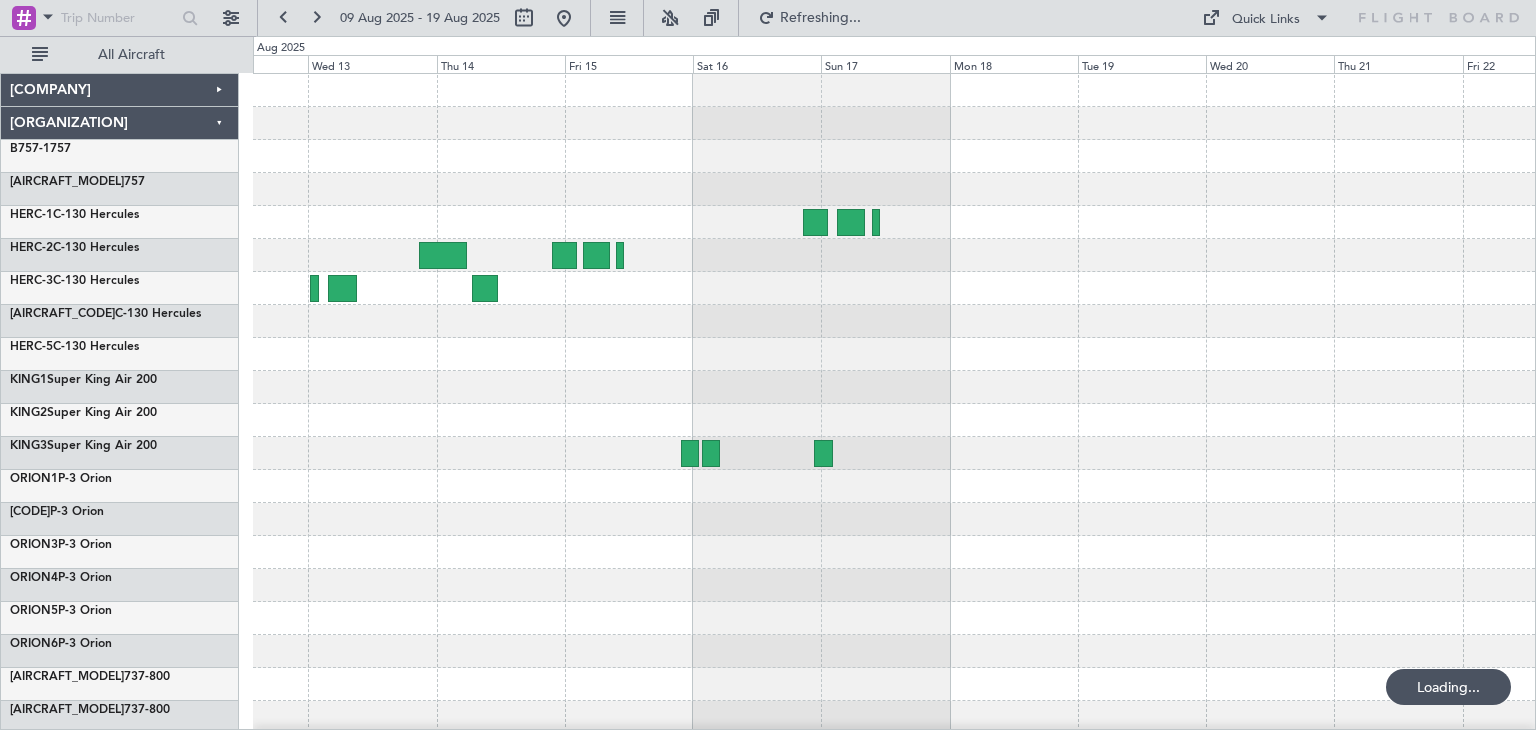 click 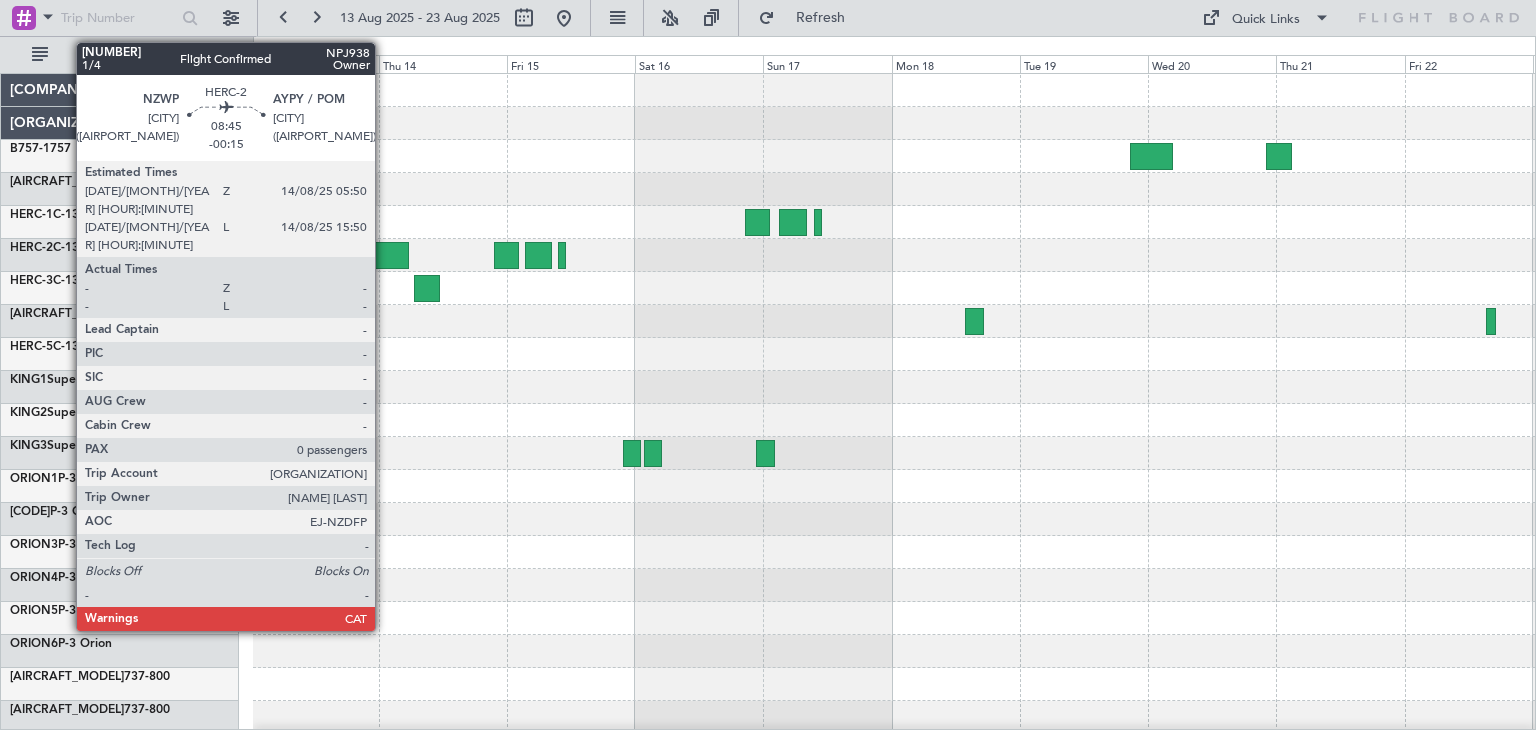 click 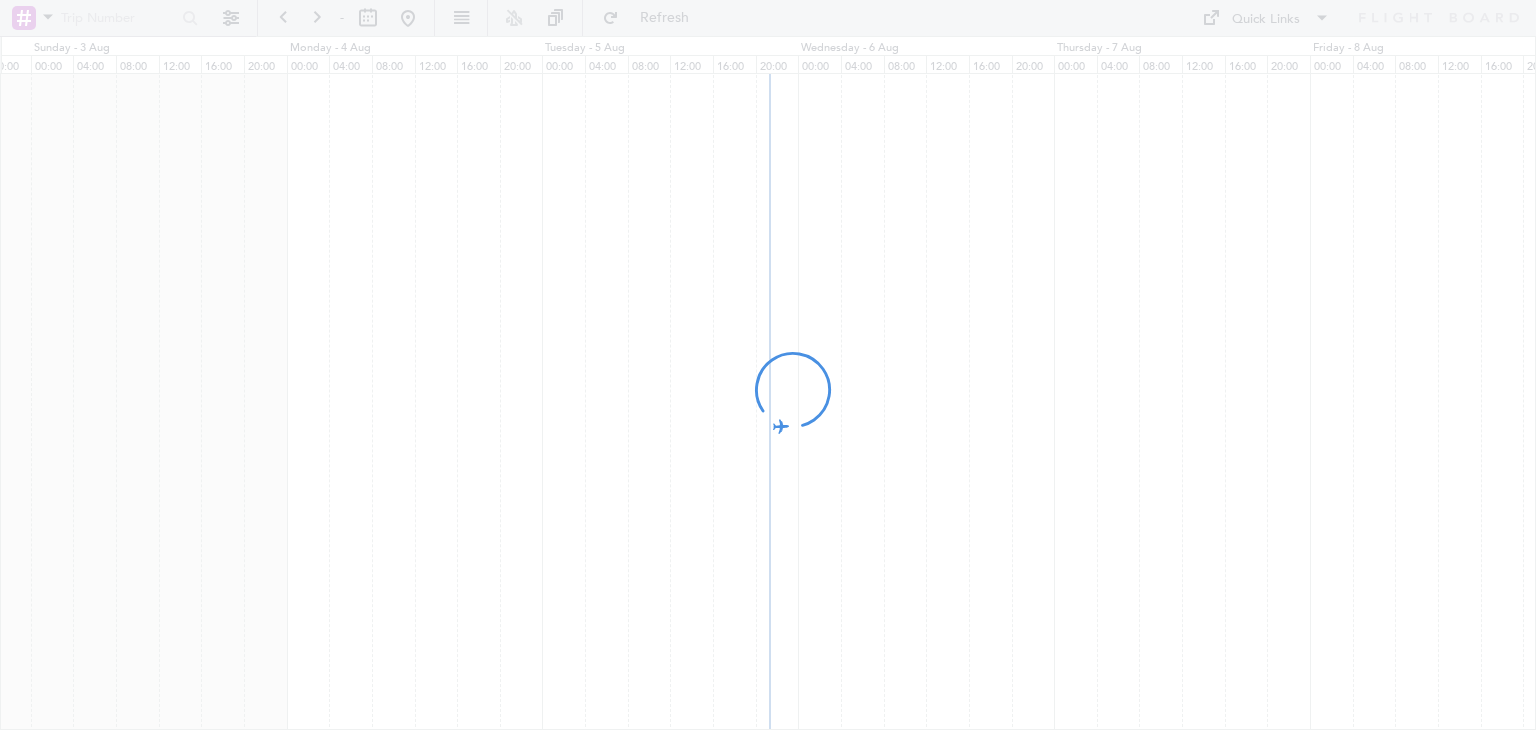 scroll, scrollTop: 0, scrollLeft: 0, axis: both 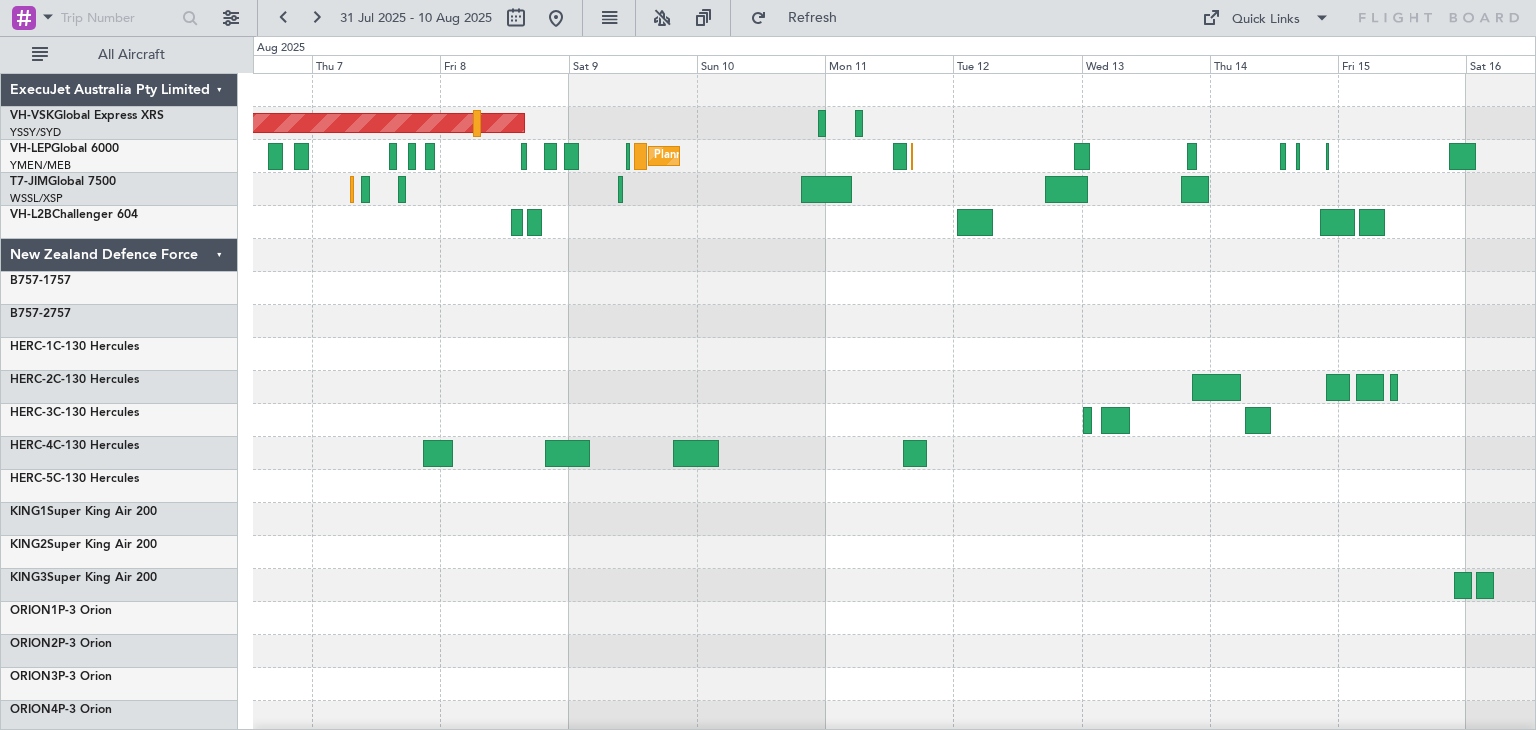click 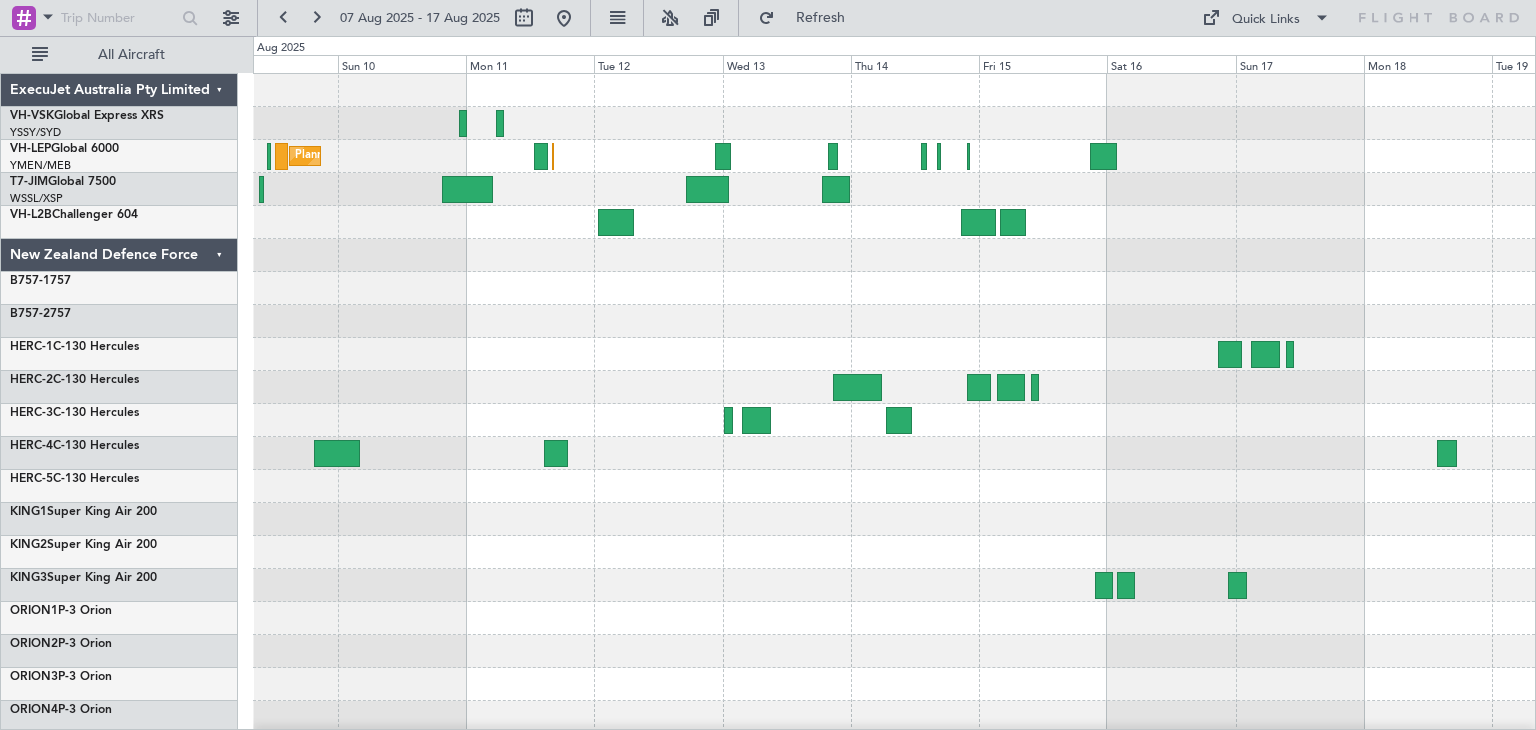 click on "Planned Maint Melbourne (Essendon)" 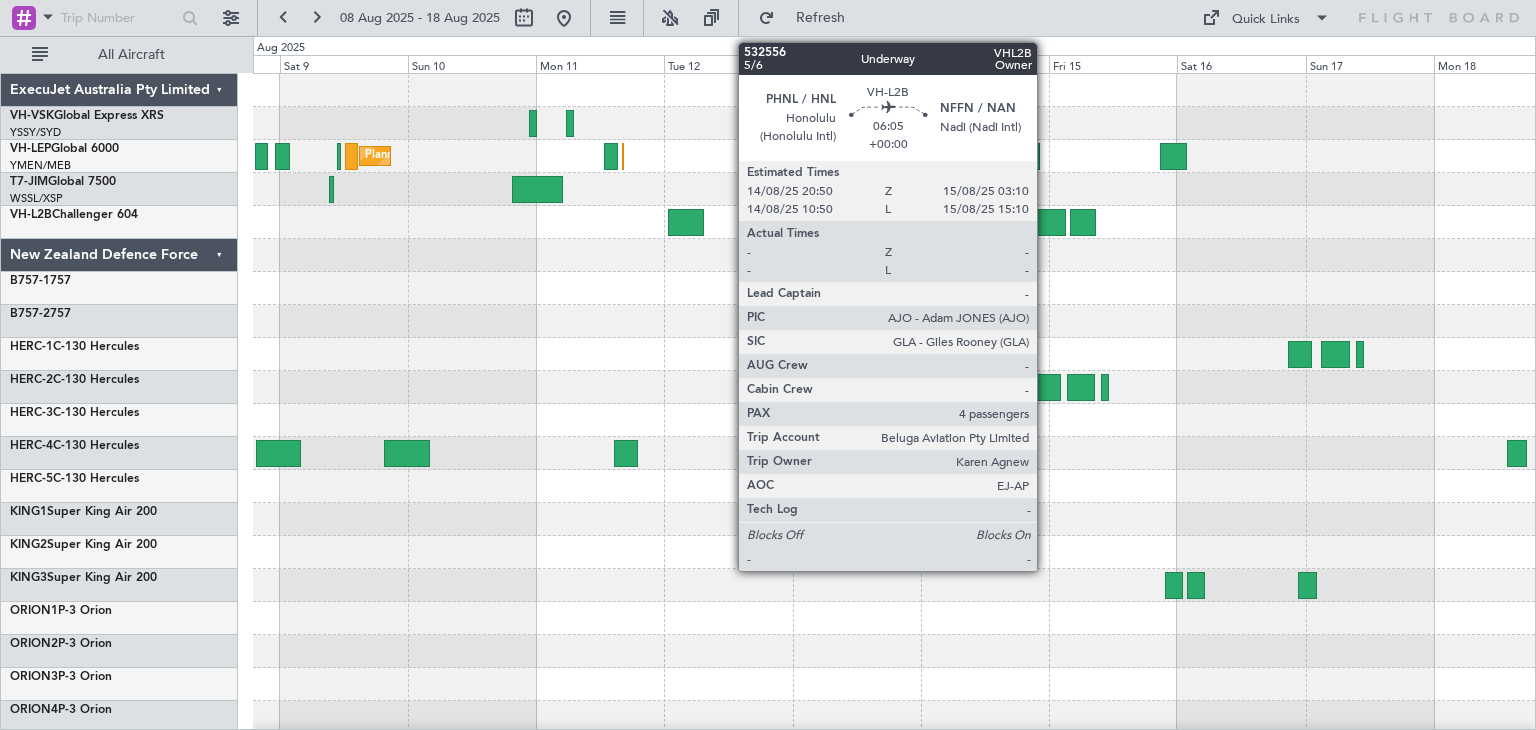 click 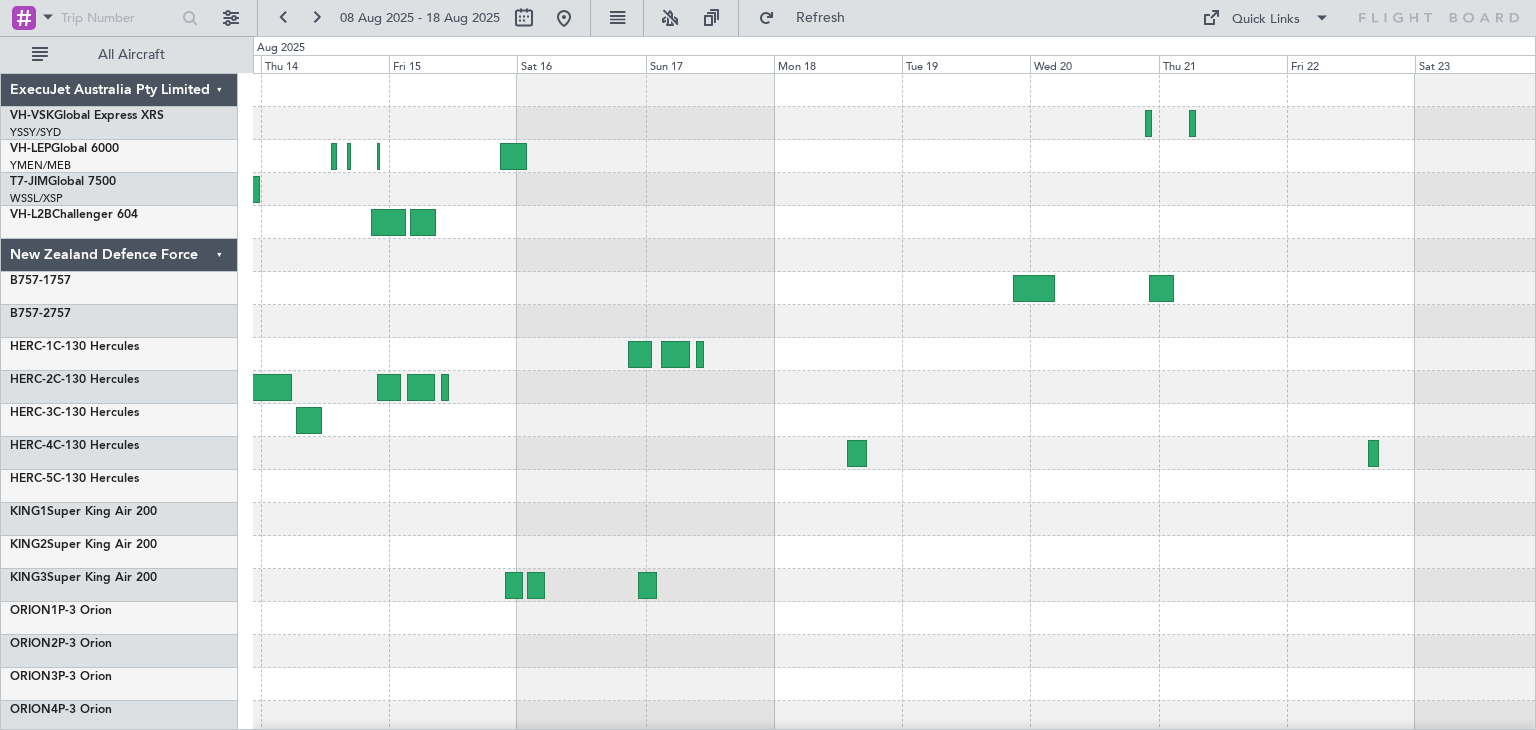 click 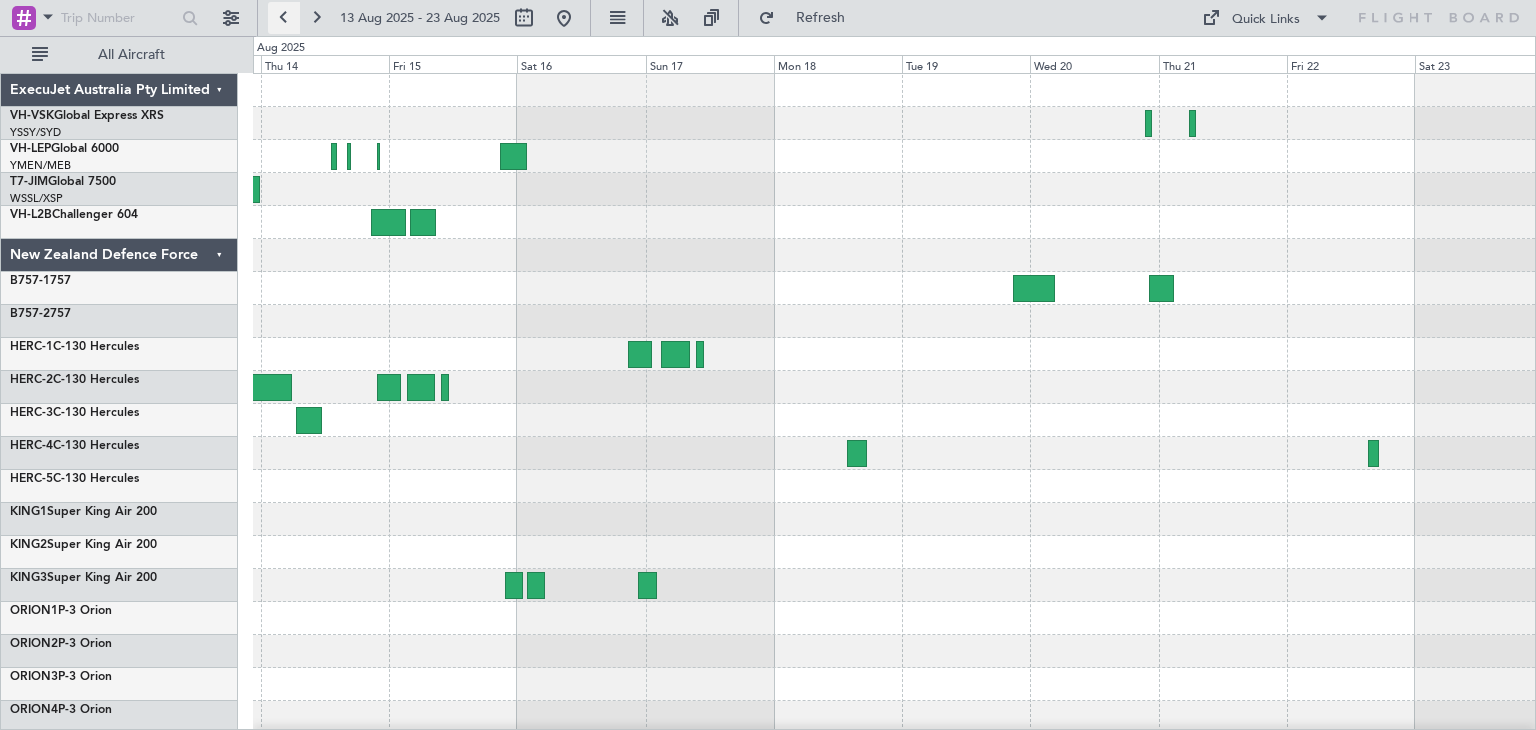 click at bounding box center [284, 18] 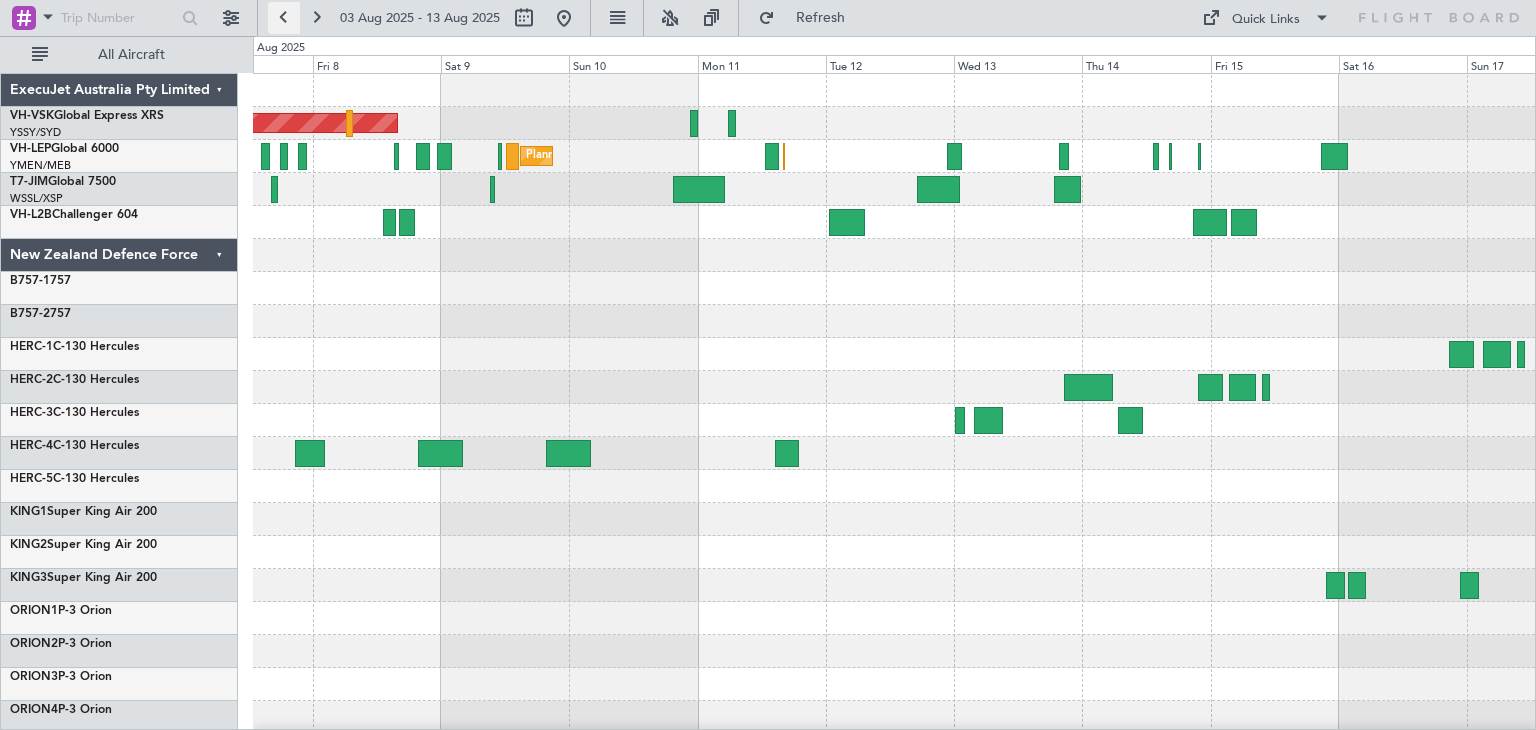 click at bounding box center [284, 18] 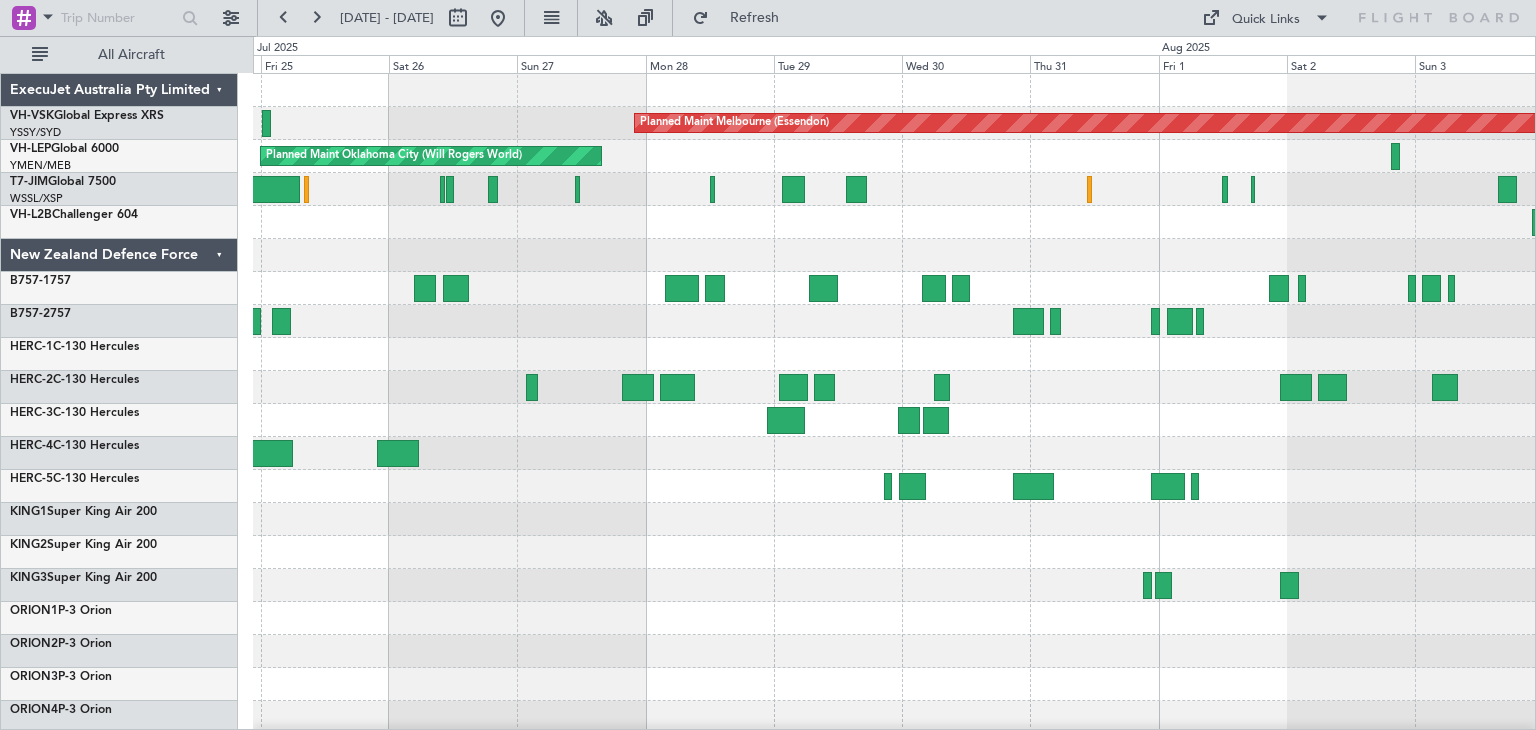 click on "[COMPANY]" 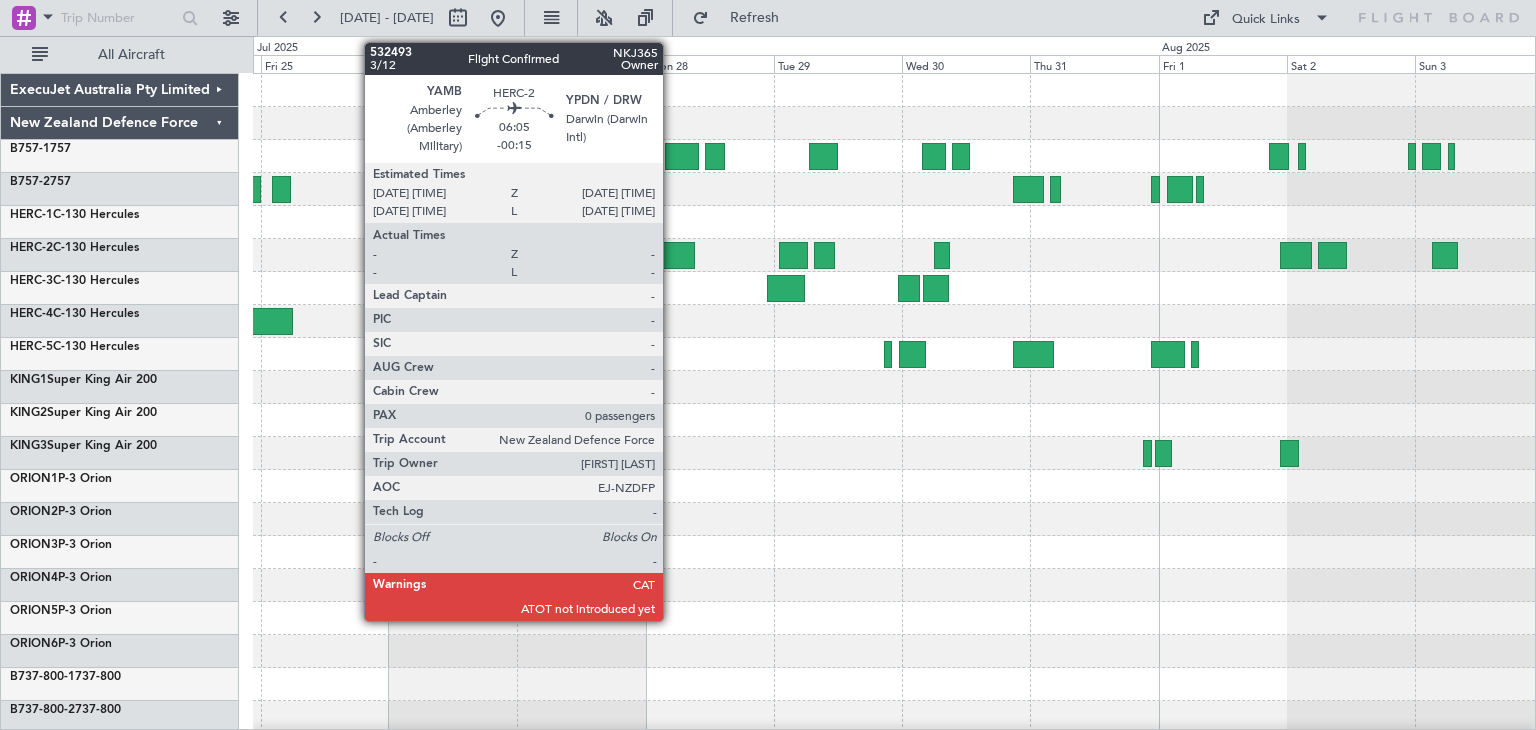 click 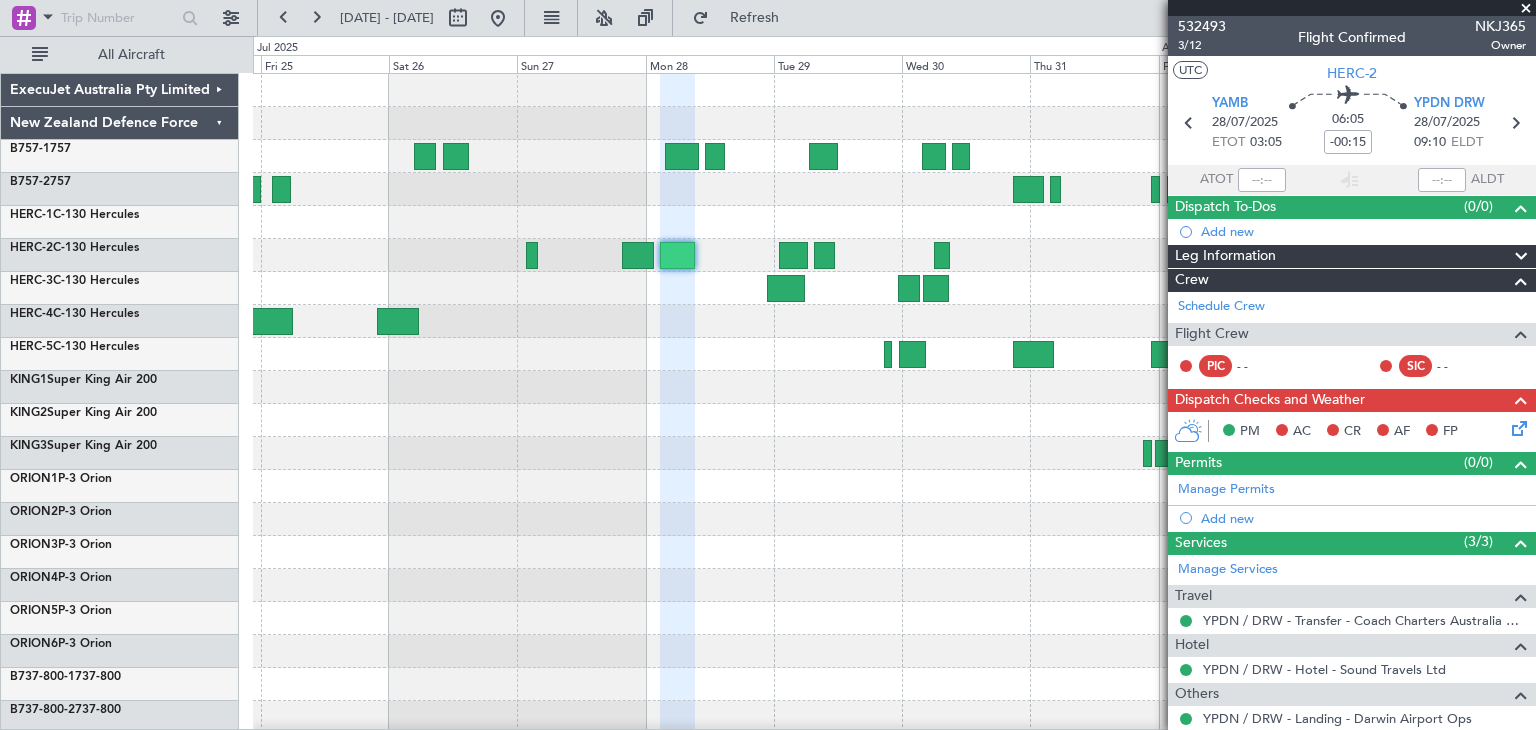 click at bounding box center (1526, 9) 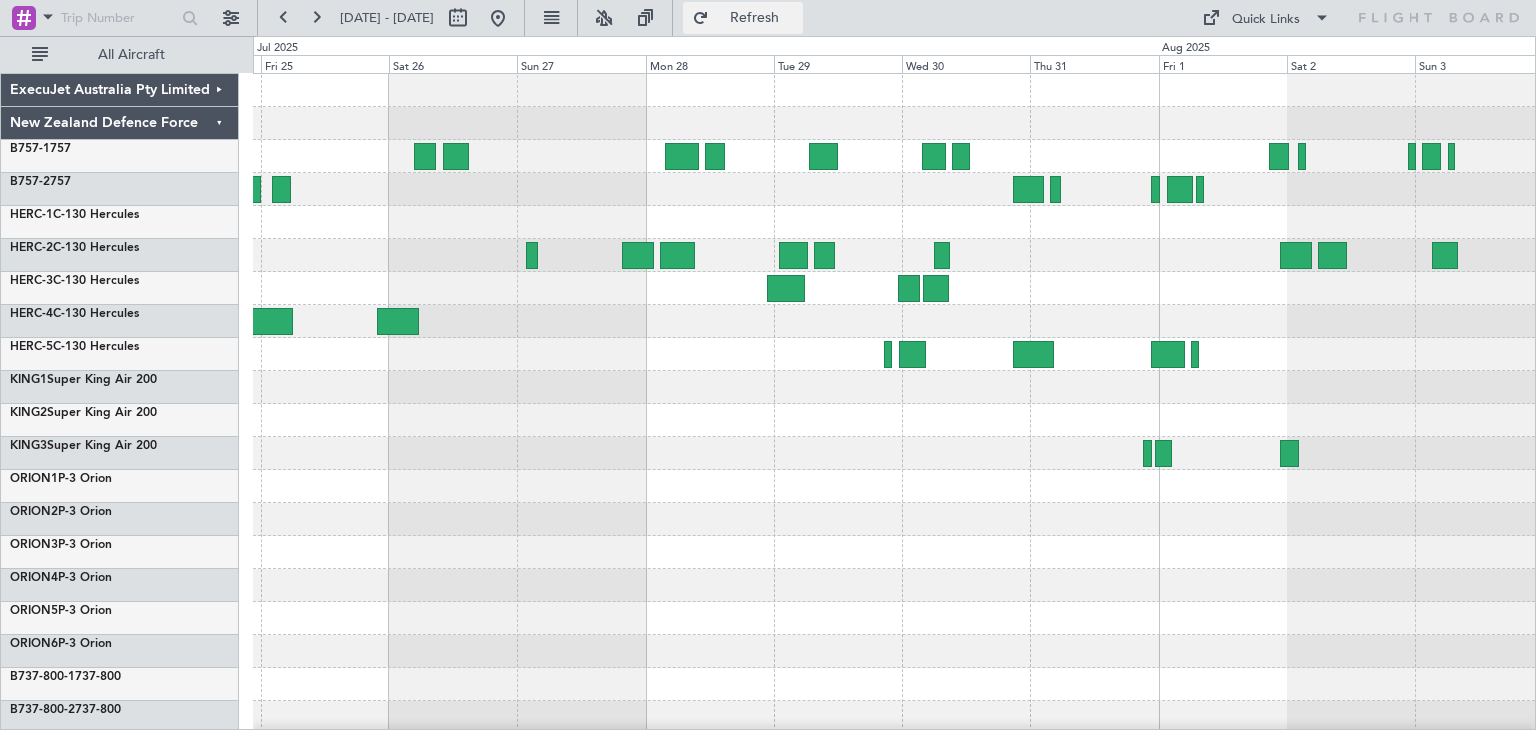 click on "Refresh" 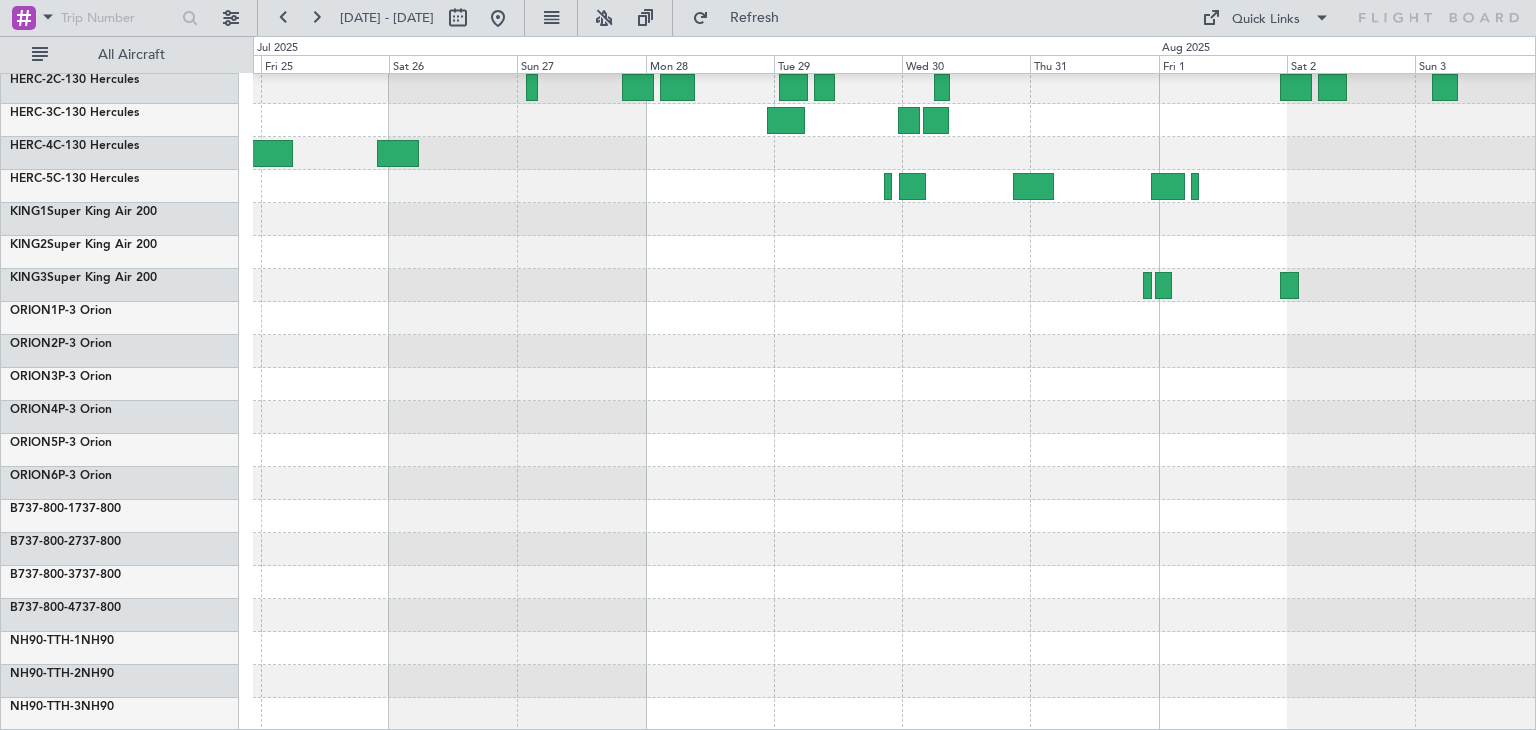scroll, scrollTop: 0, scrollLeft: 0, axis: both 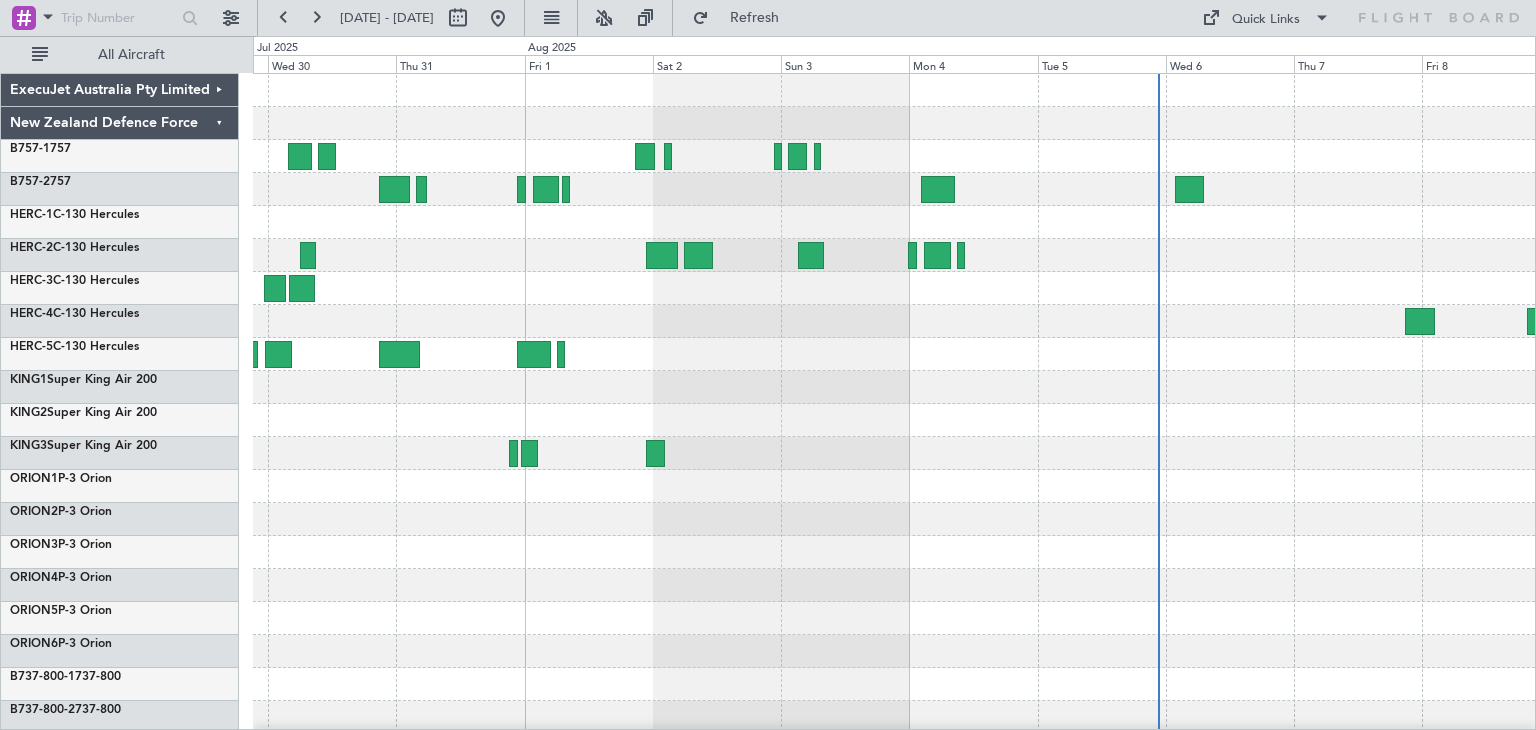 click 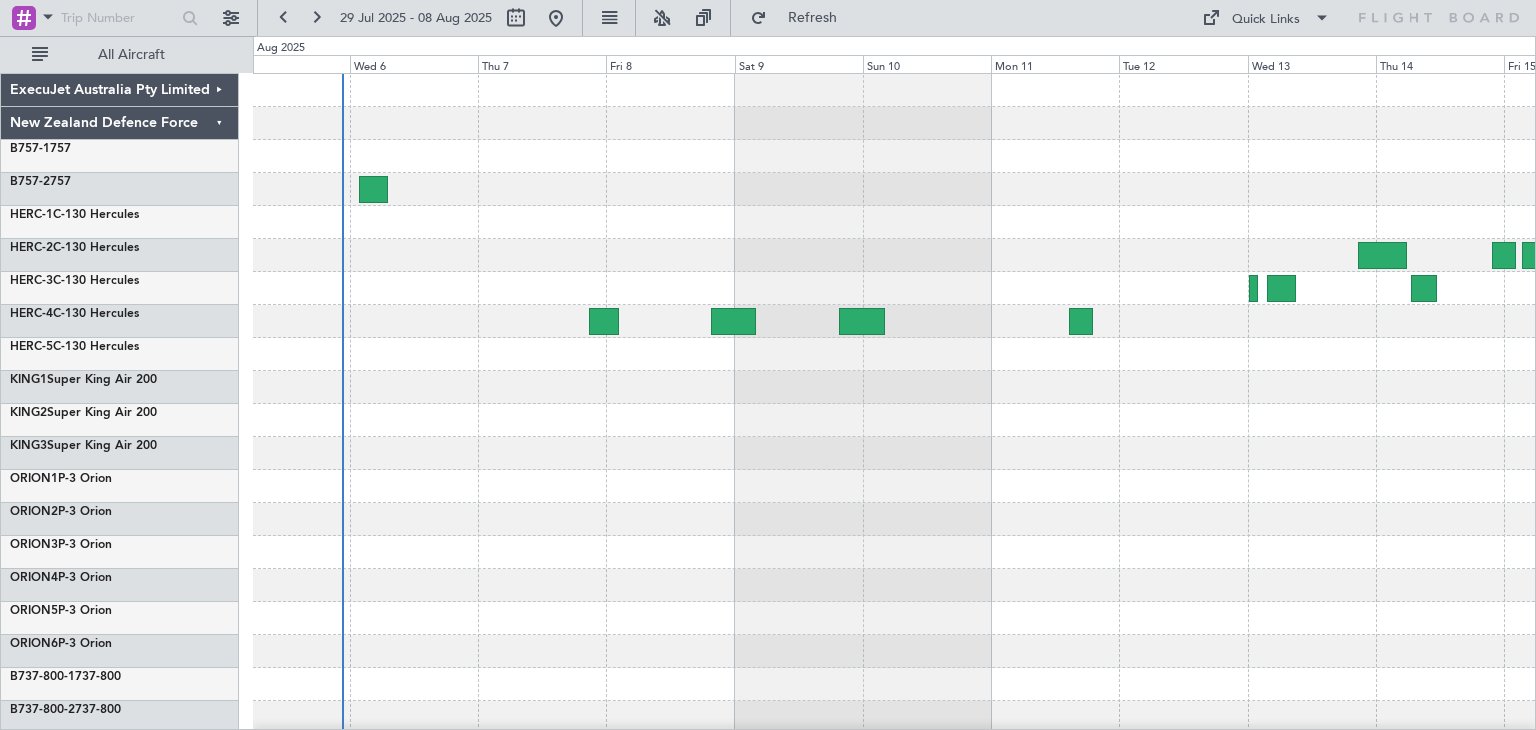click 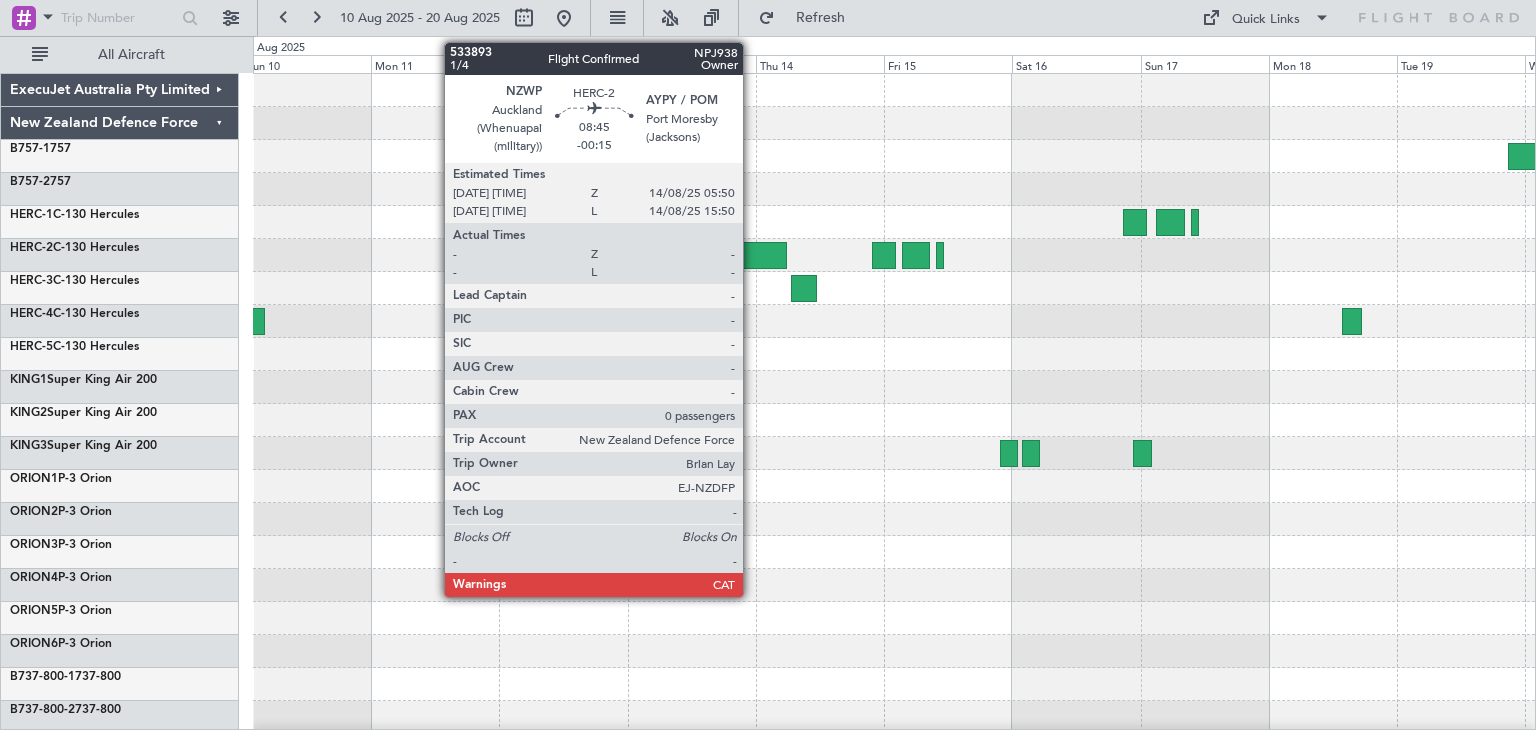 click 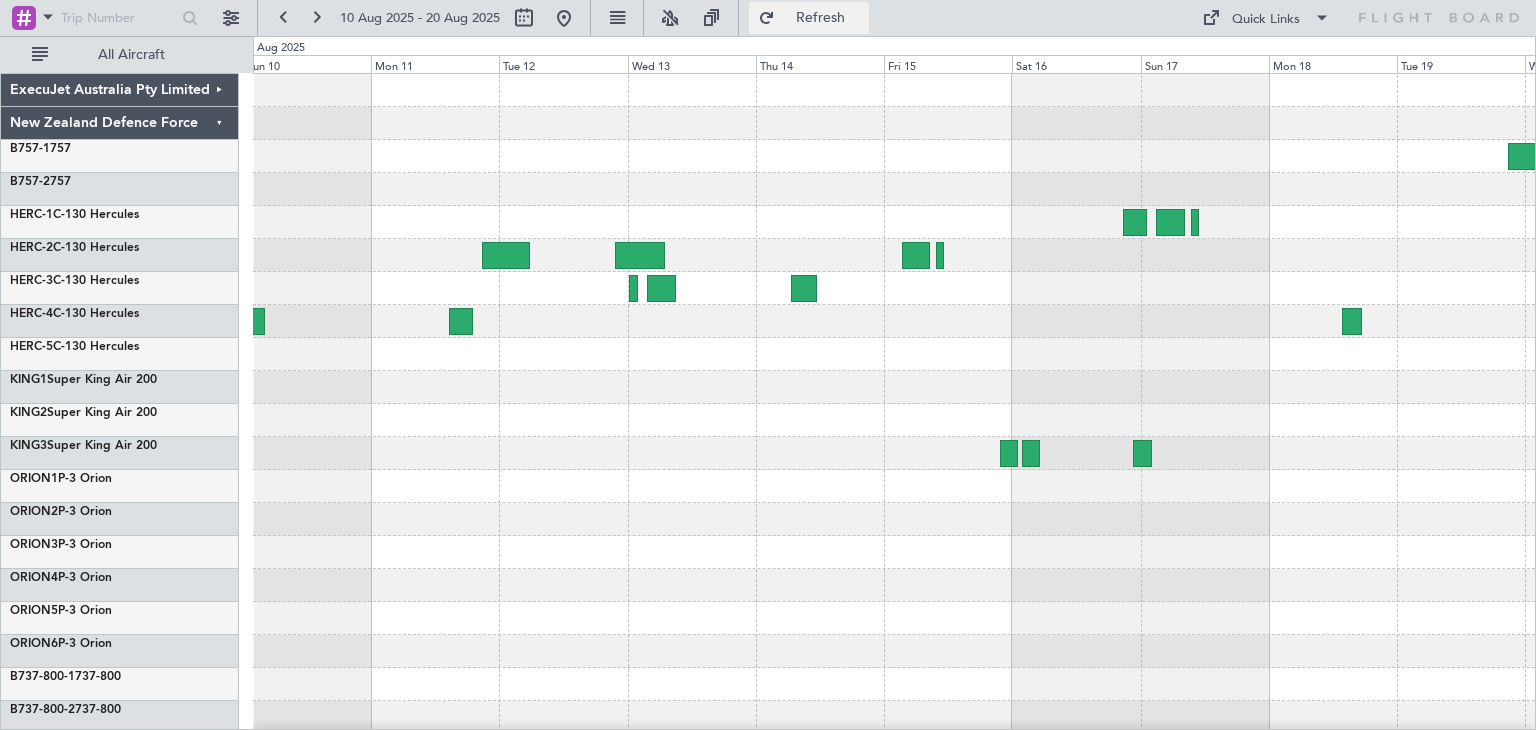 click on "Refresh" 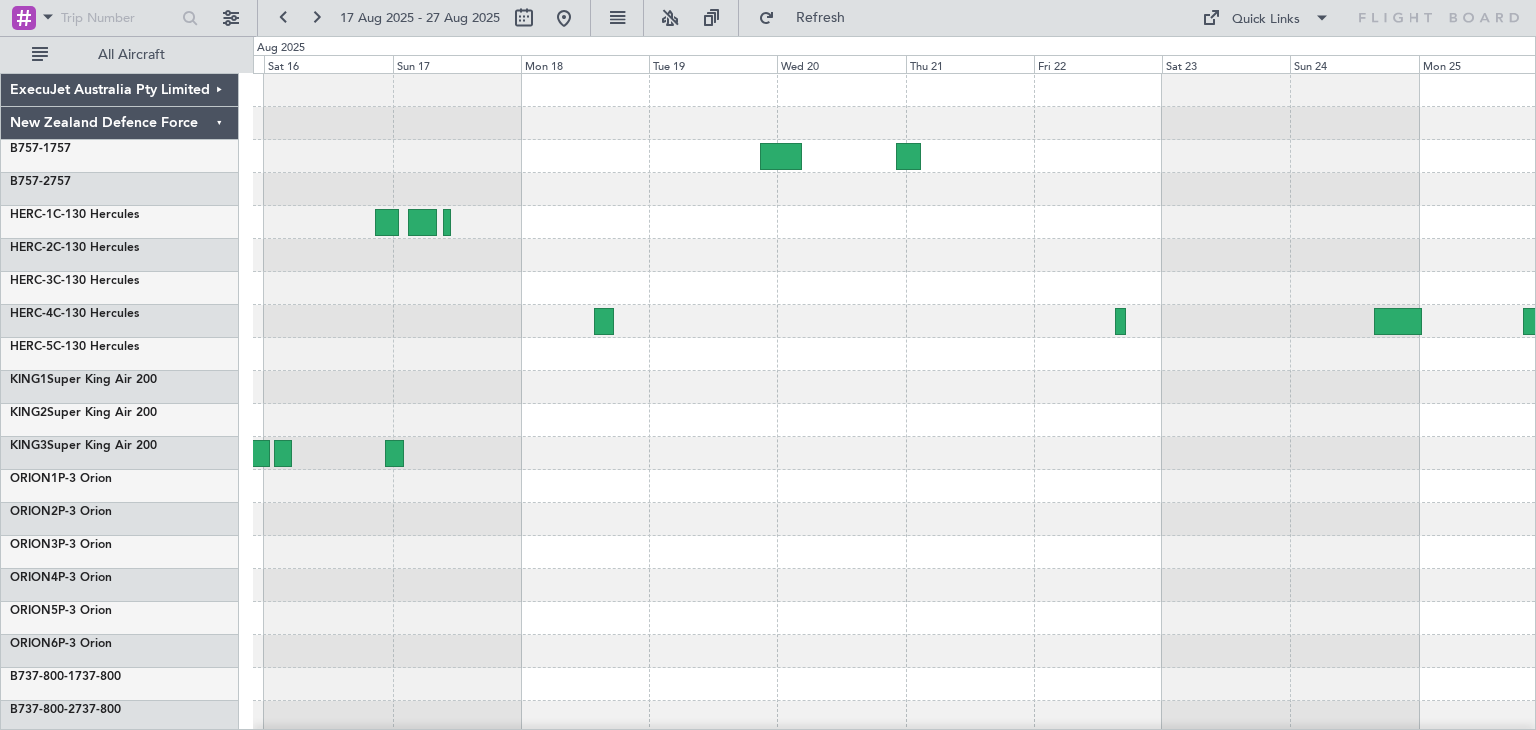 scroll, scrollTop: 0, scrollLeft: 0, axis: both 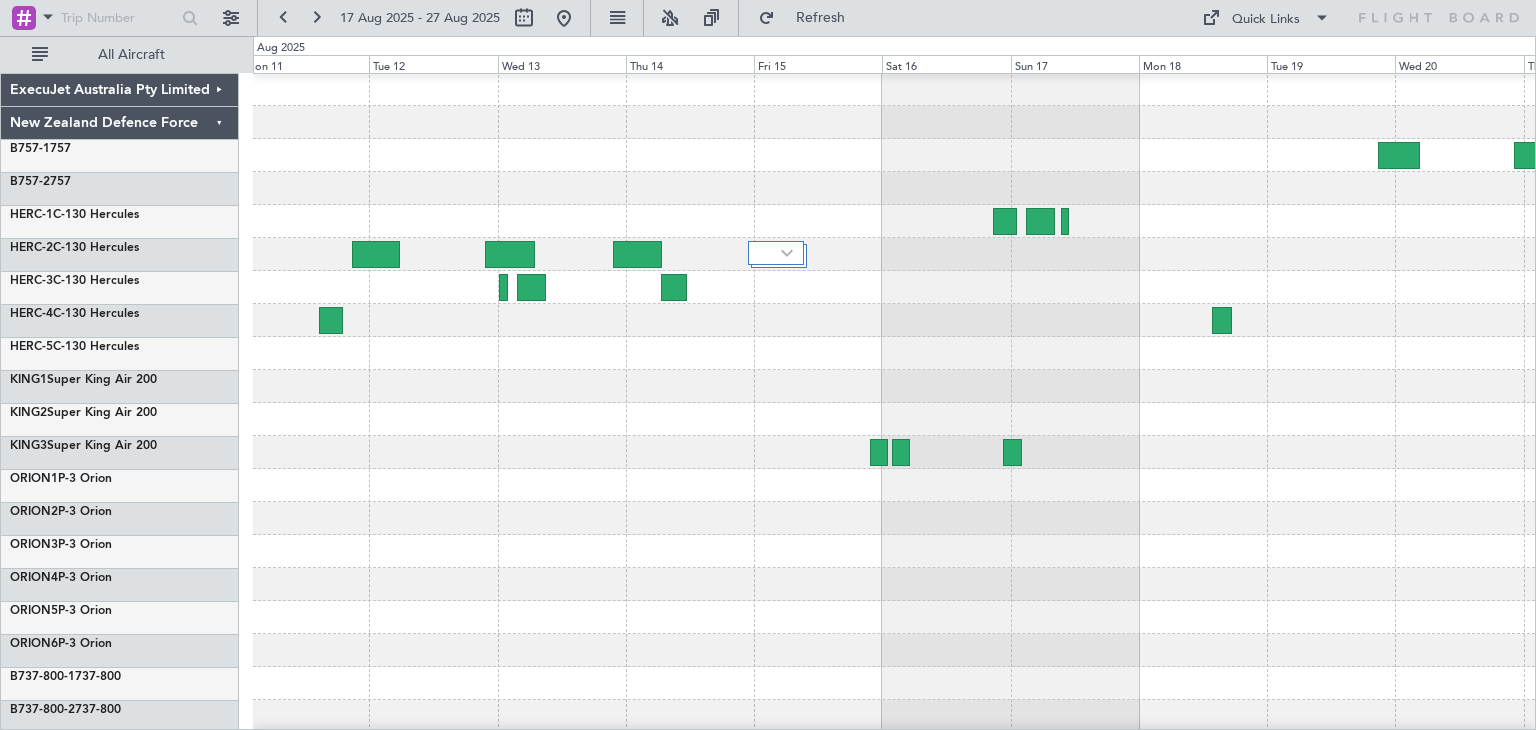 click on "[COMPANY] [COMPANY]
[ORGANIZATION]
[AIRCRAFT]  [AIRCRAFT_MODEL]
[AIRCRAFT]  [AIRCRAFT_MODEL]
[AIRCRAFT]  [AIRCRAFT_MODEL]
[AIRCRAFT]  [AIRCRAFT_MODEL]
[AIRCRAFT]  [AIRCRAFT_MODEL]
[AIRCRAFT]  [AIRCRAFT_MODEL]
[AIRCRAFT]  [AIRCRAFT_MODEL]" 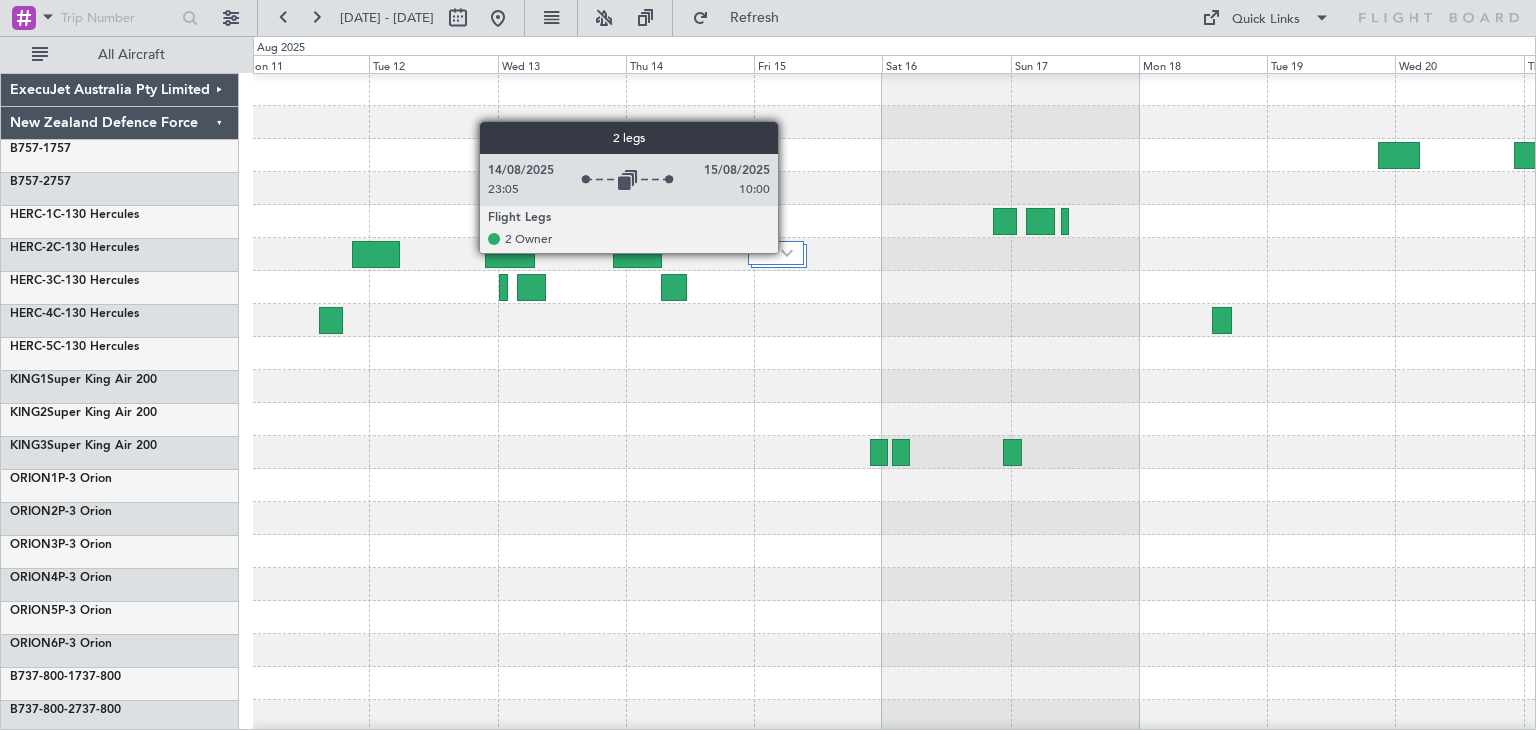 click 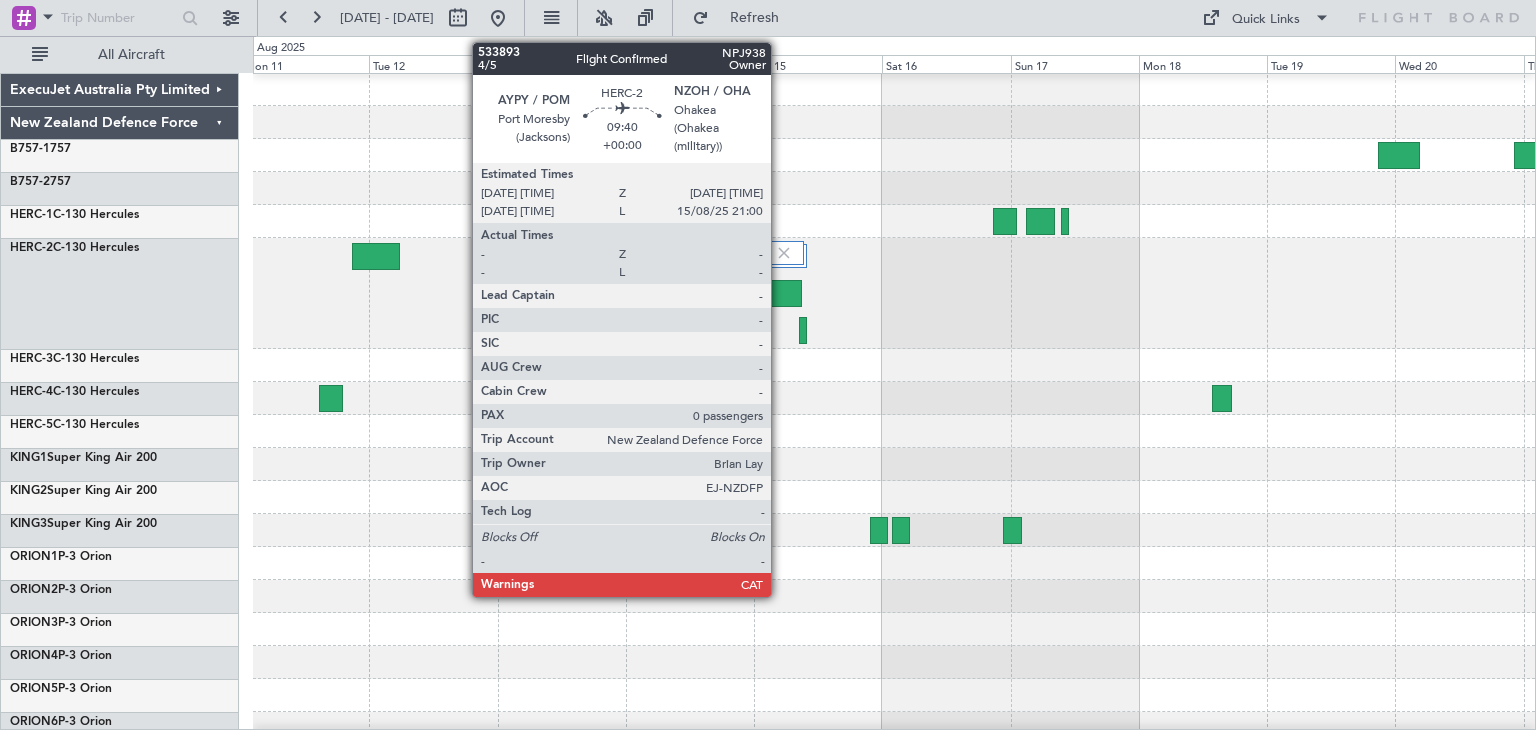 click 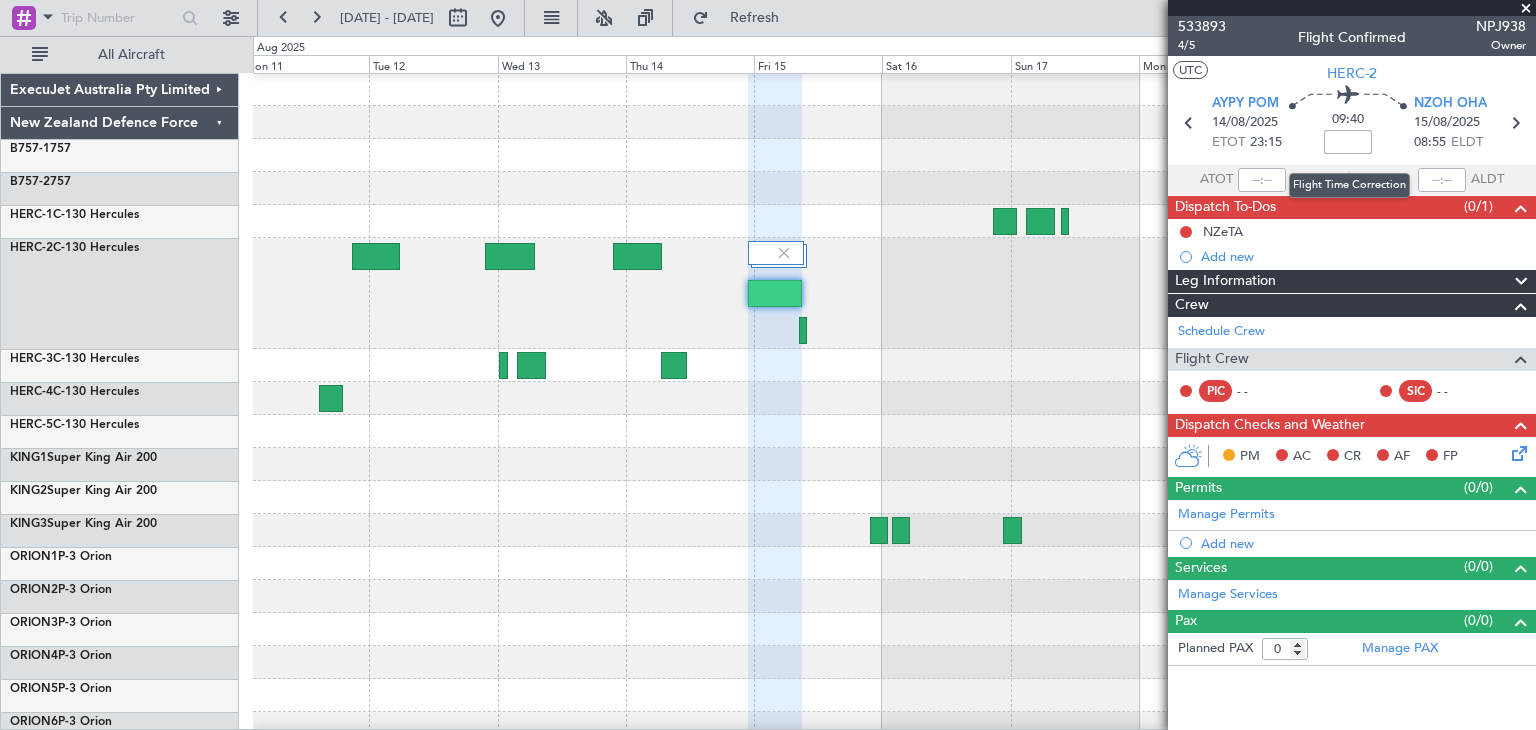 click at bounding box center (1348, 142) 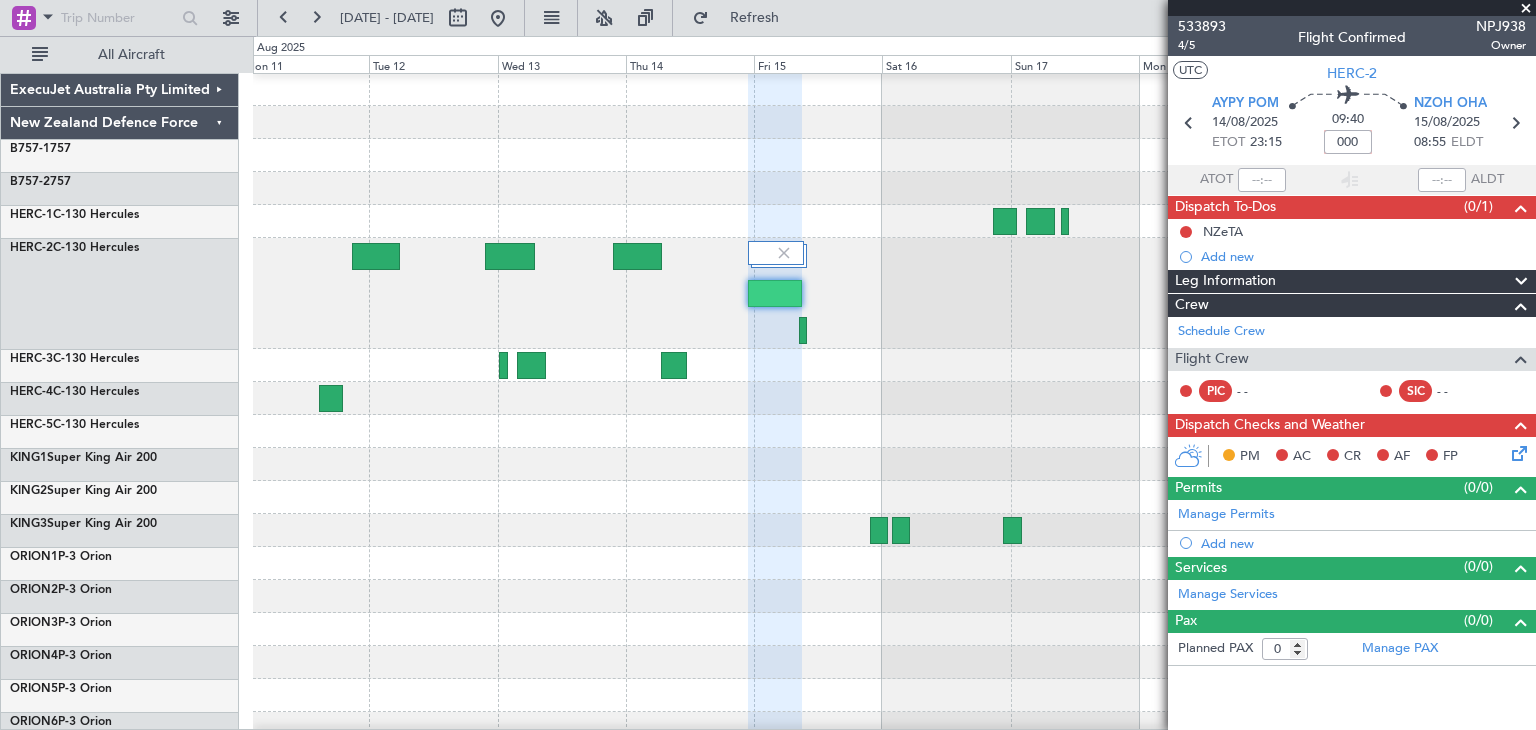 type on "+00:00" 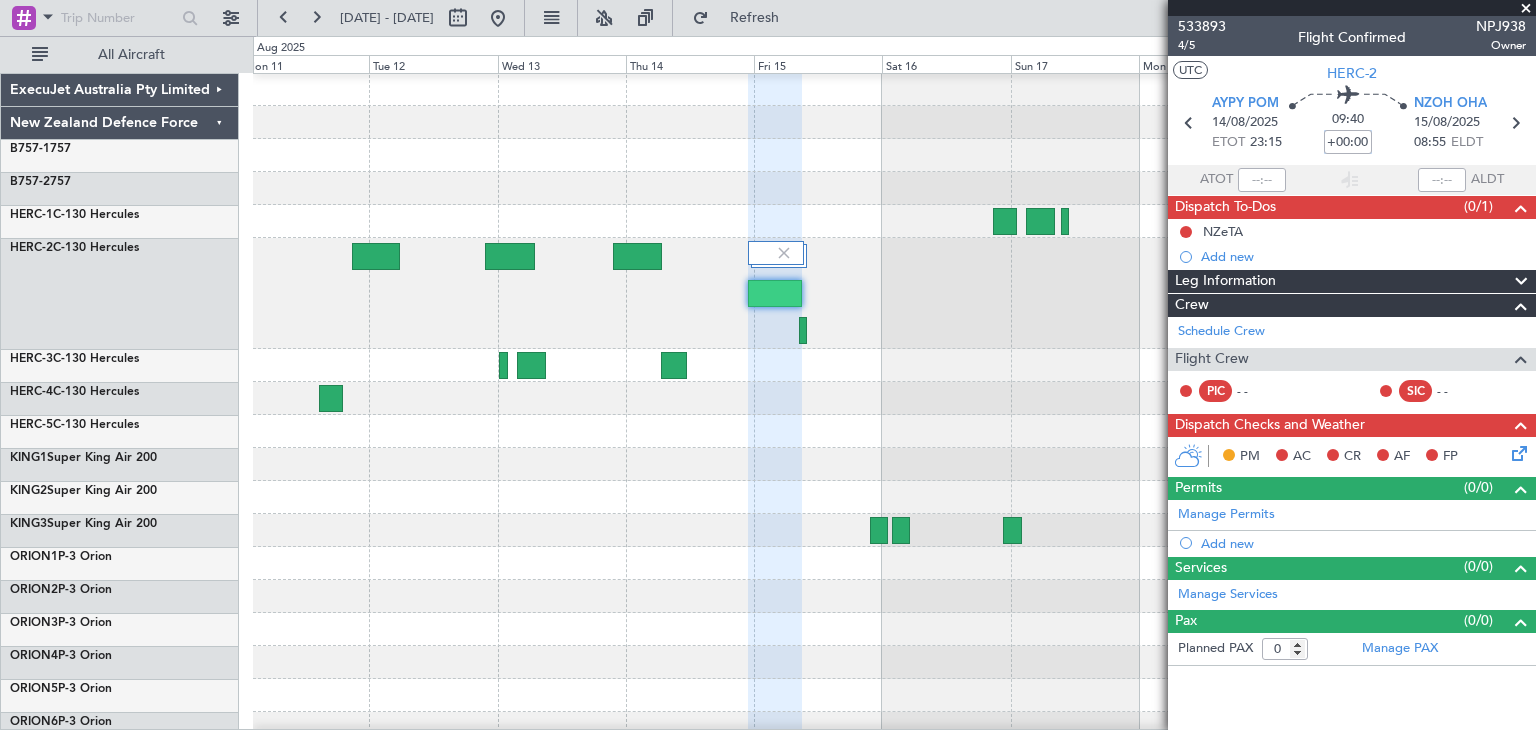 drag, startPoint x: 1328, startPoint y: 142, endPoint x: 1387, endPoint y: 146, distance: 59.135437 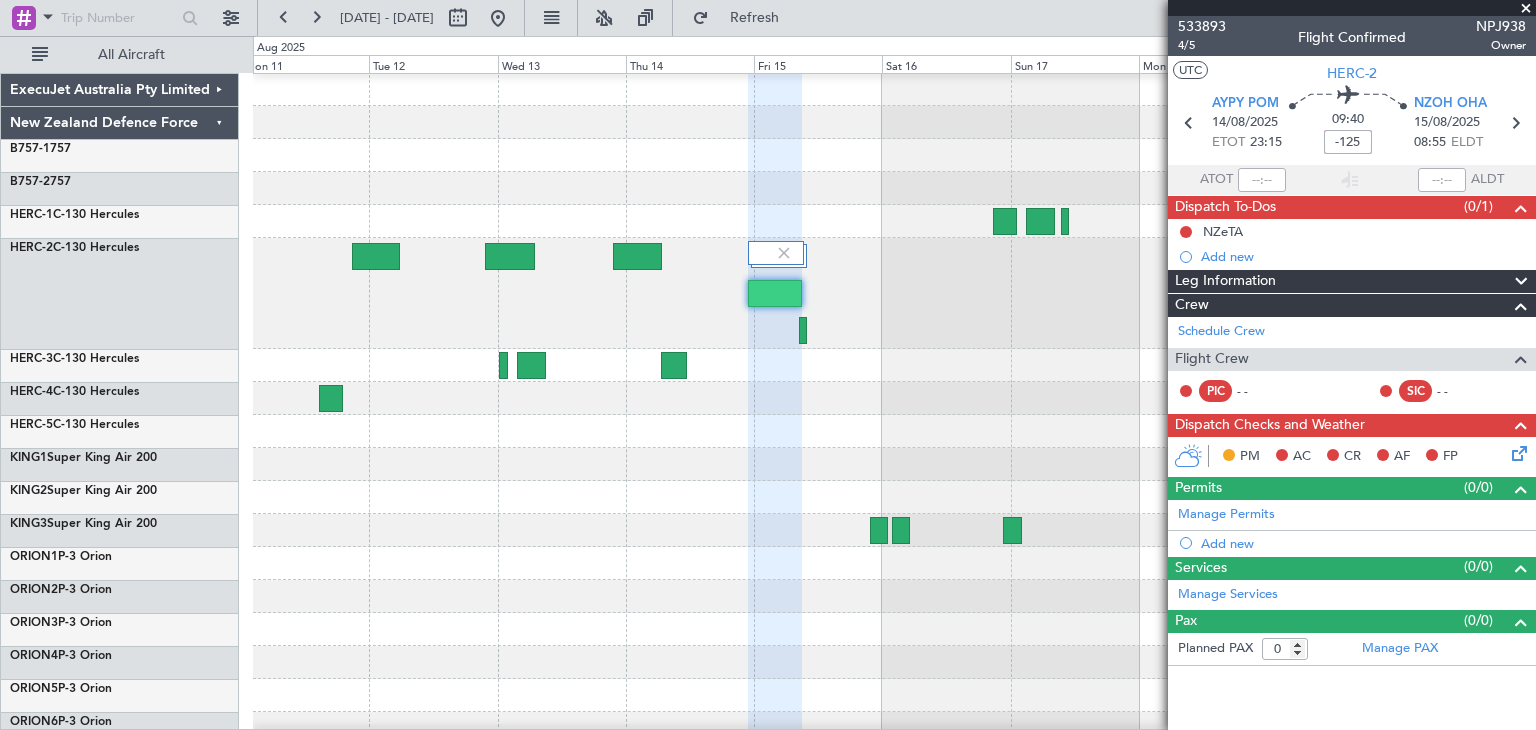 type on "-02:05" 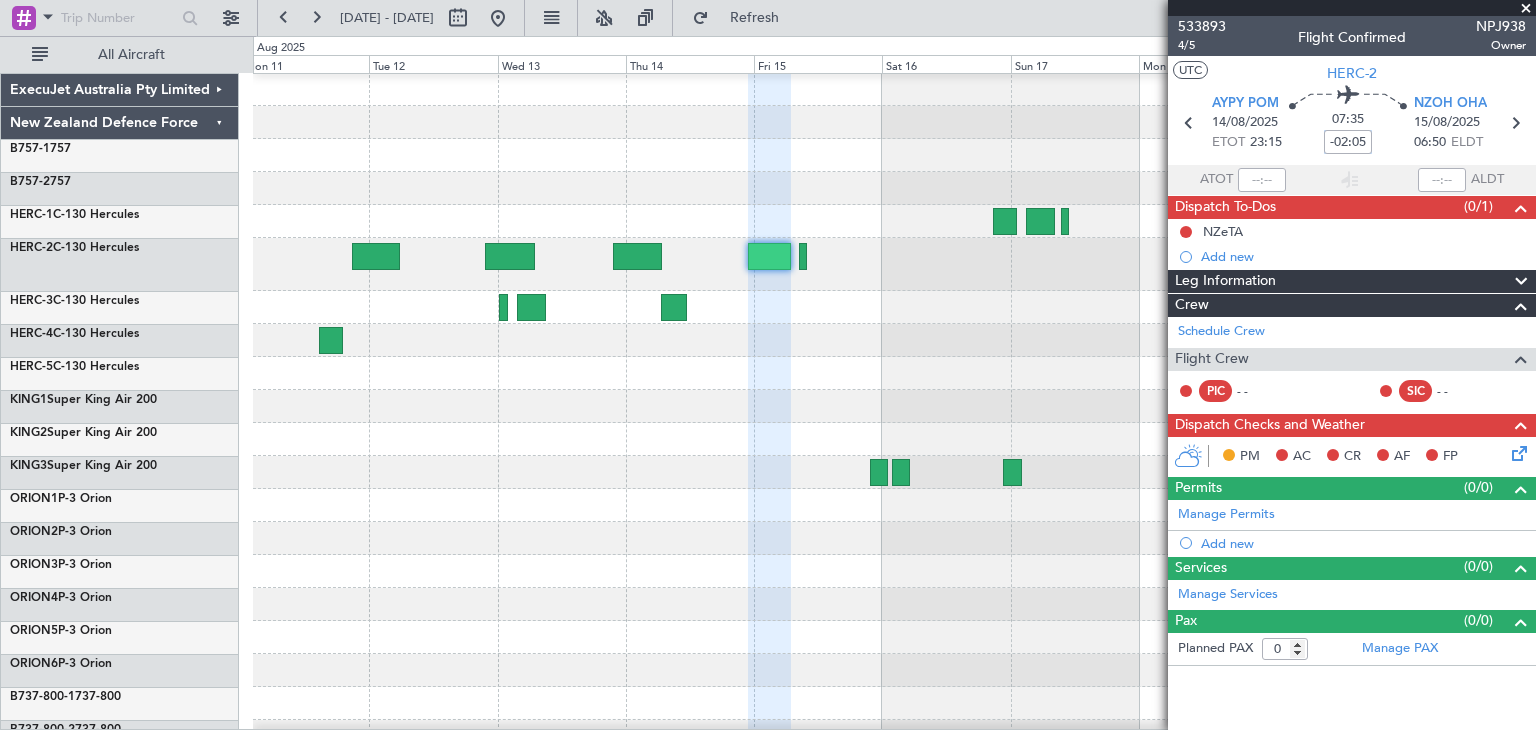drag, startPoint x: 1329, startPoint y: 141, endPoint x: 1379, endPoint y: 141, distance: 50 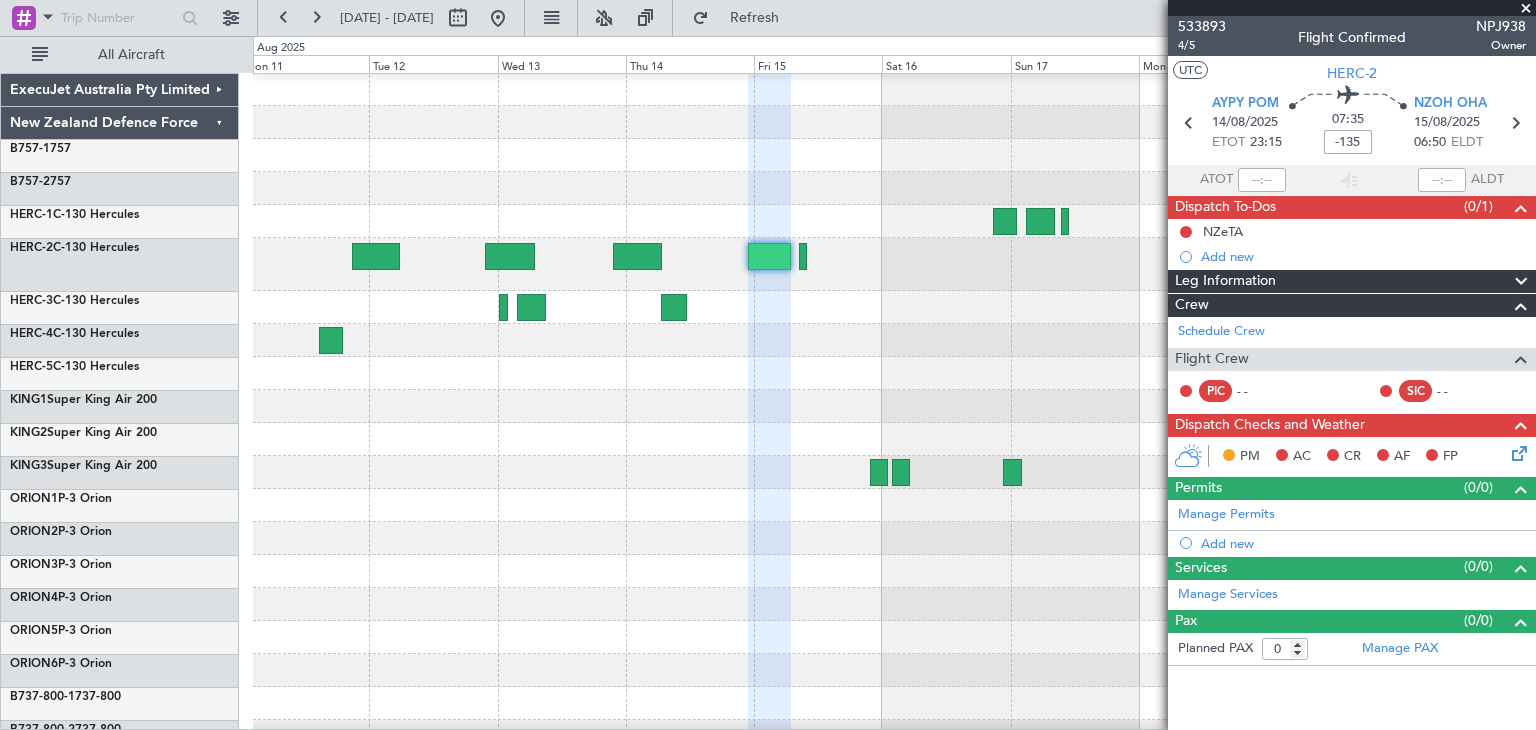 type on "-02:15" 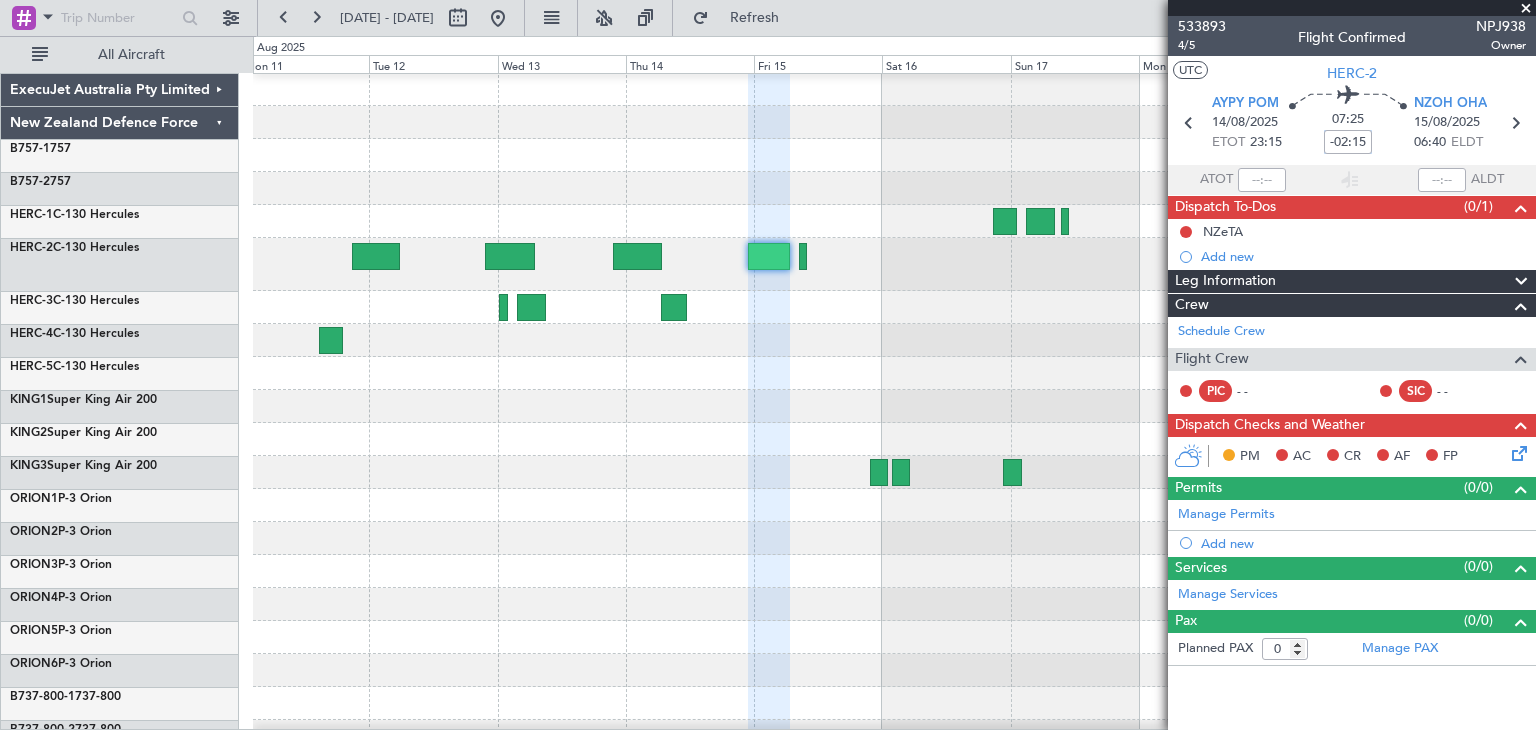drag, startPoint x: 1328, startPoint y: 142, endPoint x: 1376, endPoint y: 142, distance: 48 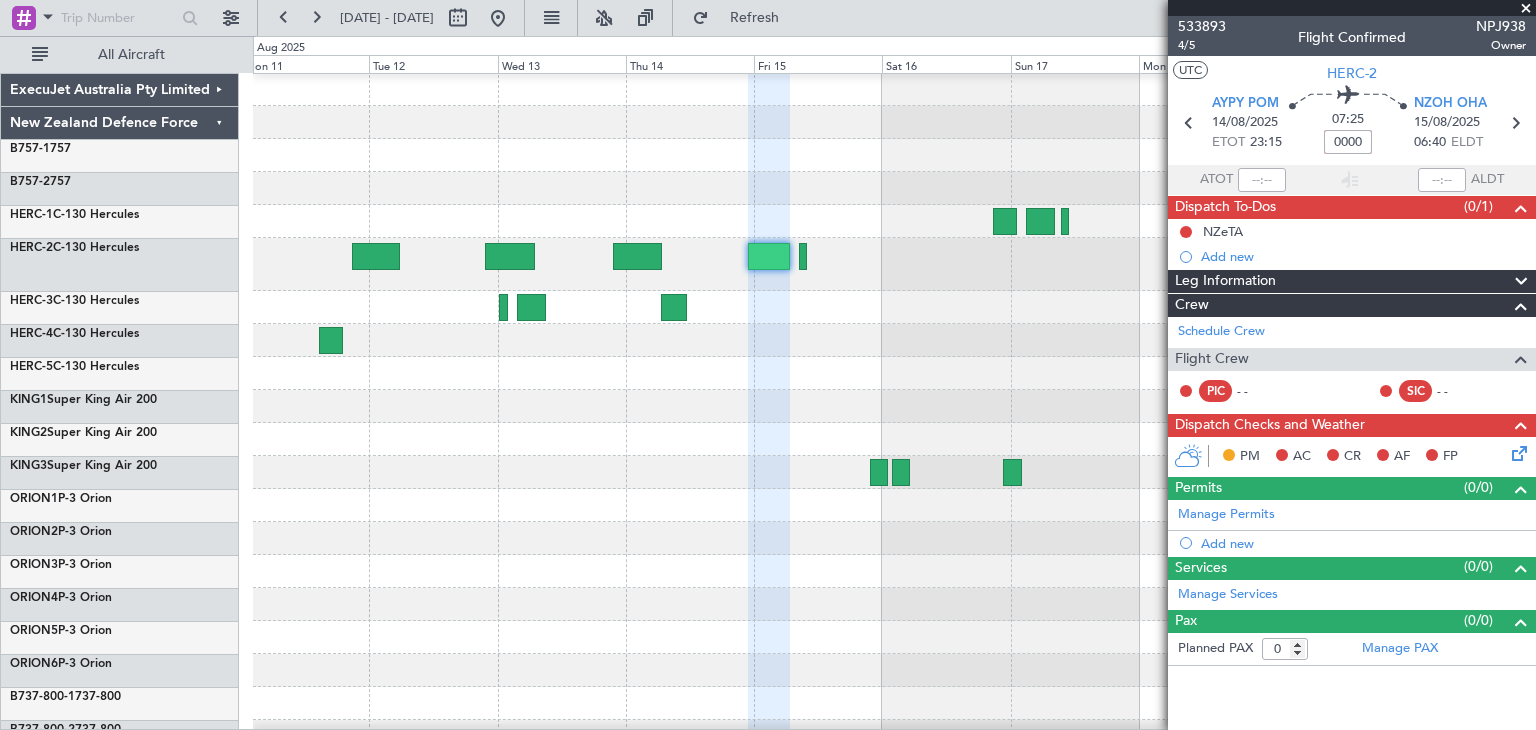 type on "+00:00" 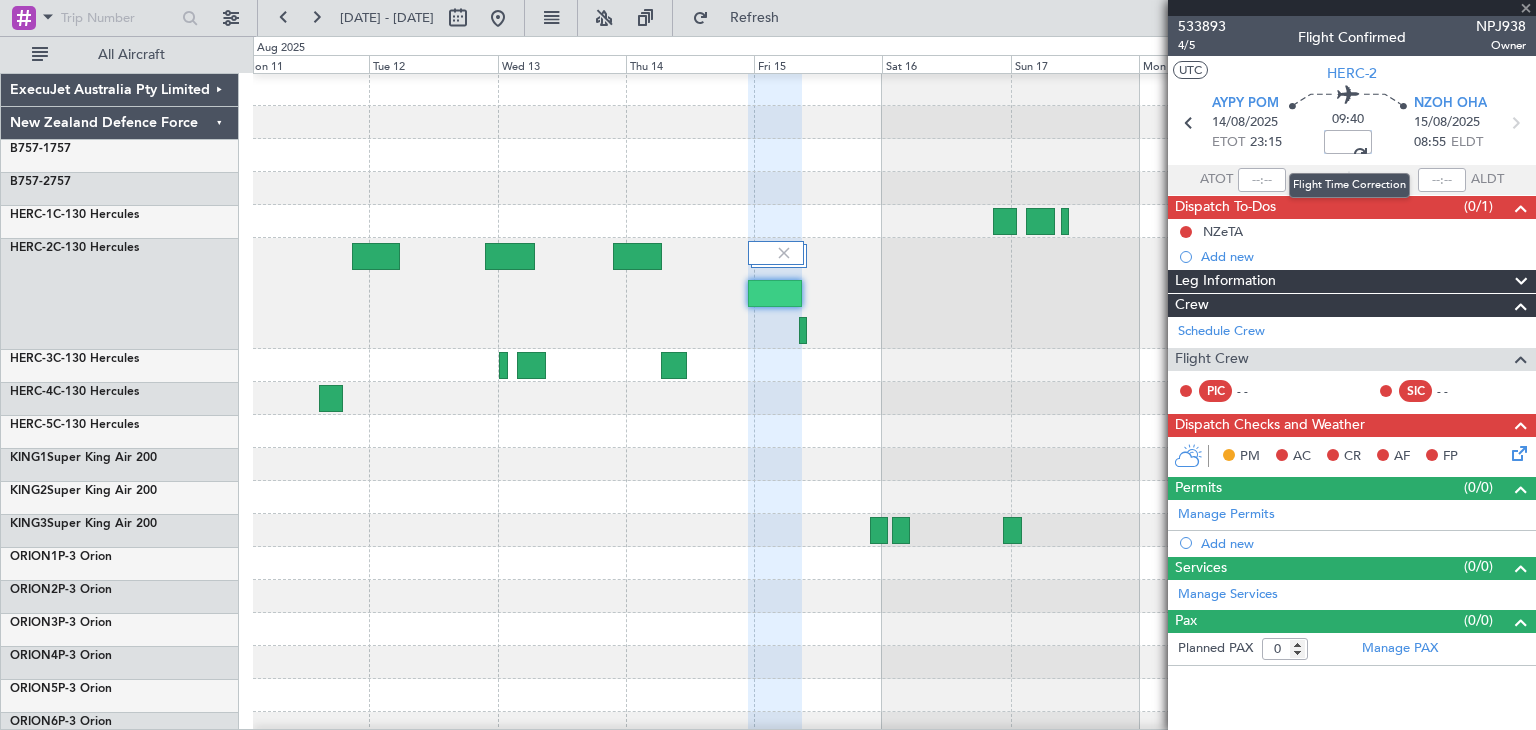 type on "-01:35" 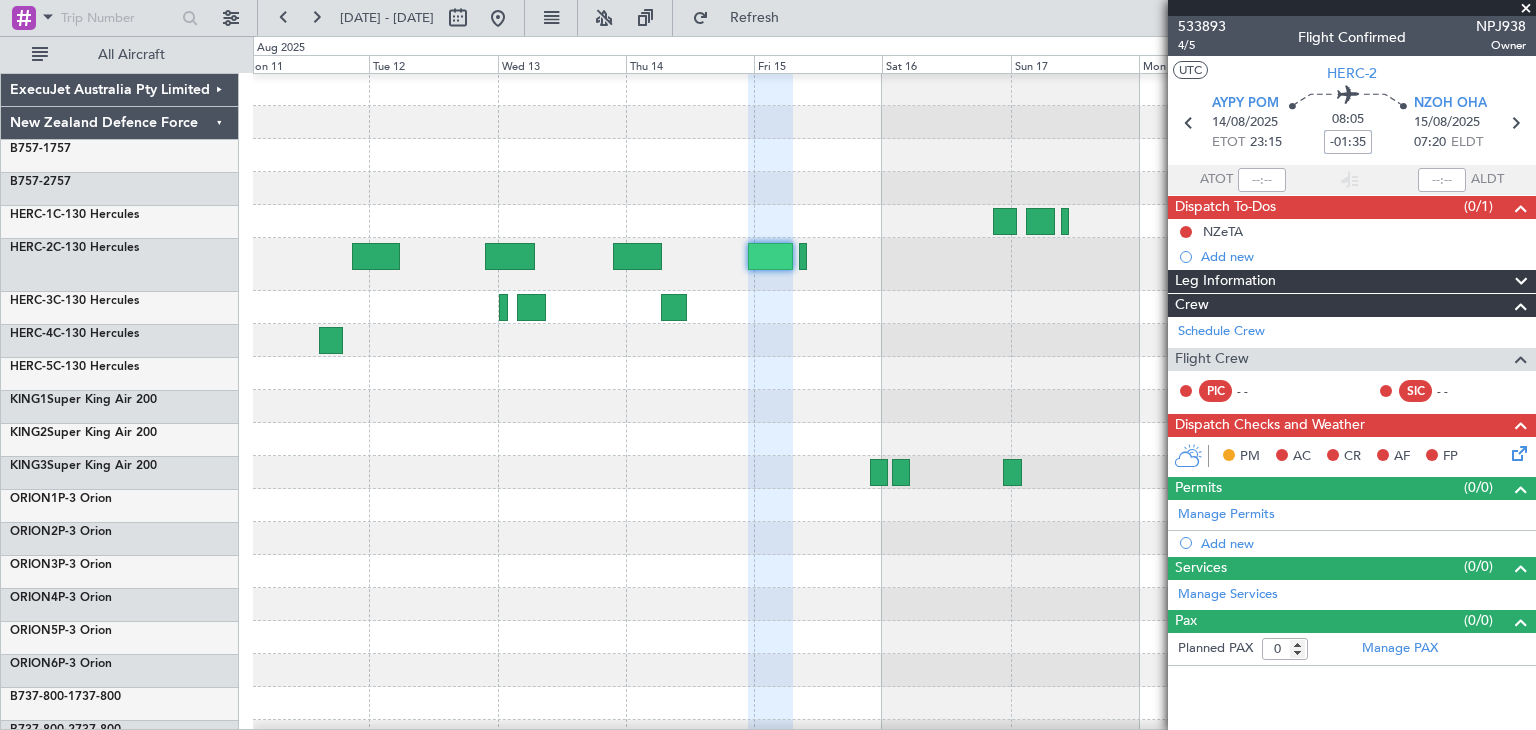 drag, startPoint x: 1329, startPoint y: 137, endPoint x: 1388, endPoint y: 137, distance: 59 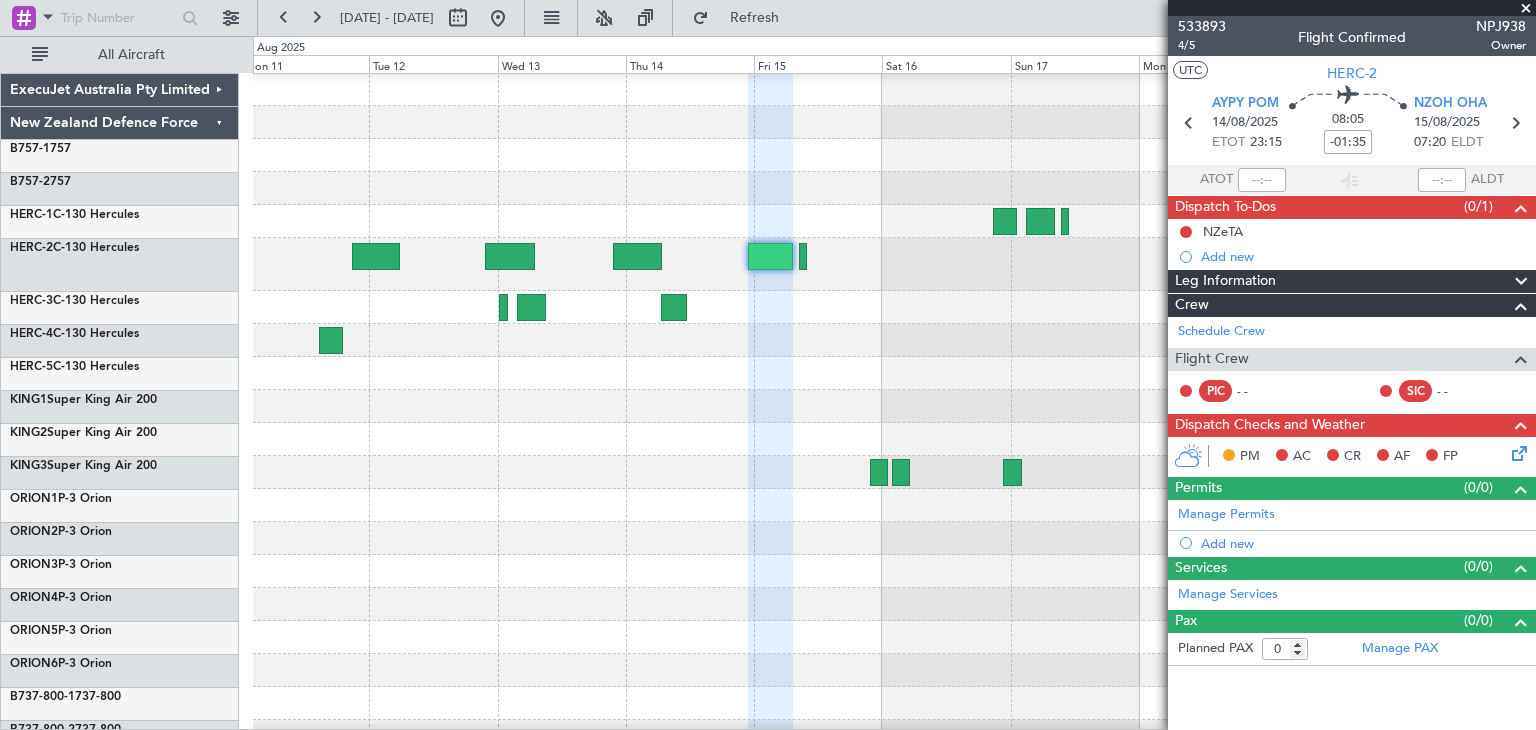 click on "08:05 -01:35" at bounding box center (1348, 123) 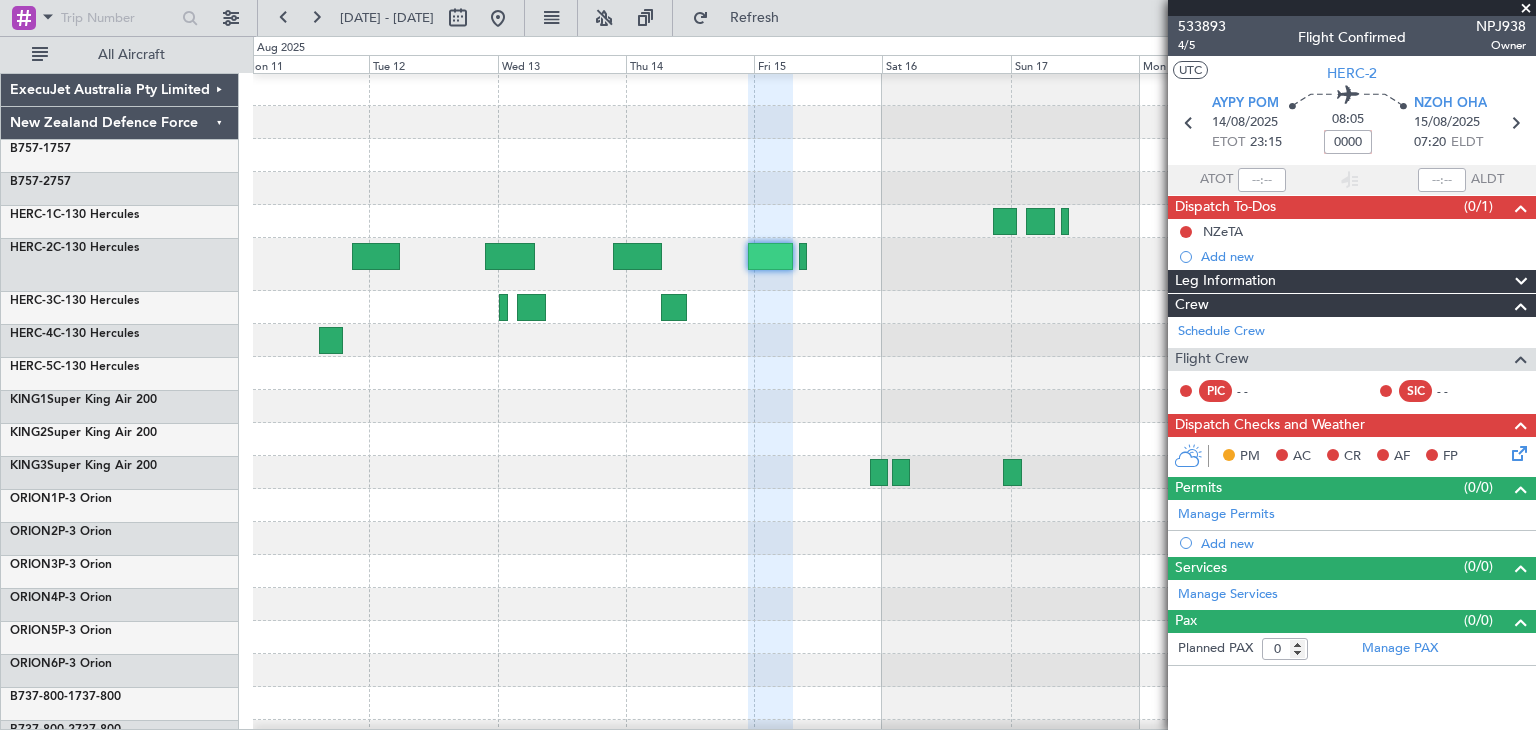 type on "+00:00" 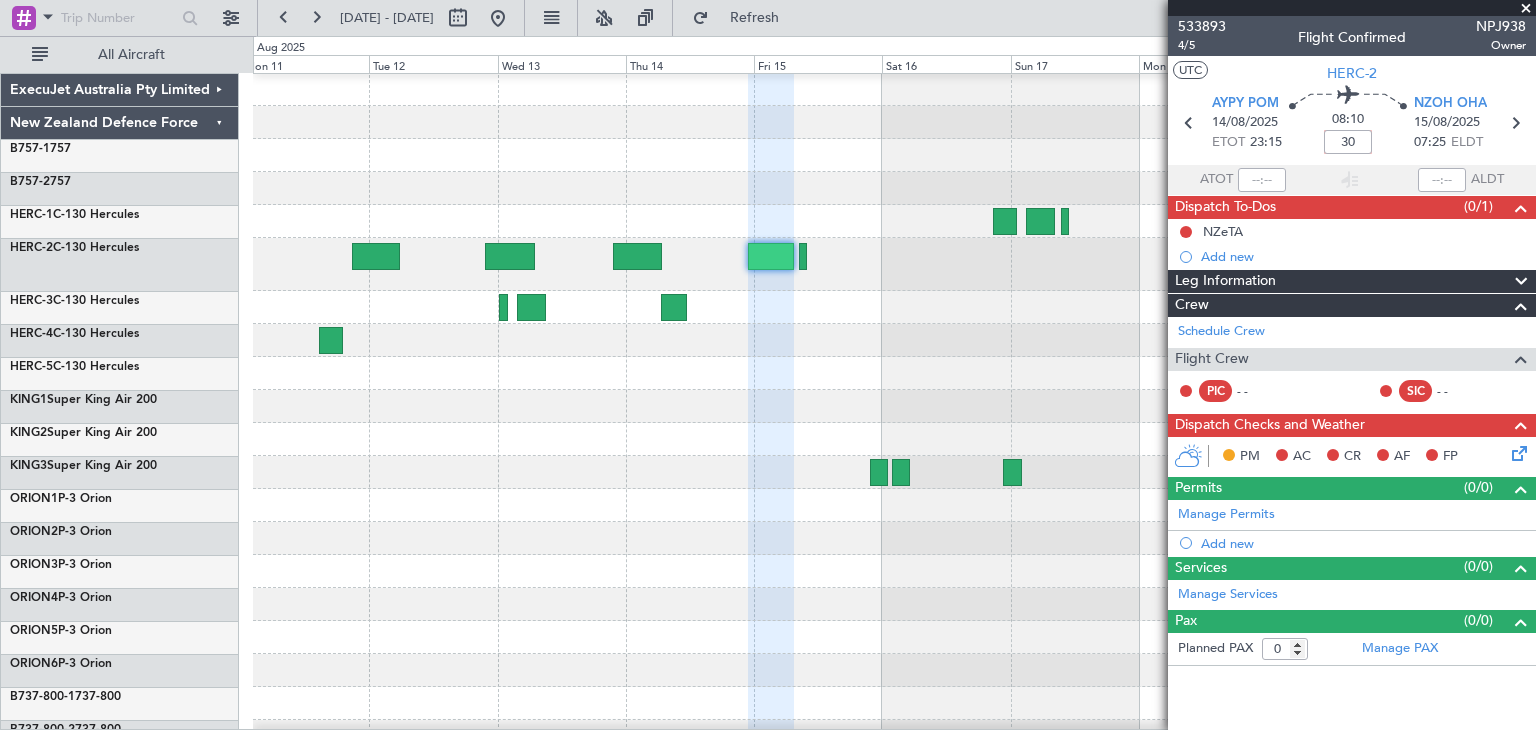 type on "0" 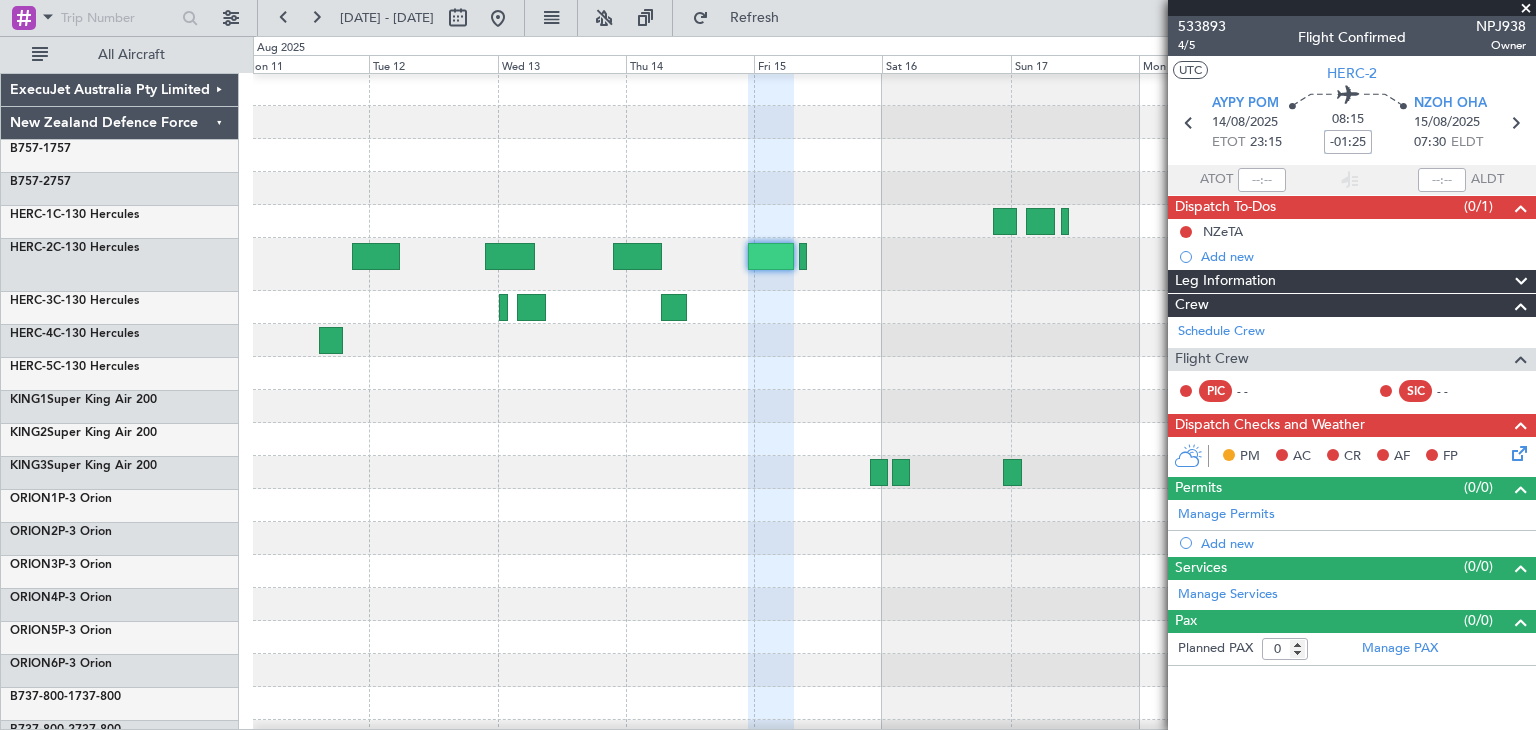 type on "-01:25" 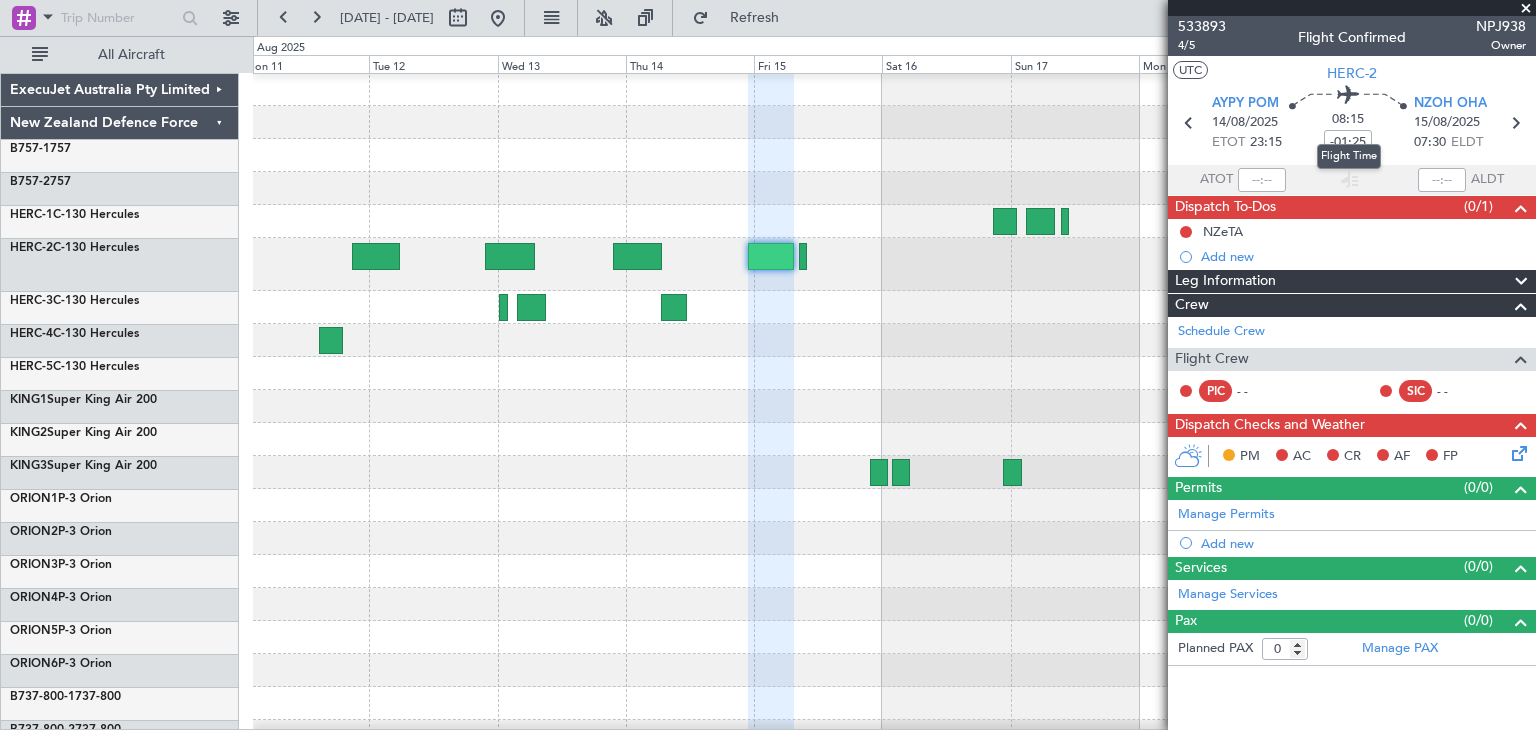 click on "Flight Time" at bounding box center [1349, 156] 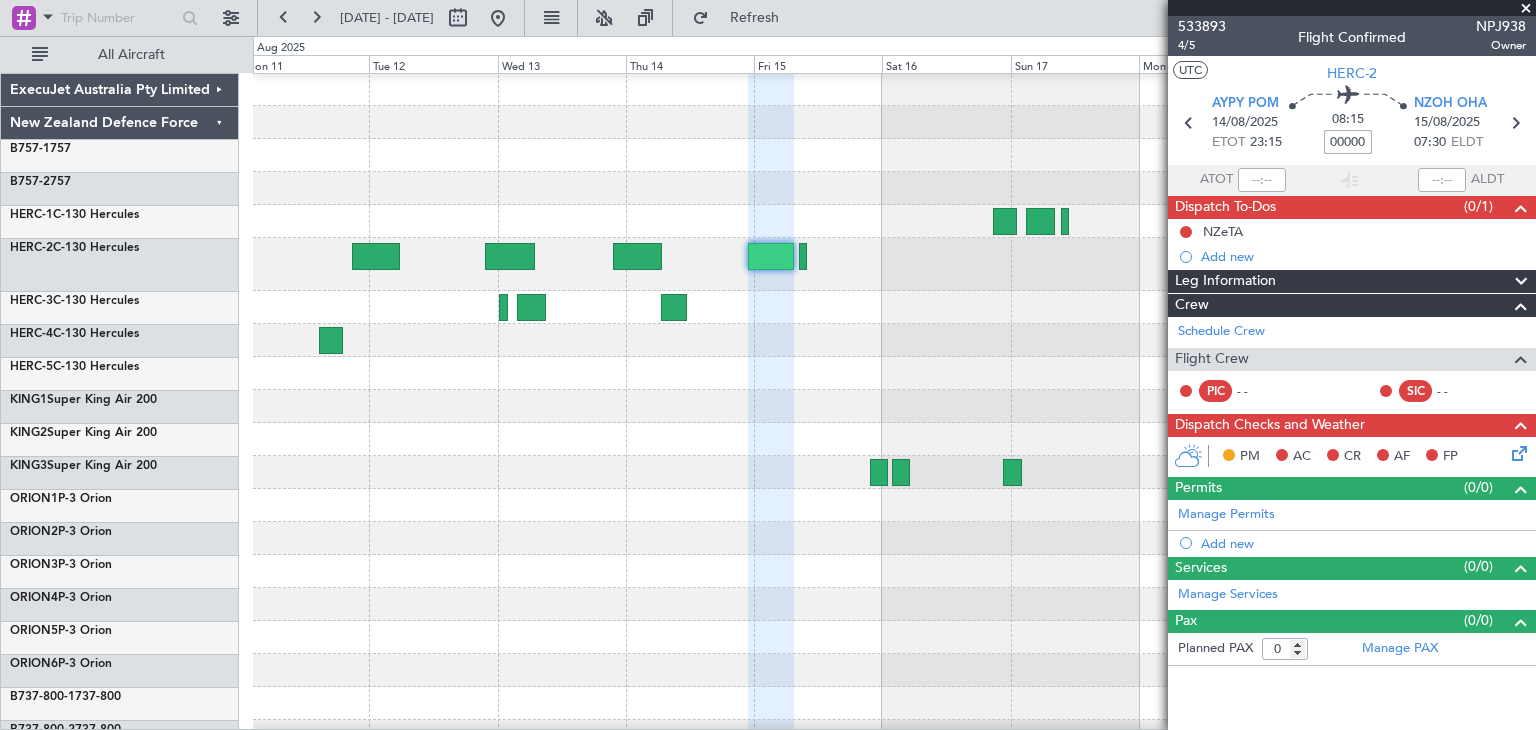 type on "+00:00" 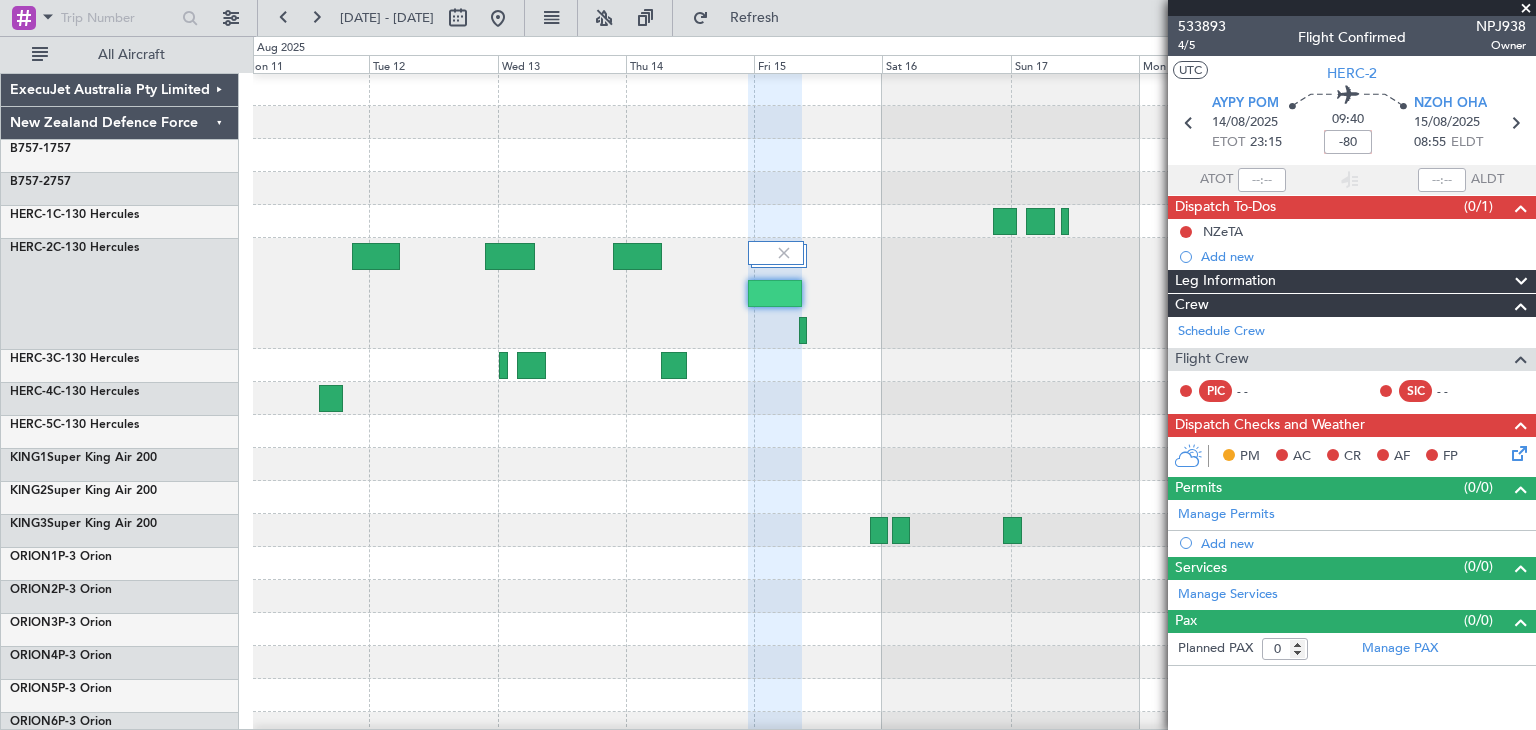 type on "-01:20" 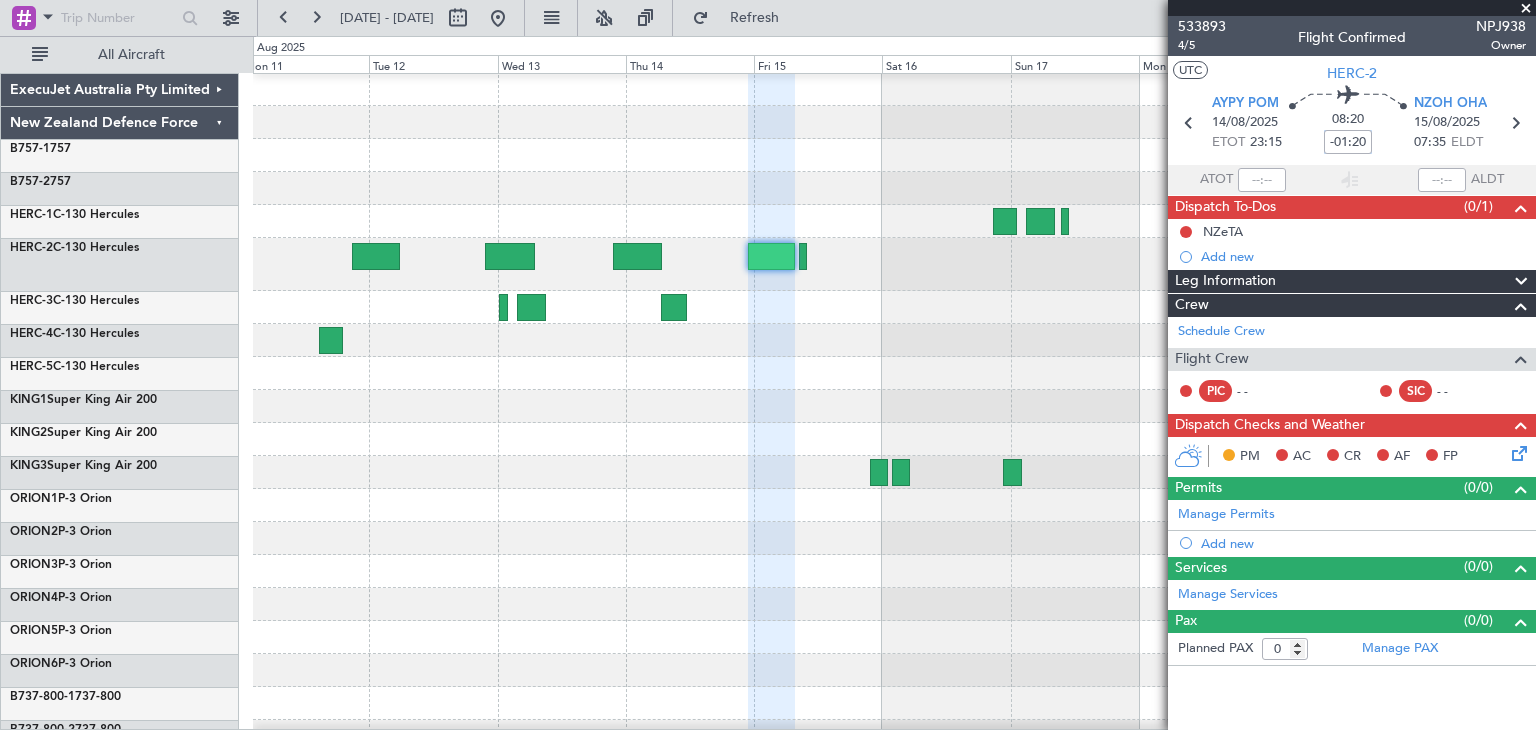 drag, startPoint x: 1328, startPoint y: 138, endPoint x: 1399, endPoint y: 145, distance: 71.34424 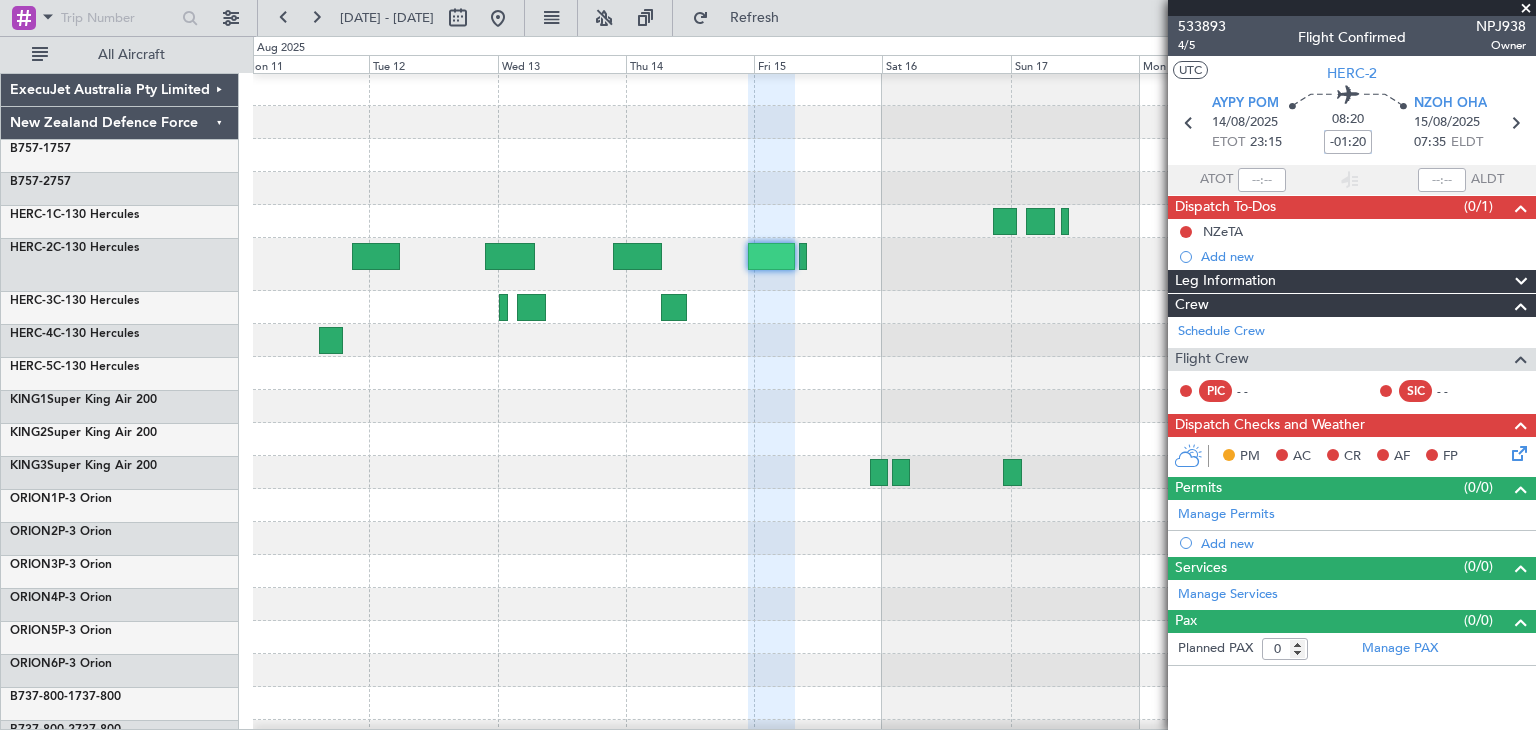 click on "08:20 -01:20" at bounding box center [1348, 123] 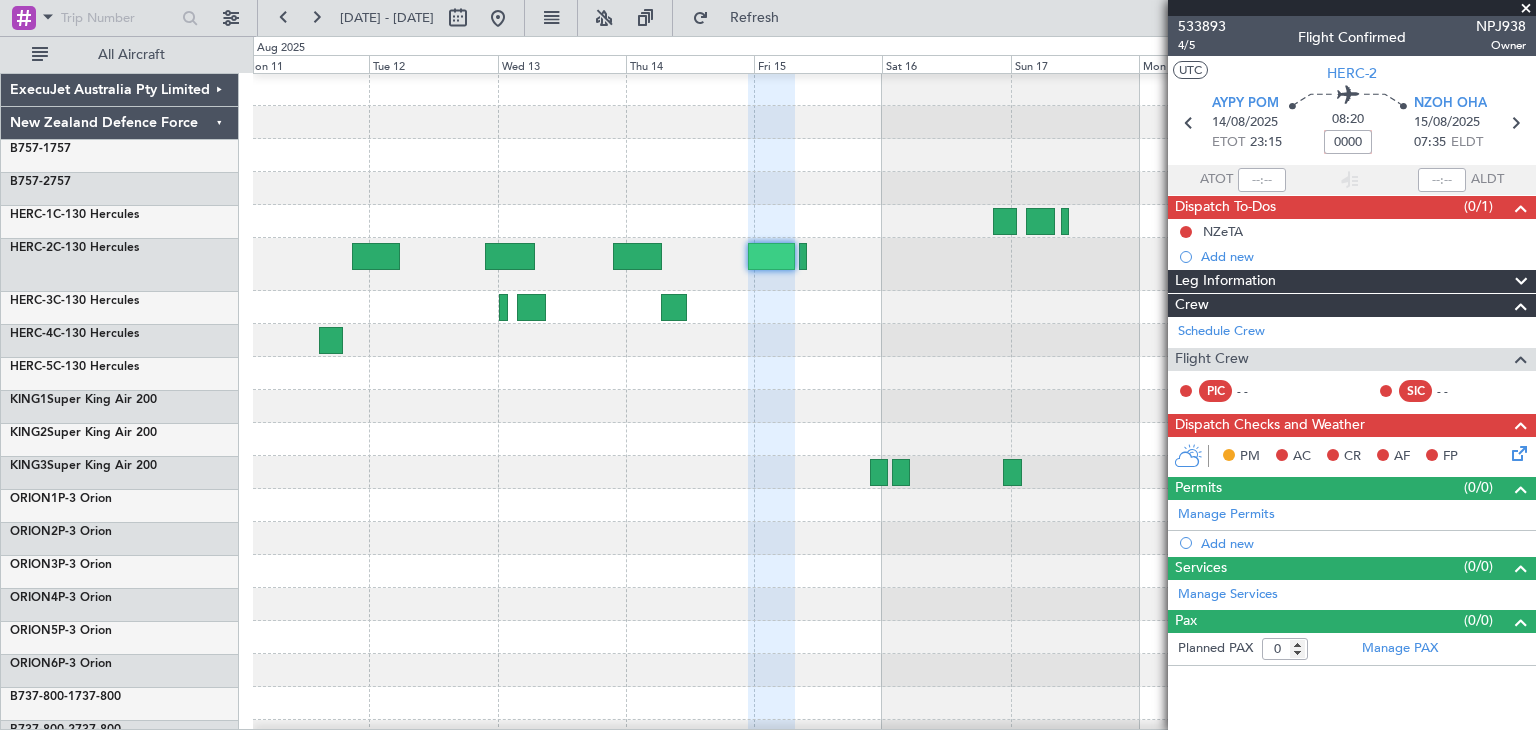 type on "+00:00" 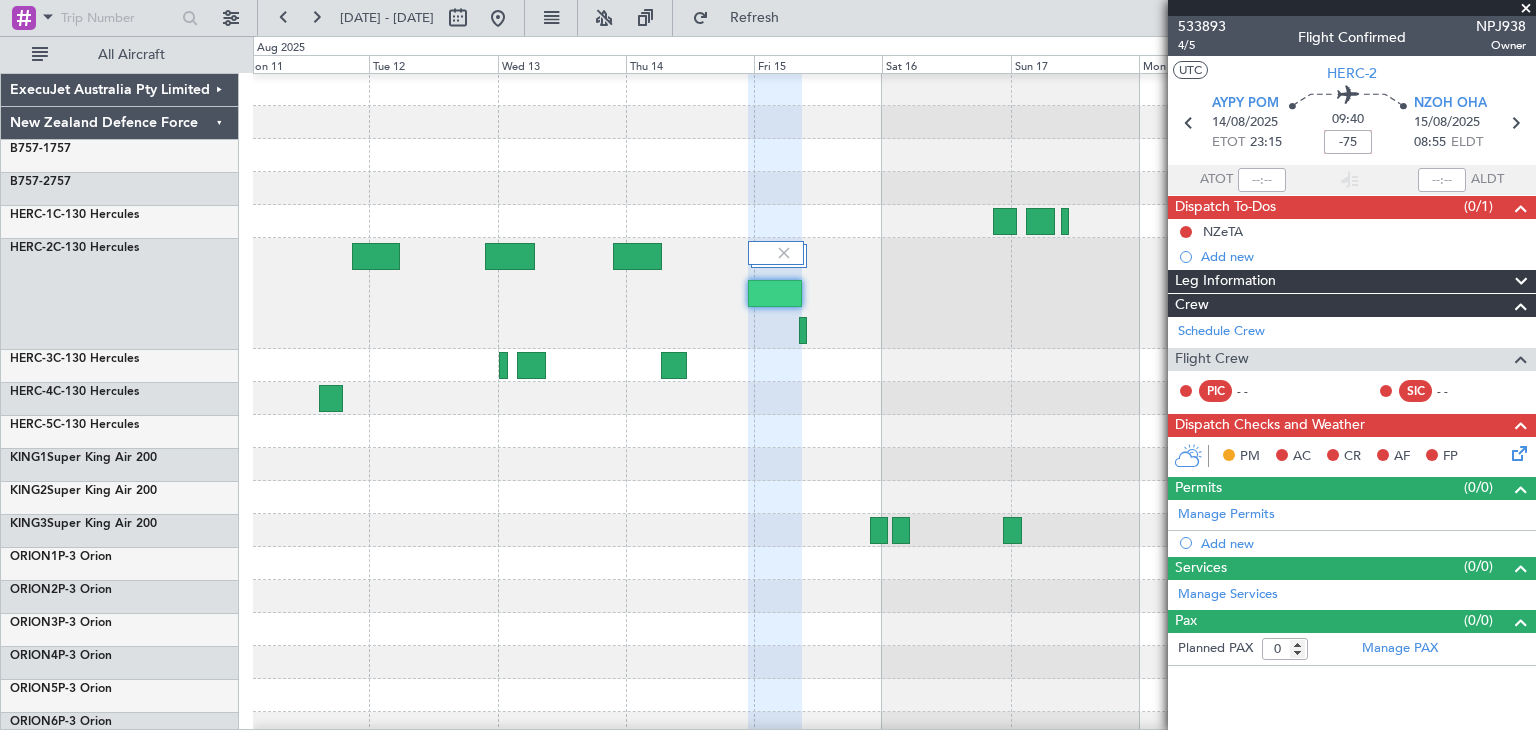 type on "-01:15" 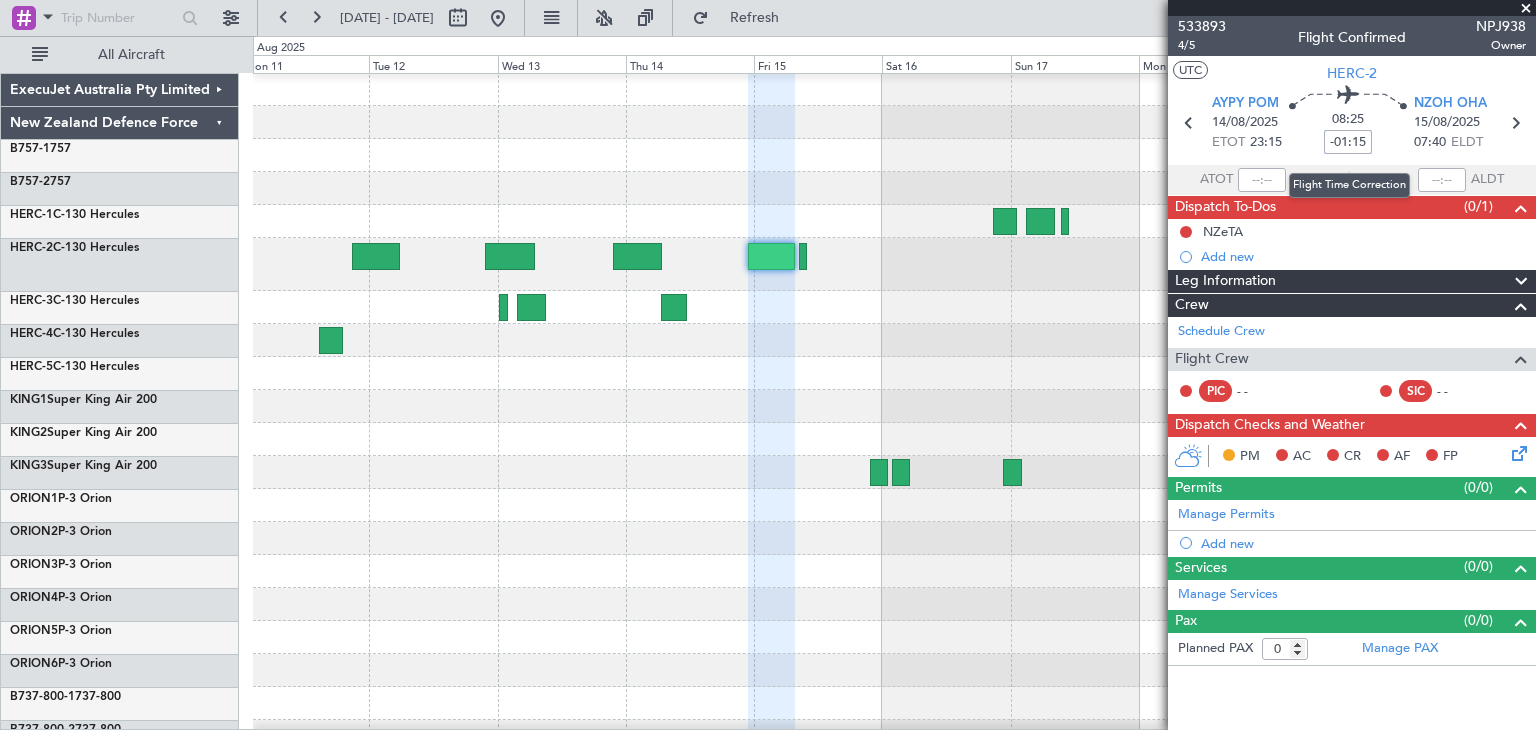 drag, startPoint x: 1327, startPoint y: 143, endPoint x: 1372, endPoint y: 139, distance: 45.17743 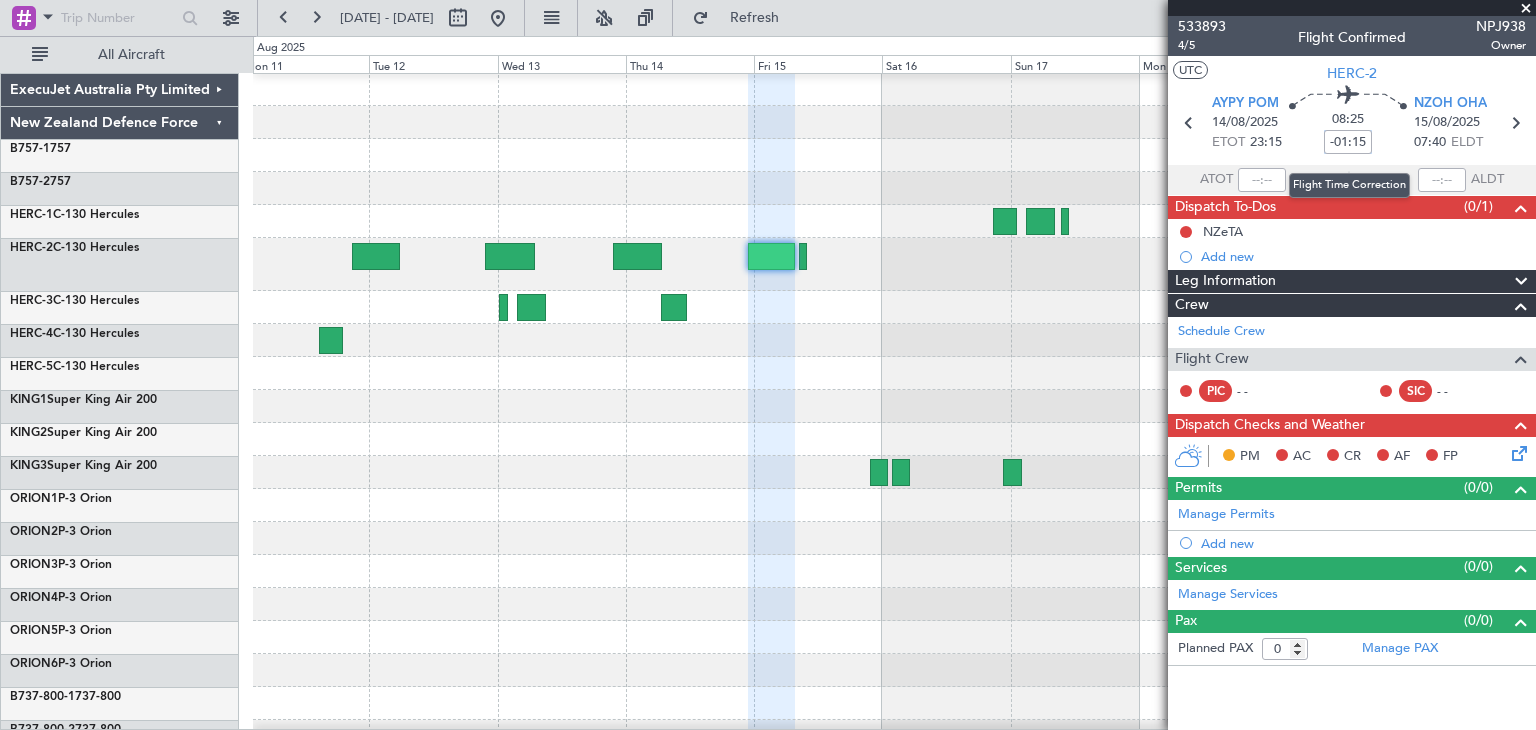 click on "-01:15" at bounding box center (1348, 142) 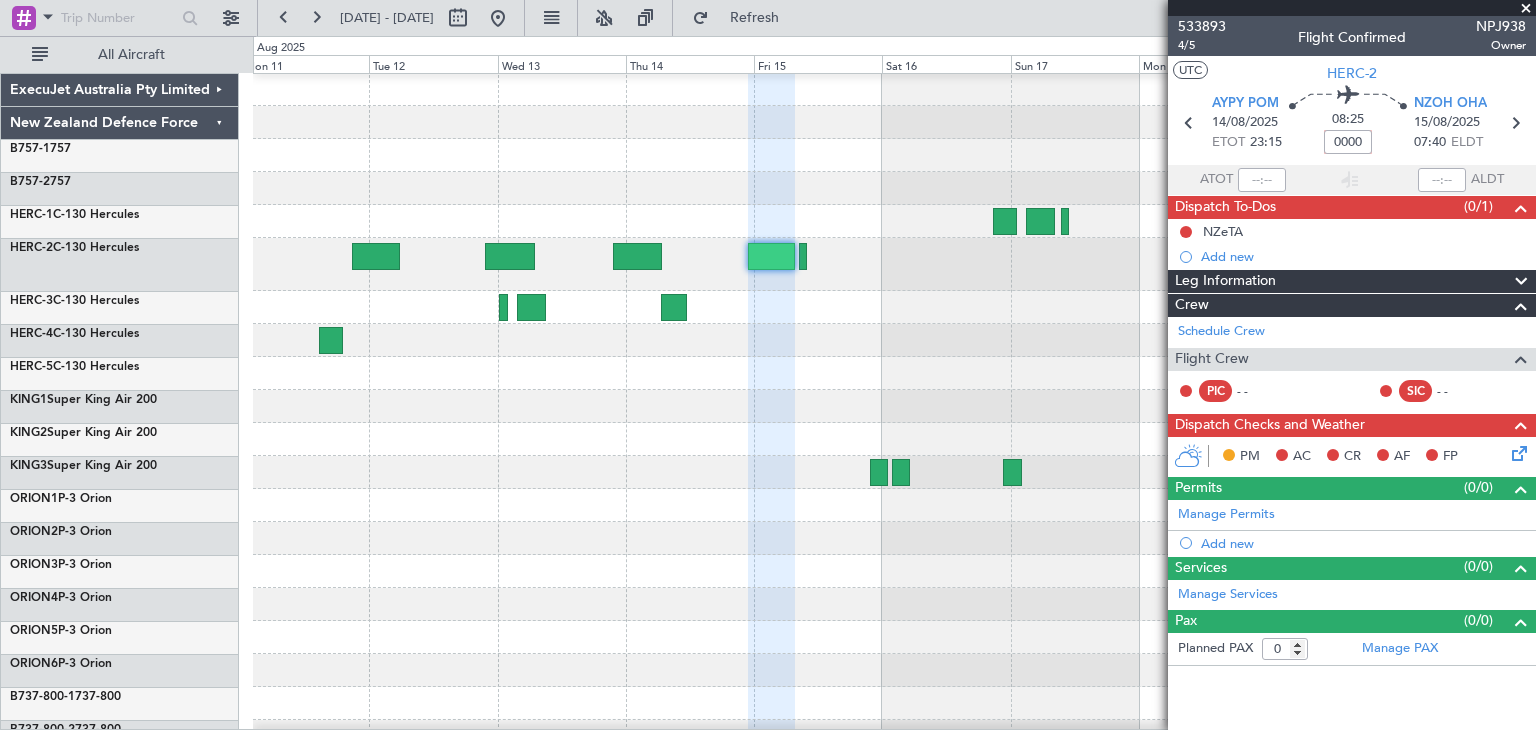 type on "+00:00" 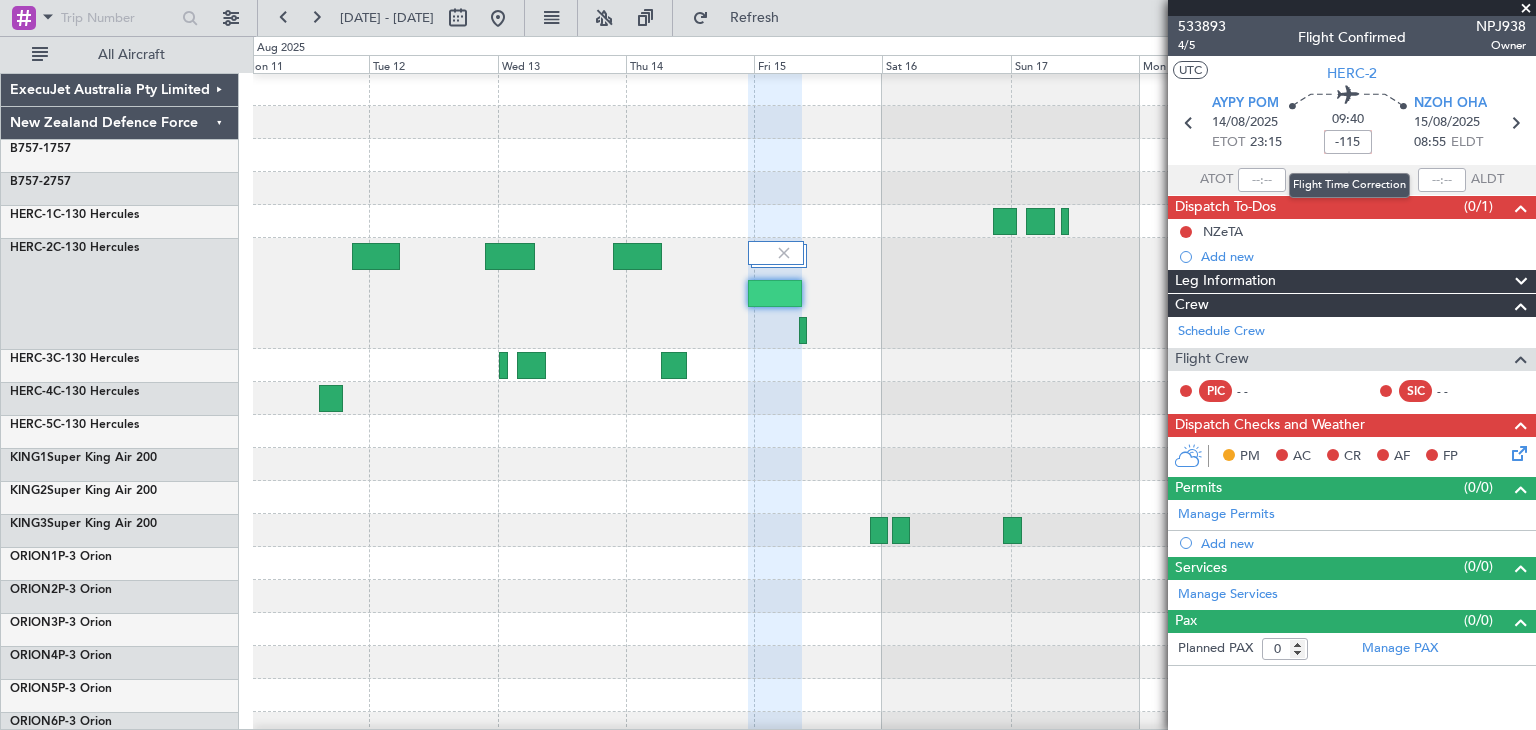 type on "-01:55" 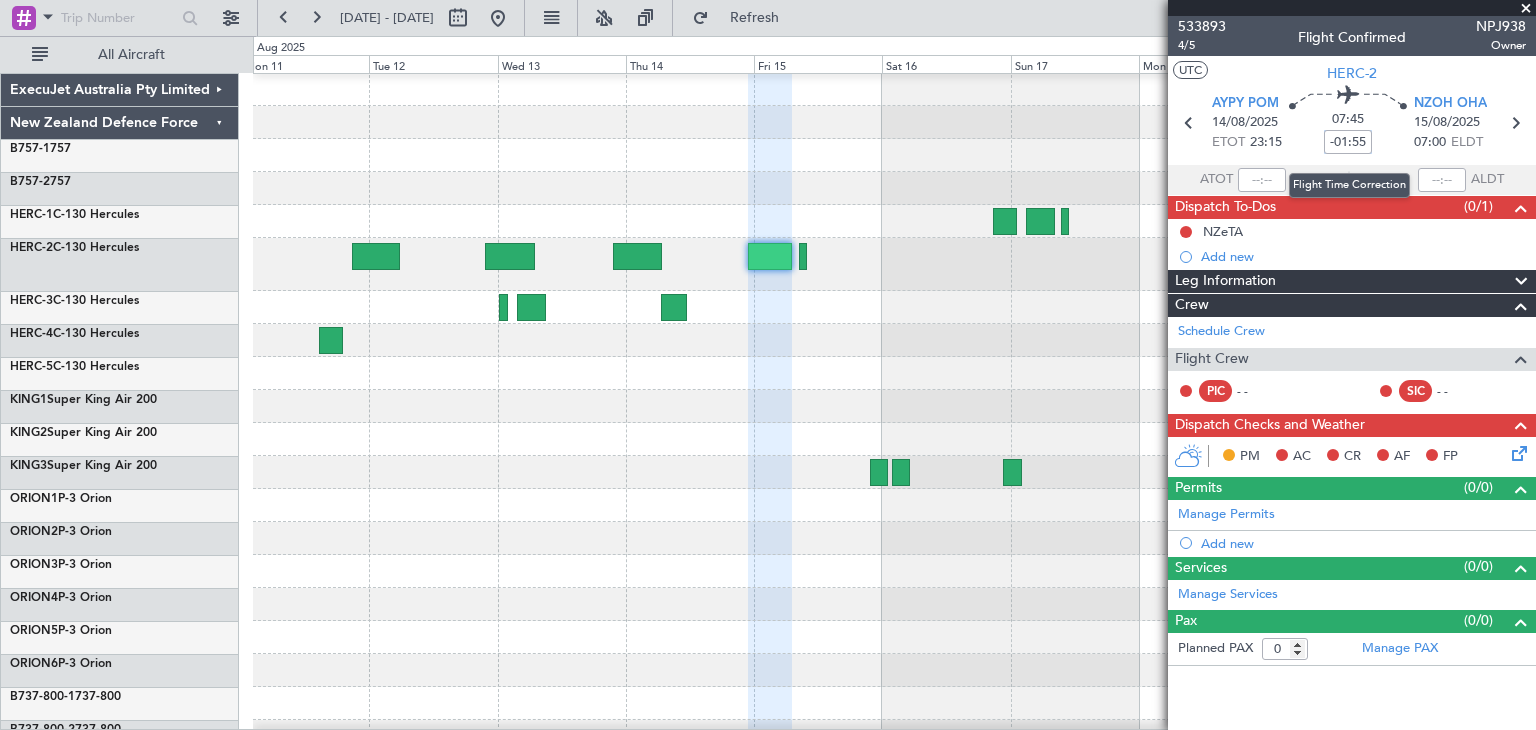 drag, startPoint x: 1332, startPoint y: 140, endPoint x: 1368, endPoint y: 141, distance: 36.013885 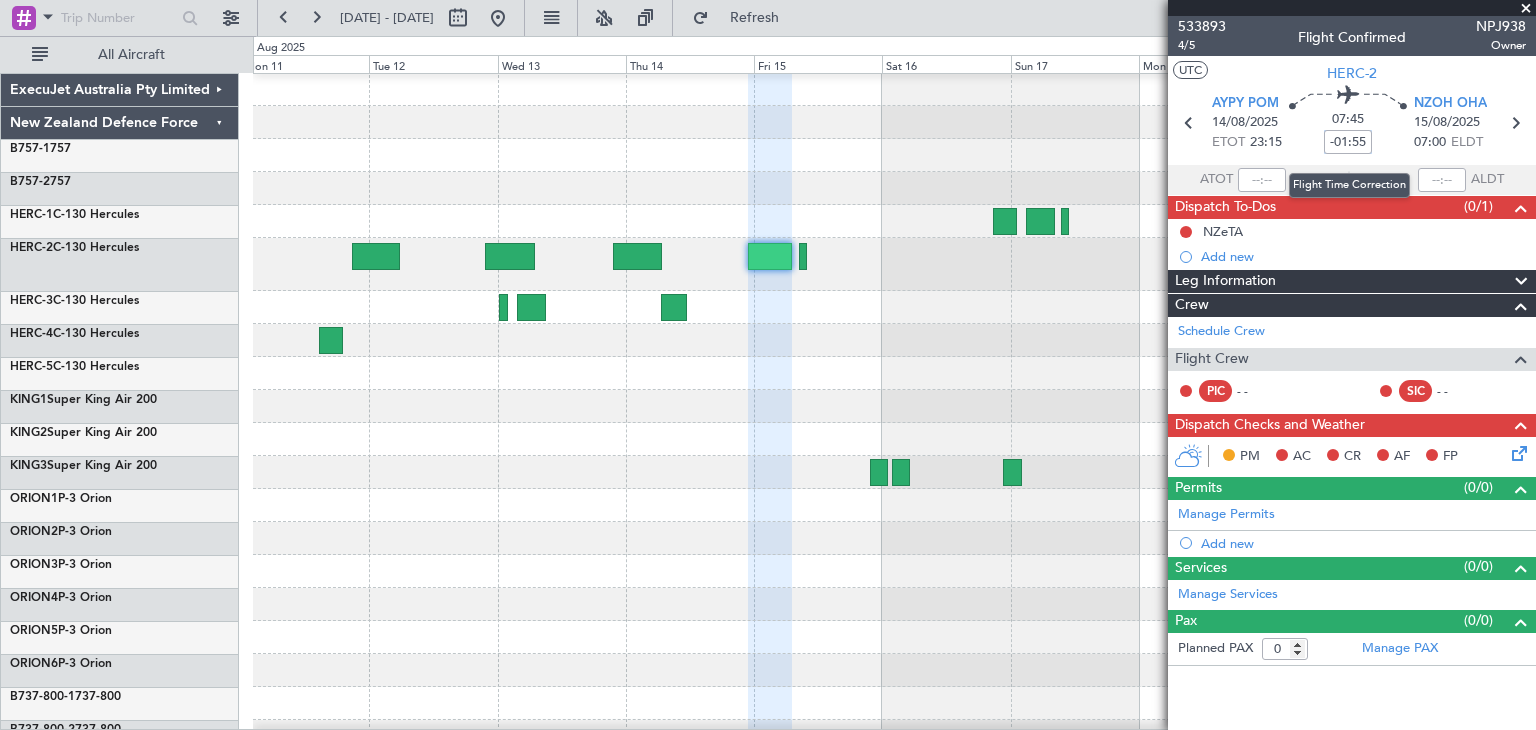 click on "-01:55" at bounding box center [1348, 142] 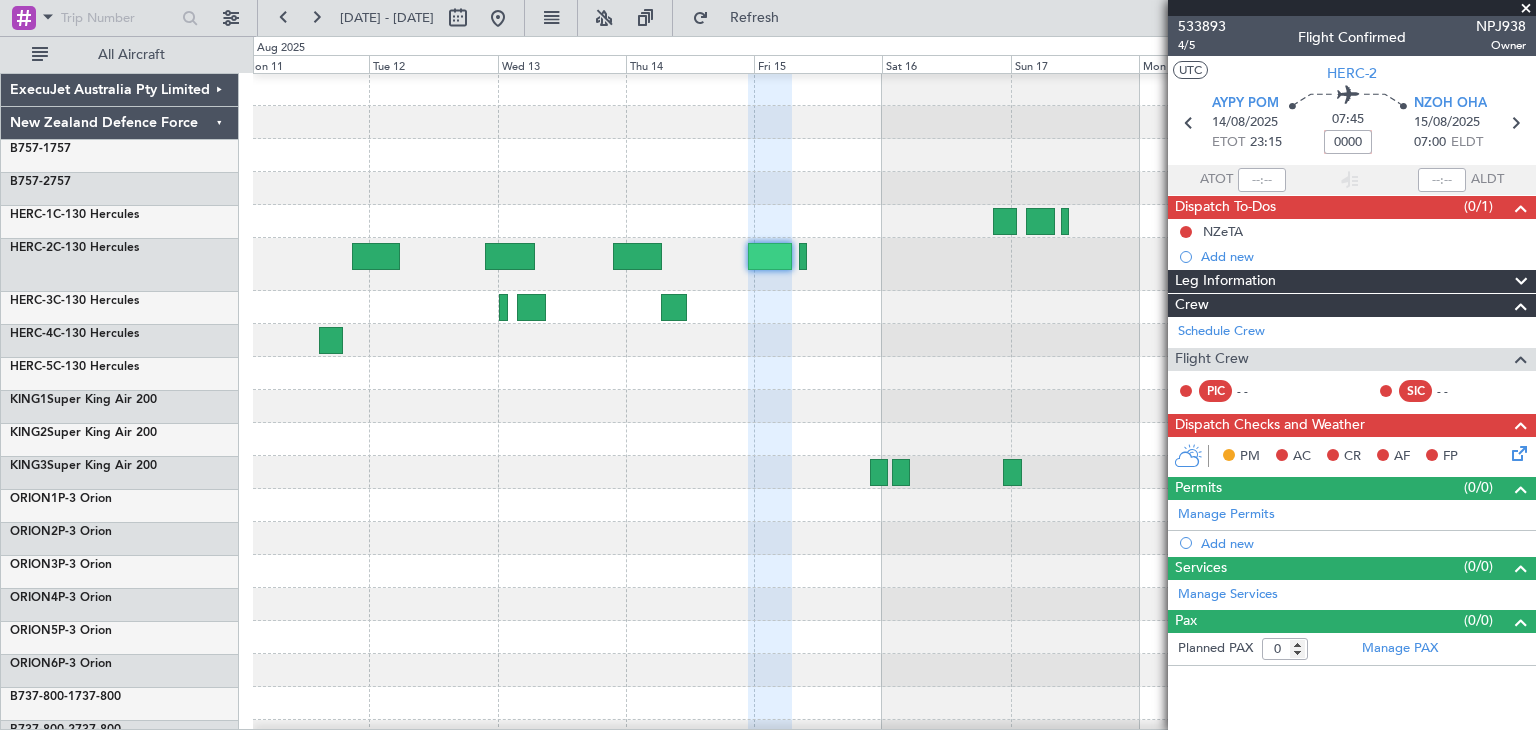 type on "+00:00" 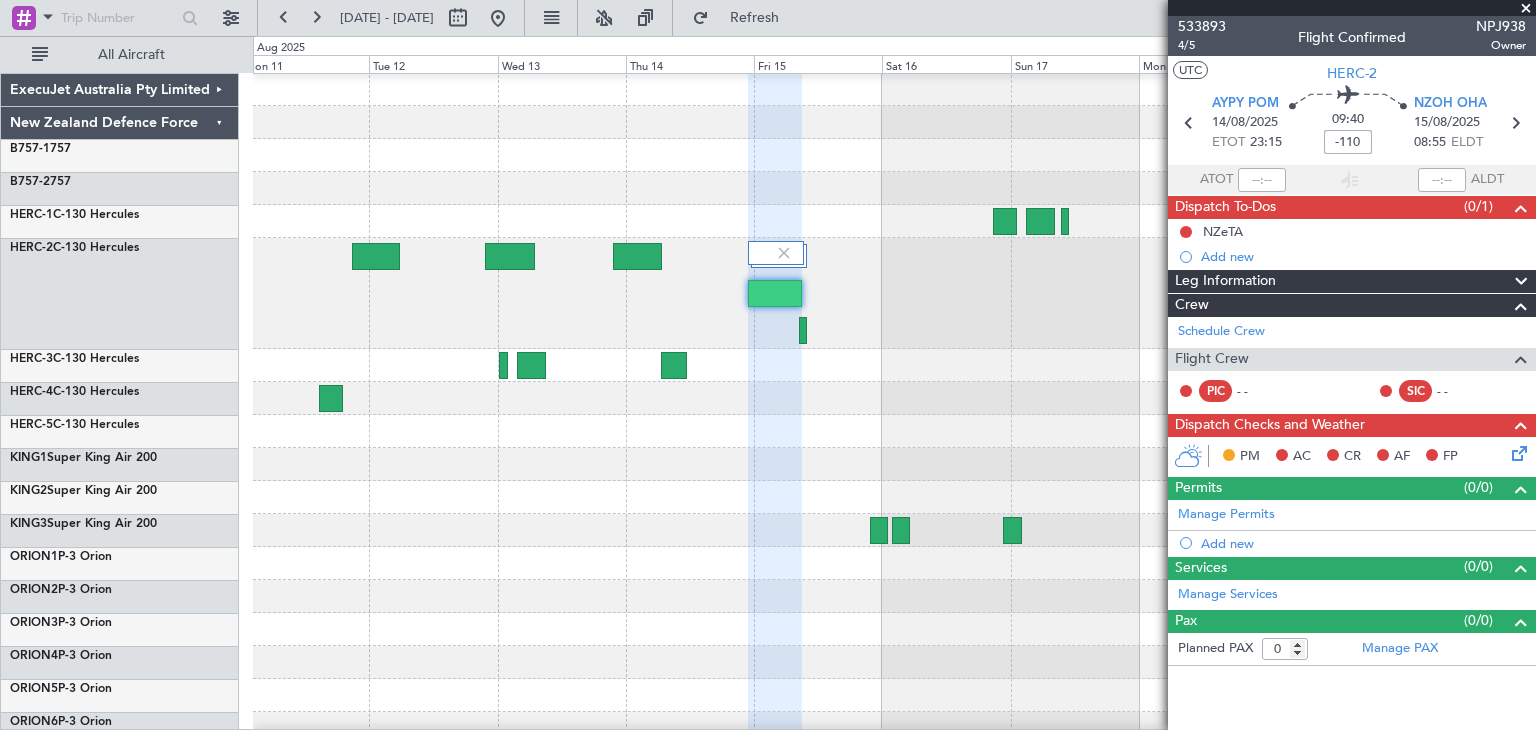 type on "-01:50" 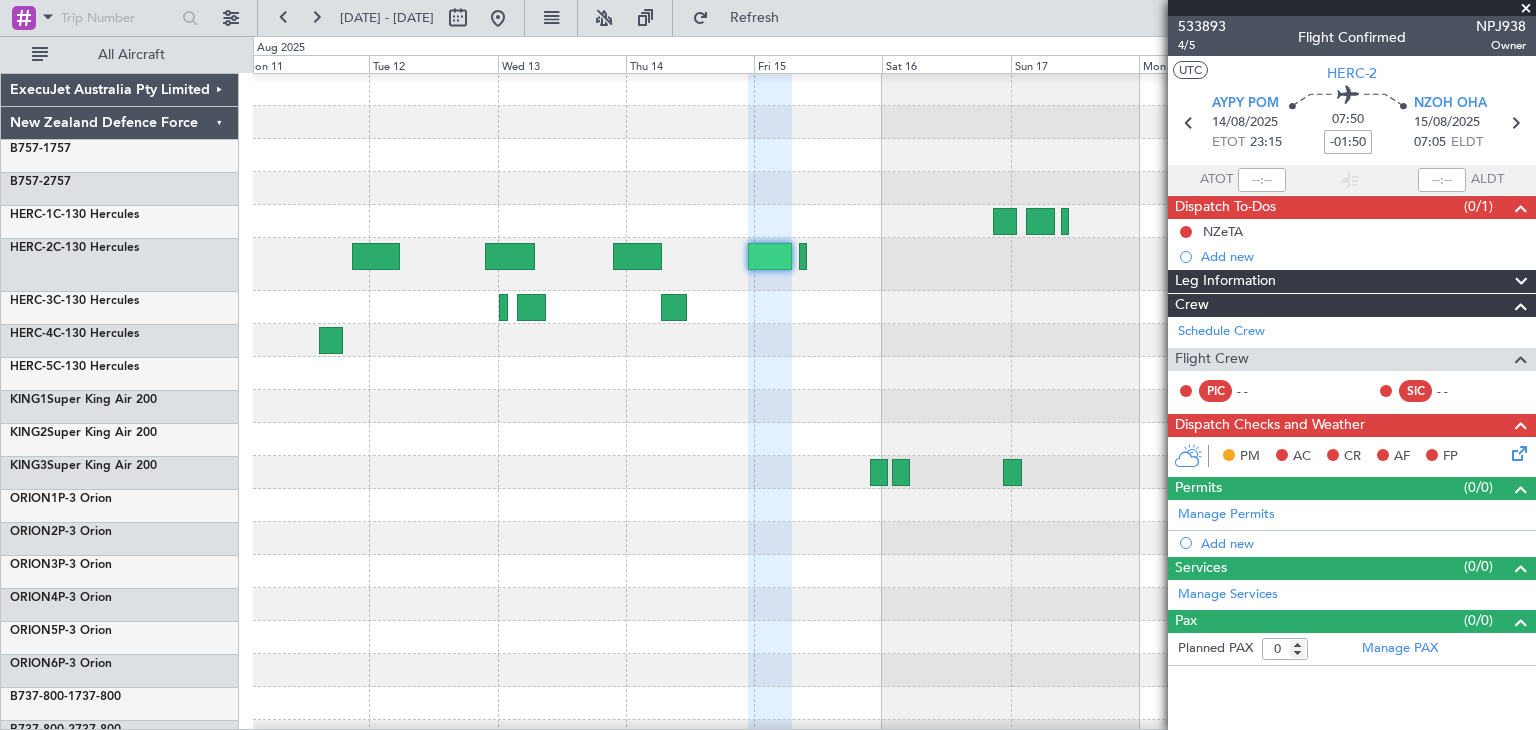 drag, startPoint x: 1331, startPoint y: 140, endPoint x: 1370, endPoint y: 140, distance: 39 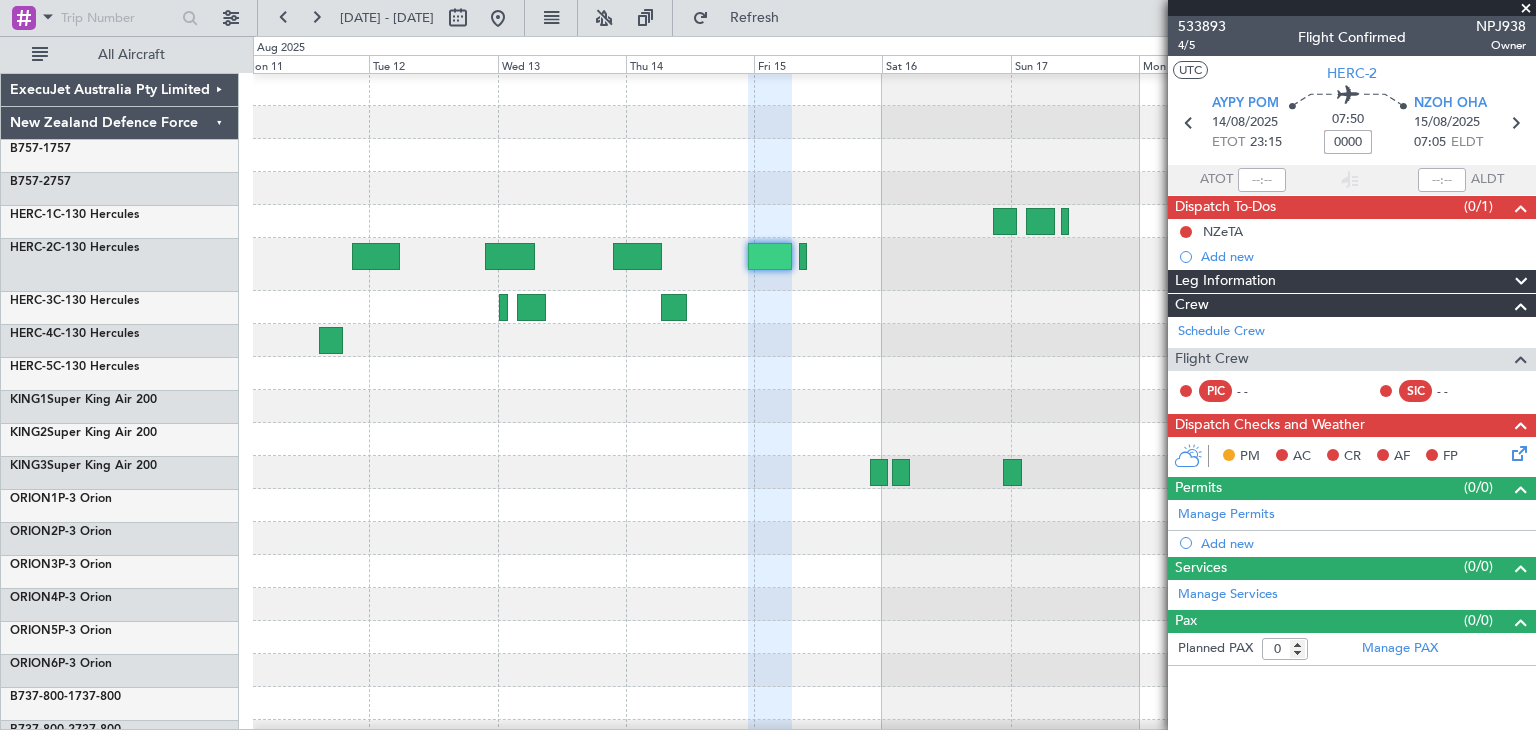 type on "+00:00" 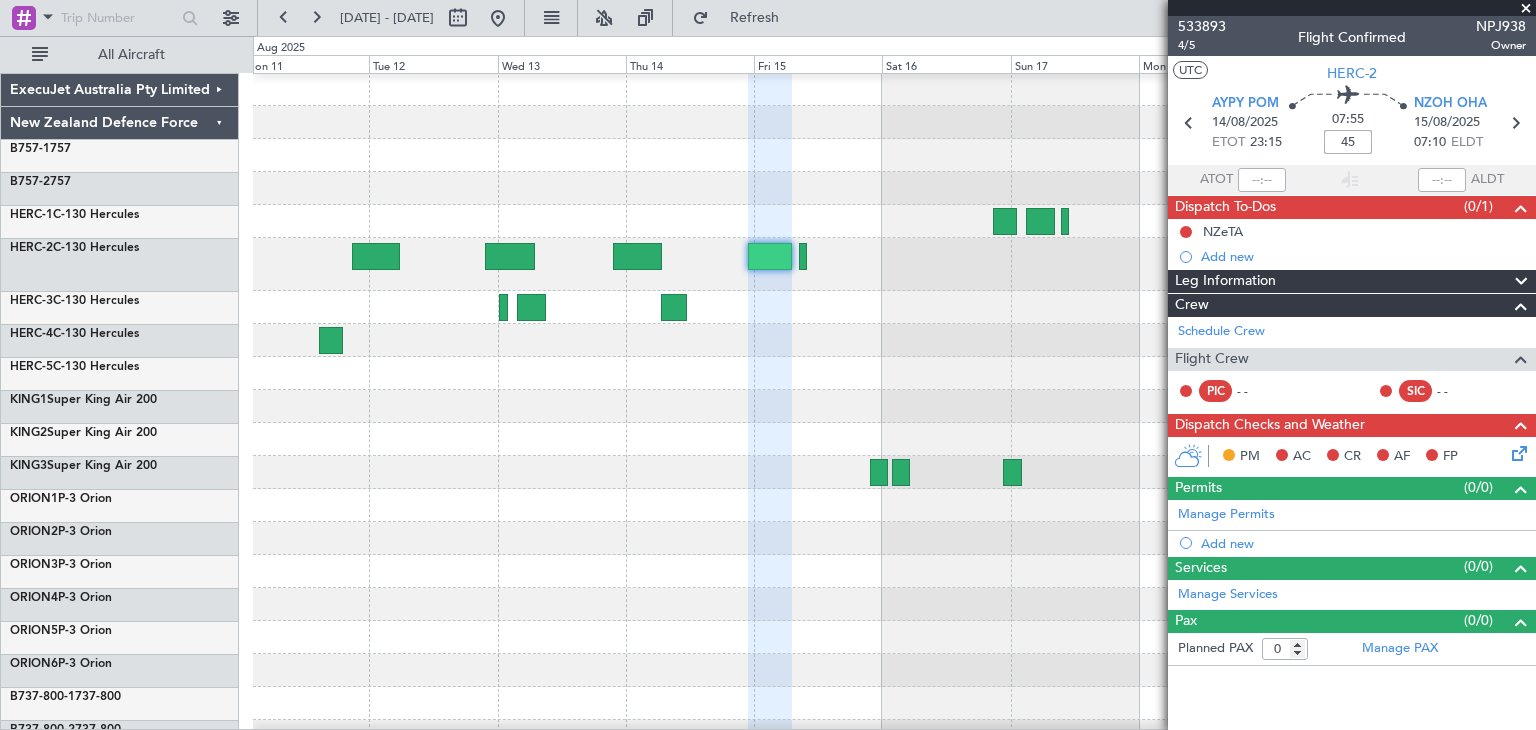 type on "5" 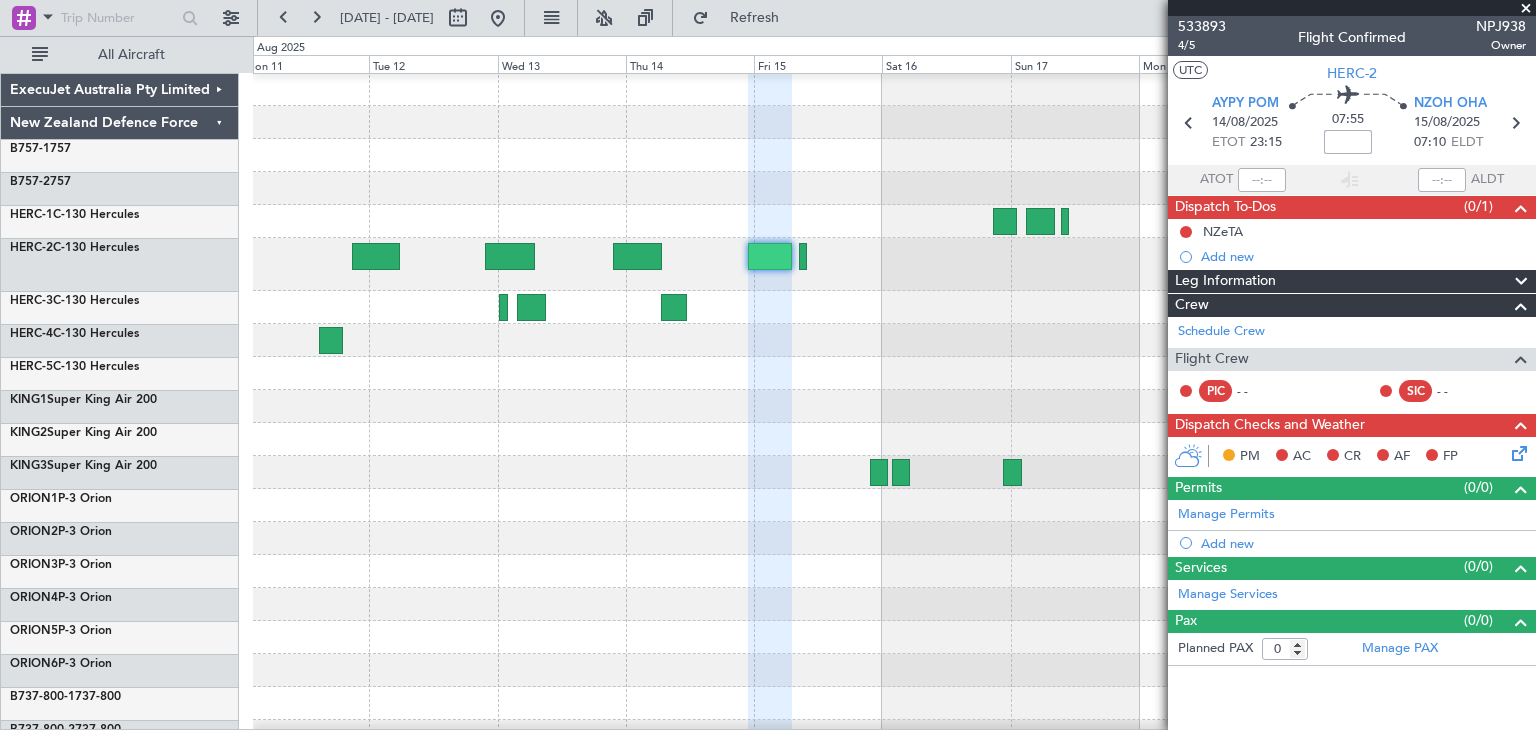 type on "-" 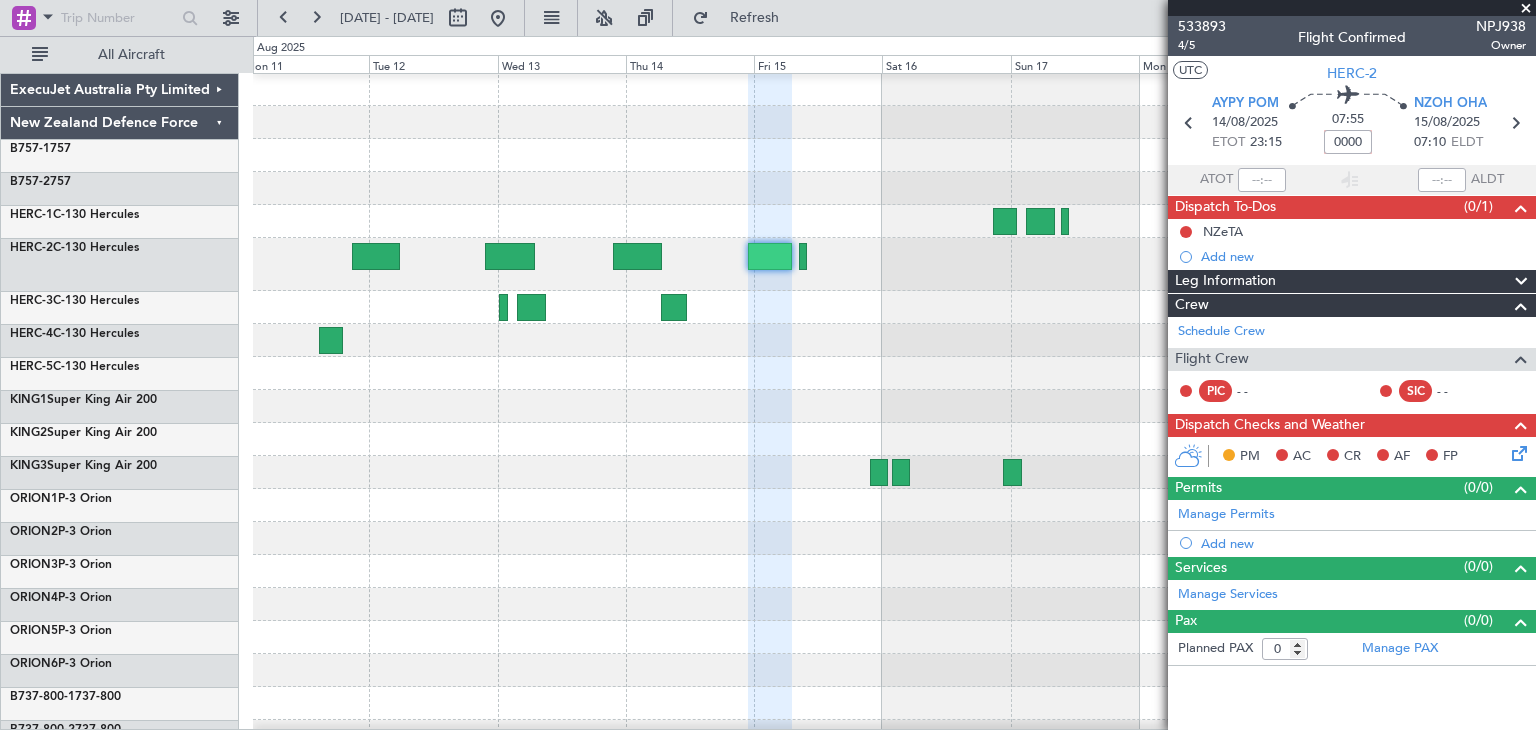 type on "+00:00" 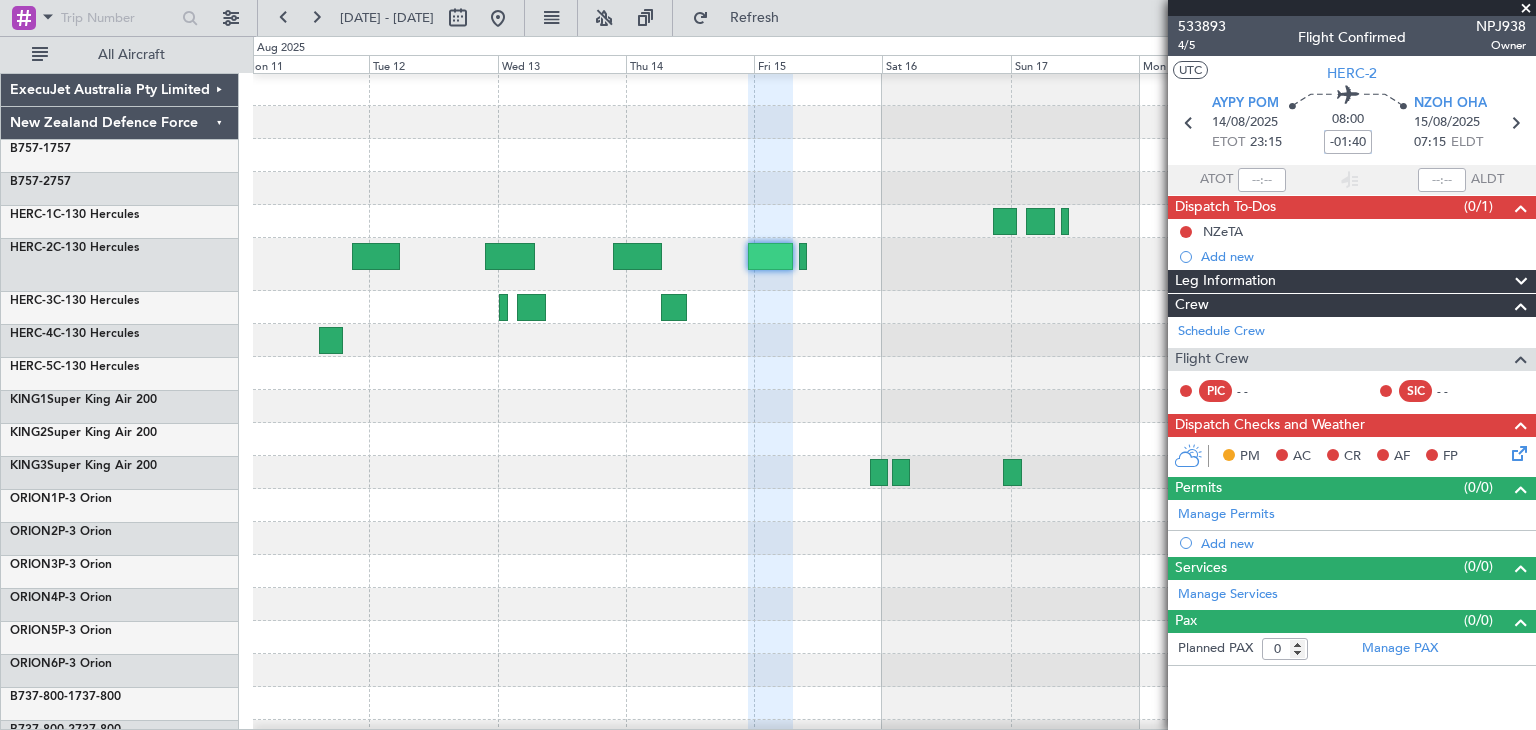 type on "-01:40" 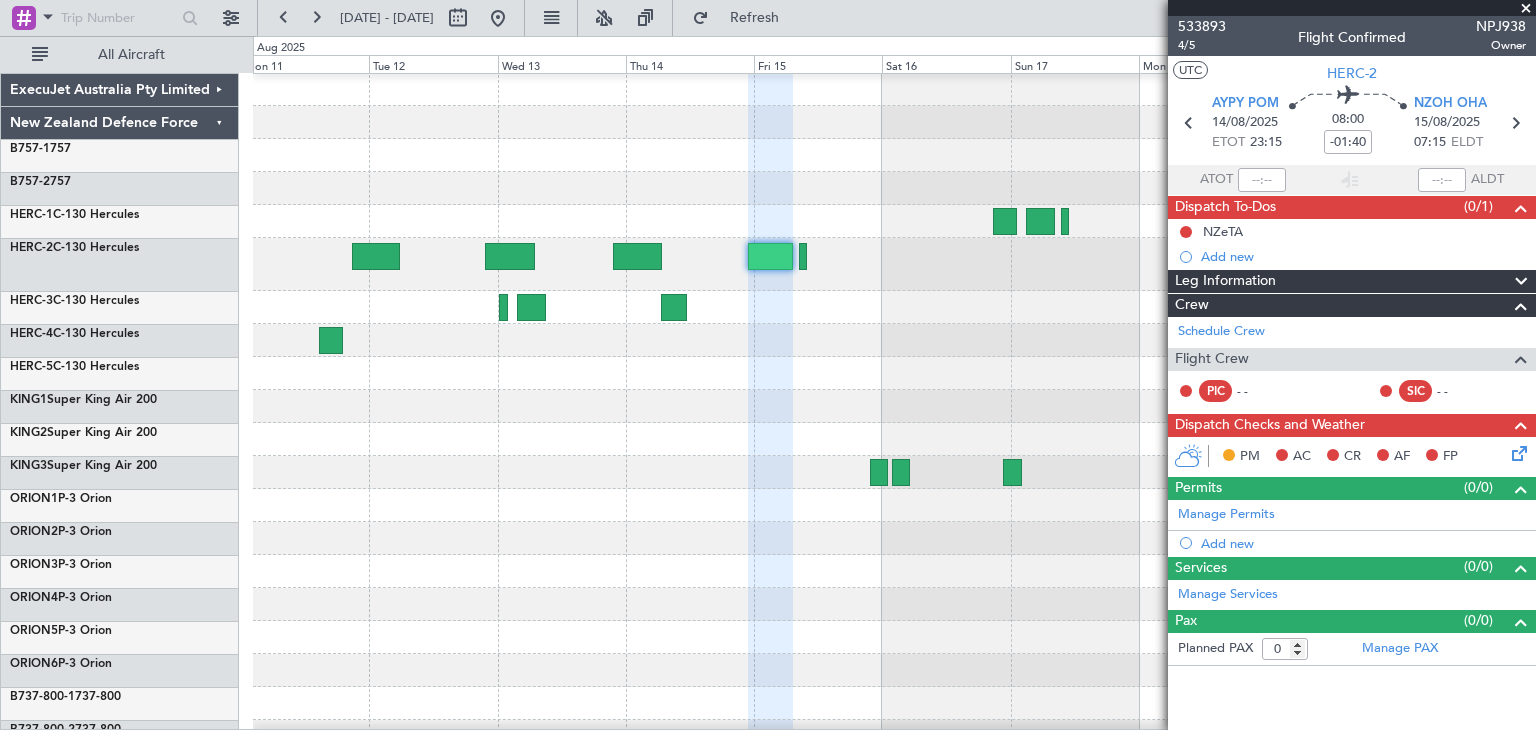 click at bounding box center [1526, 9] 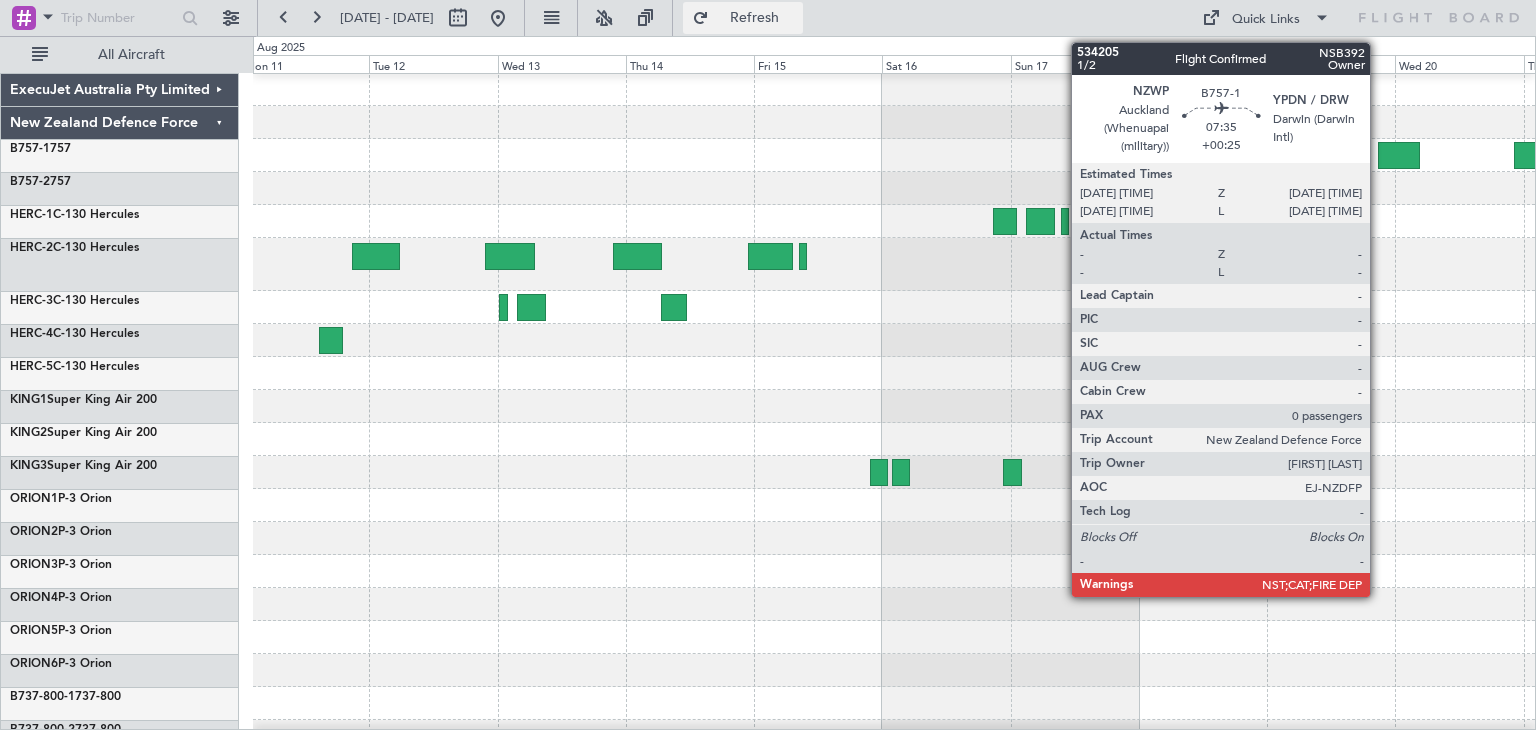 drag, startPoint x: 828, startPoint y: 9, endPoint x: 846, endPoint y: 21, distance: 21.633308 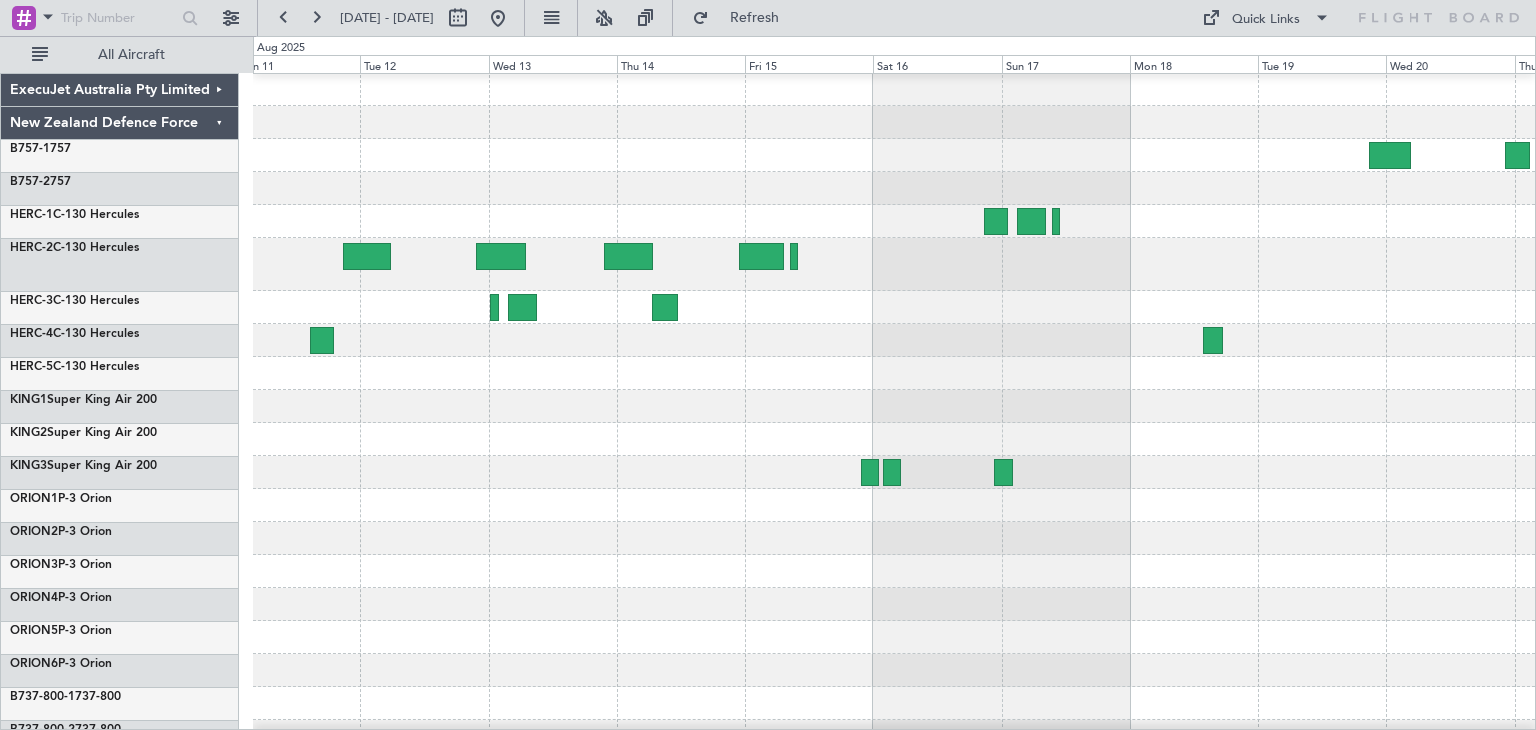 click 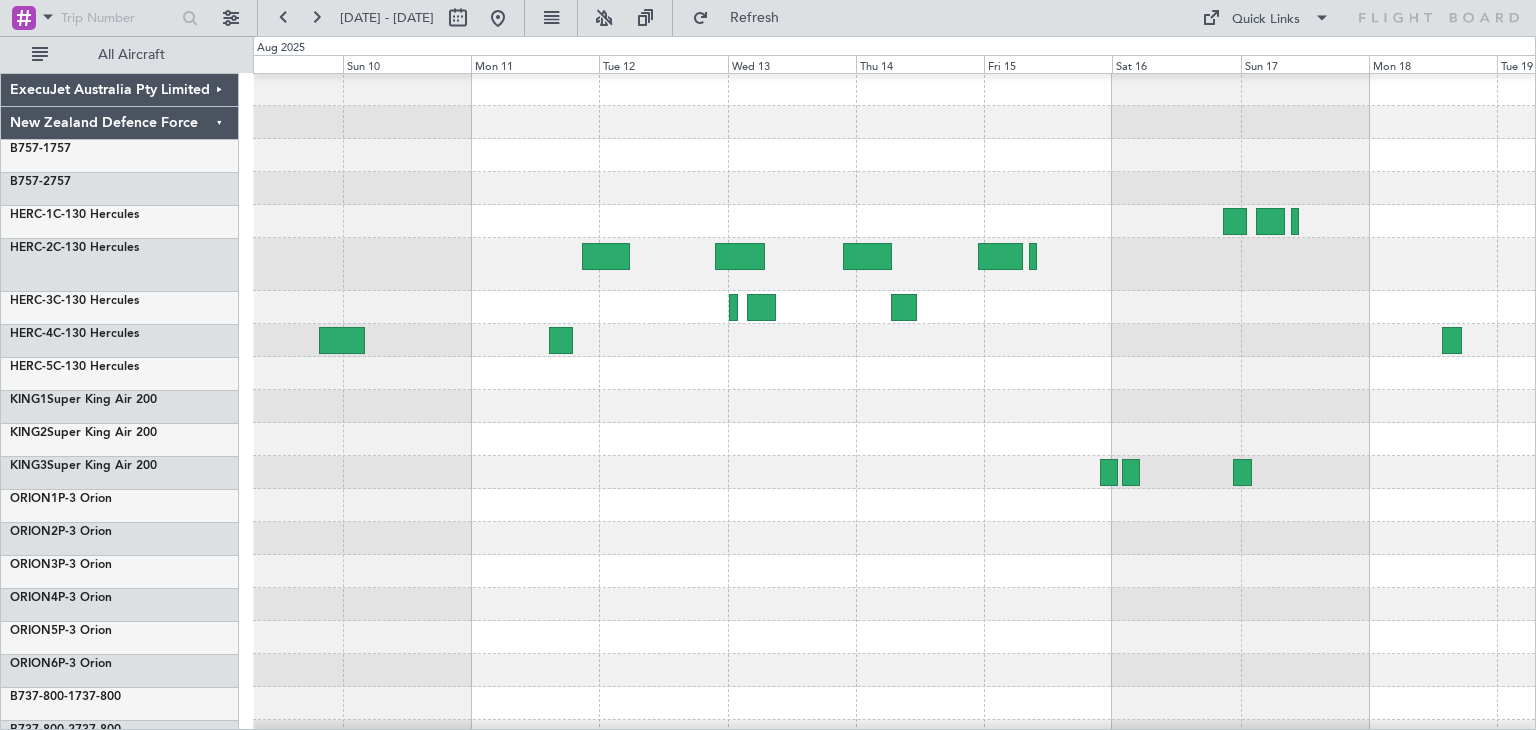 scroll, scrollTop: 0, scrollLeft: 0, axis: both 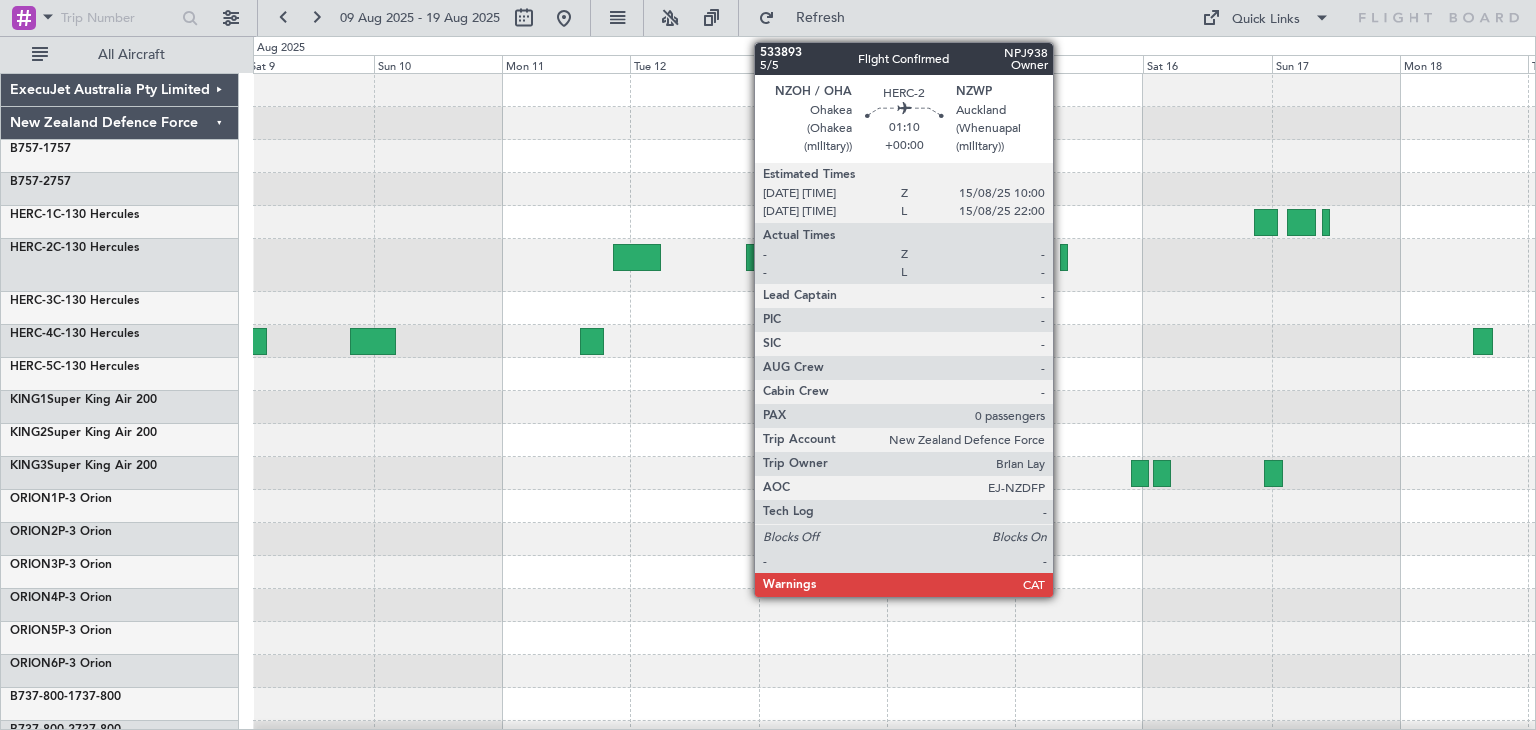 click 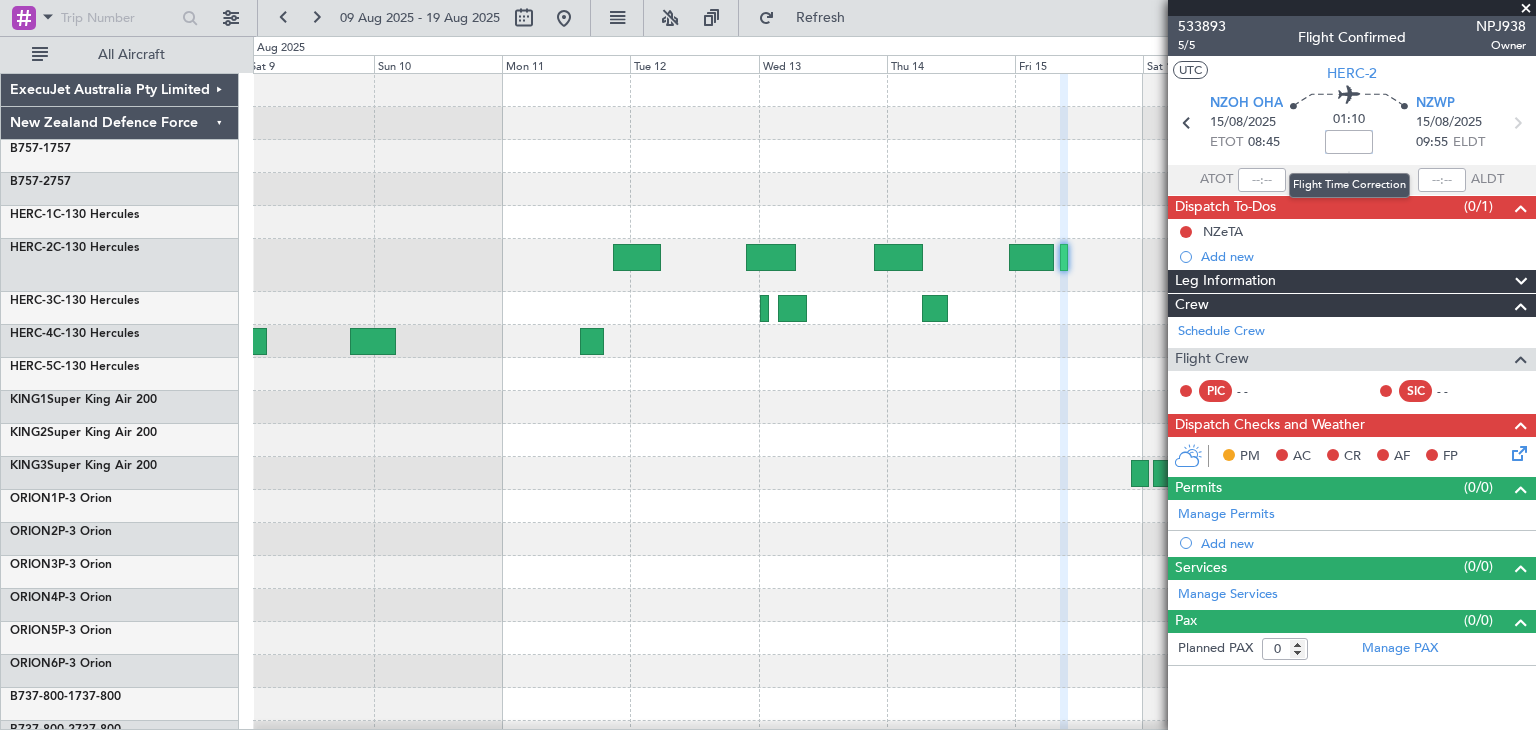 click at bounding box center [1349, 142] 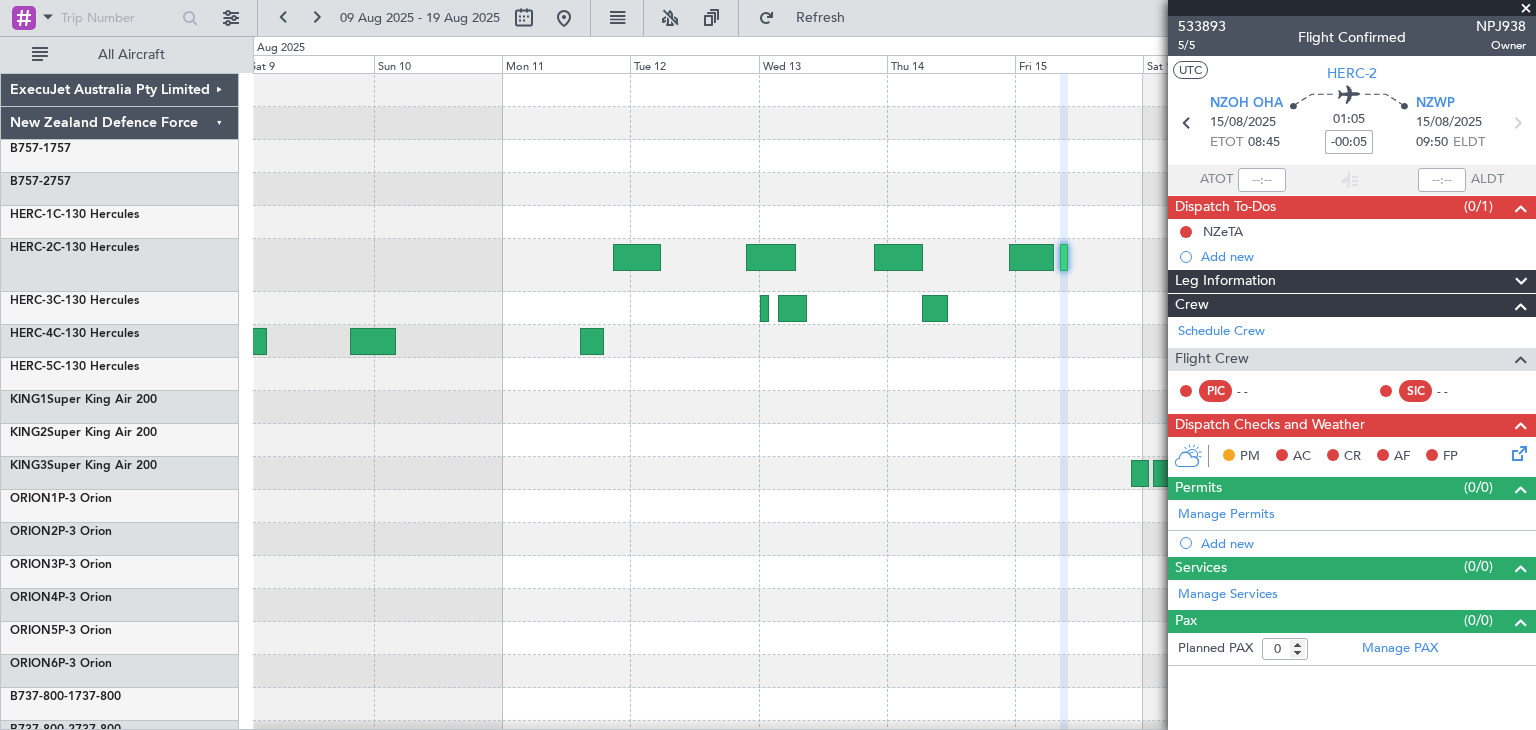 type on "-00:05" 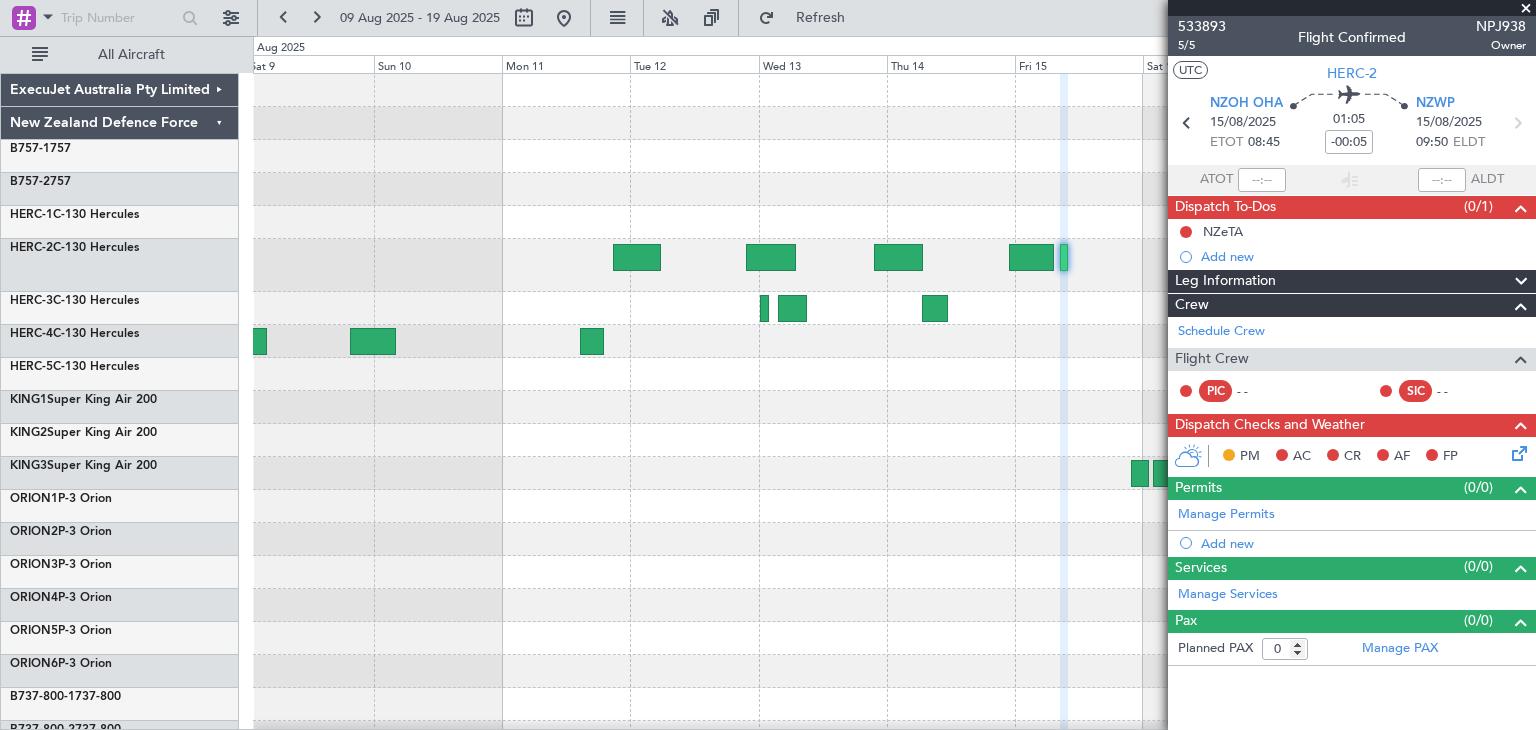 click at bounding box center (1526, 9) 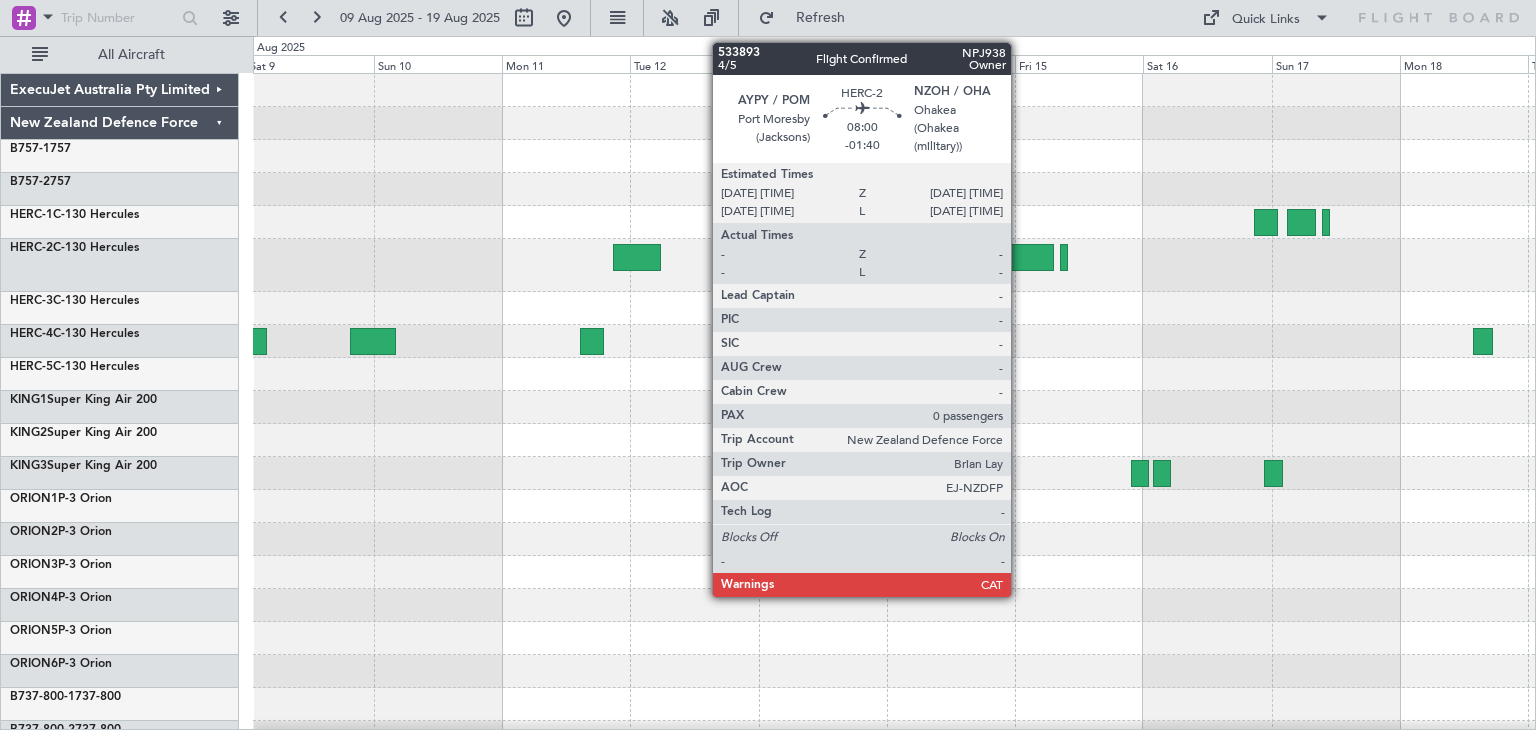click 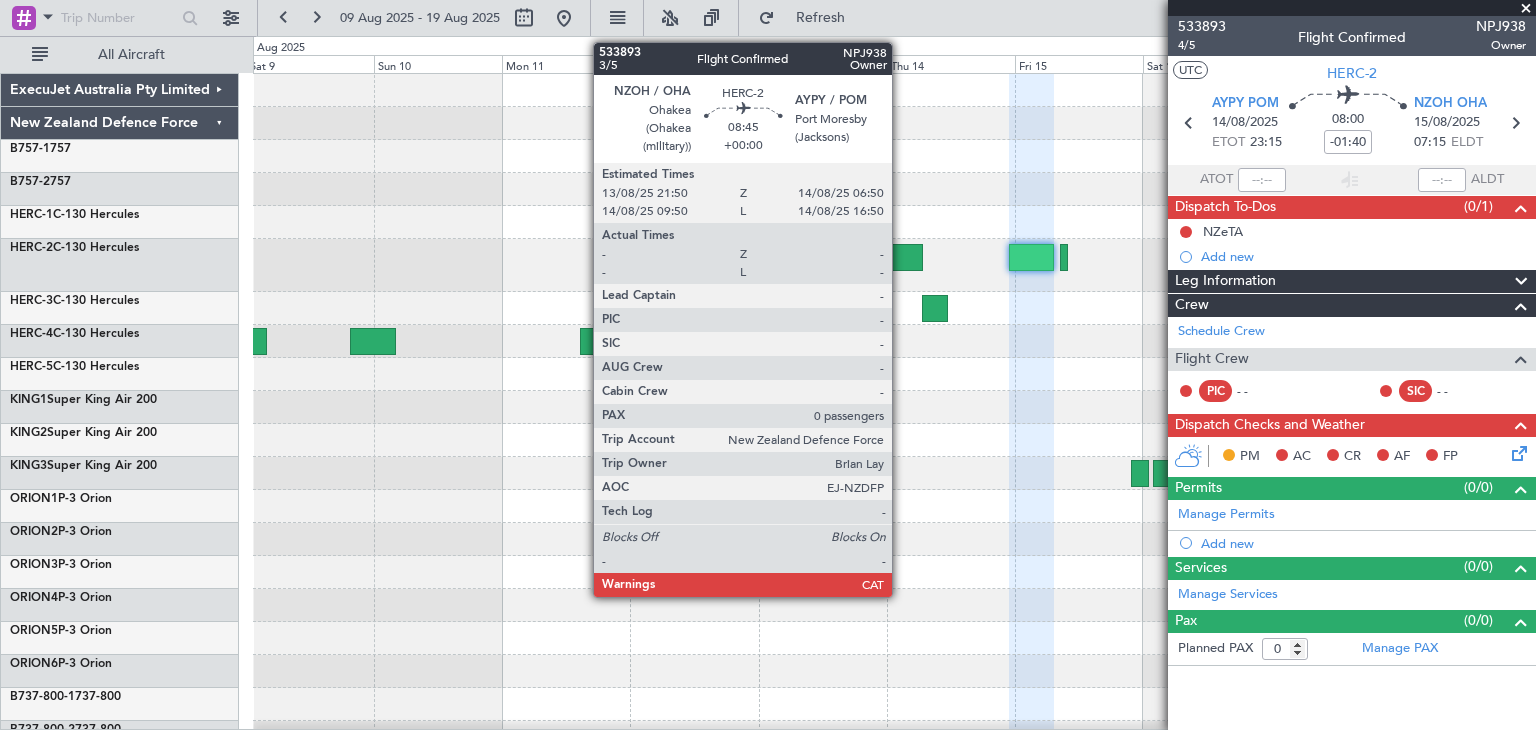click 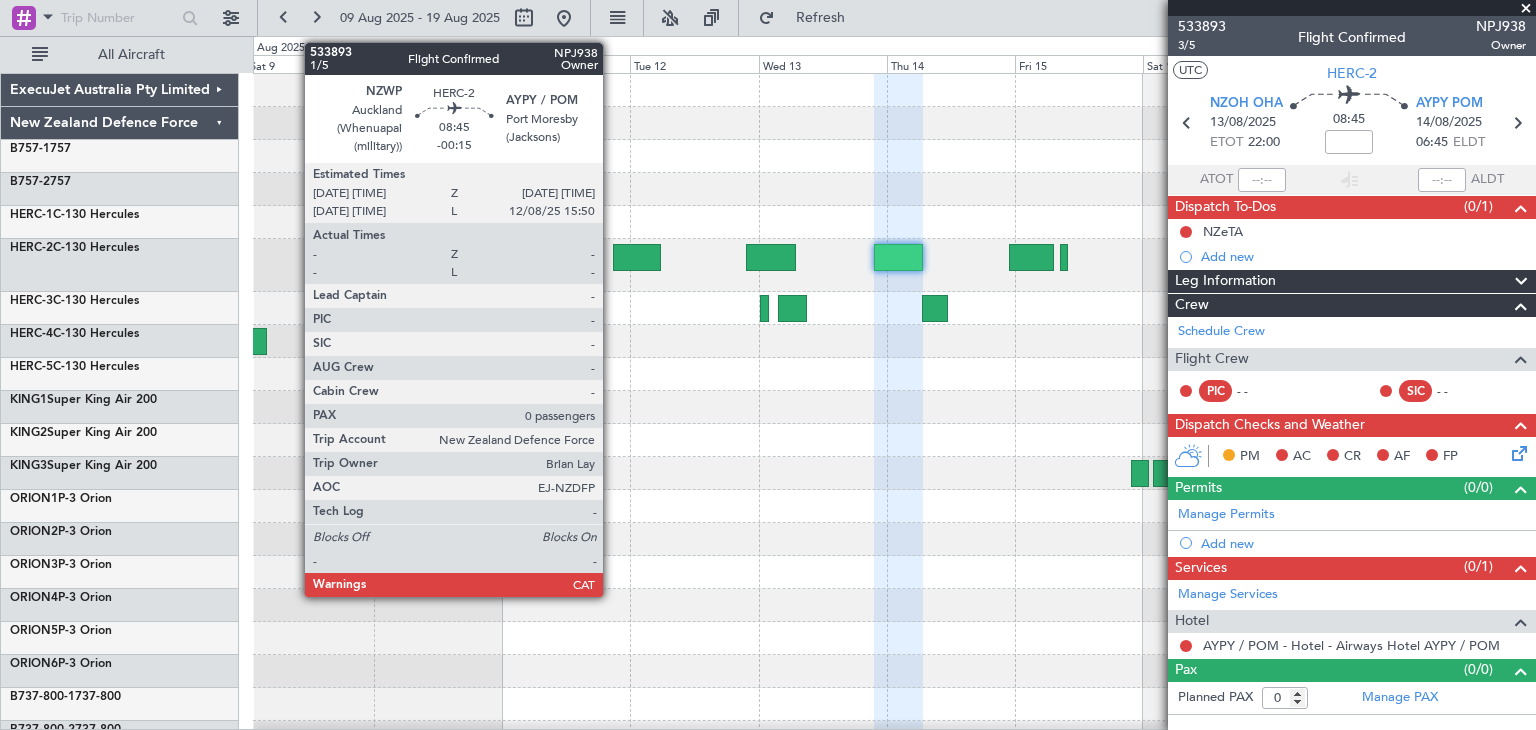 click 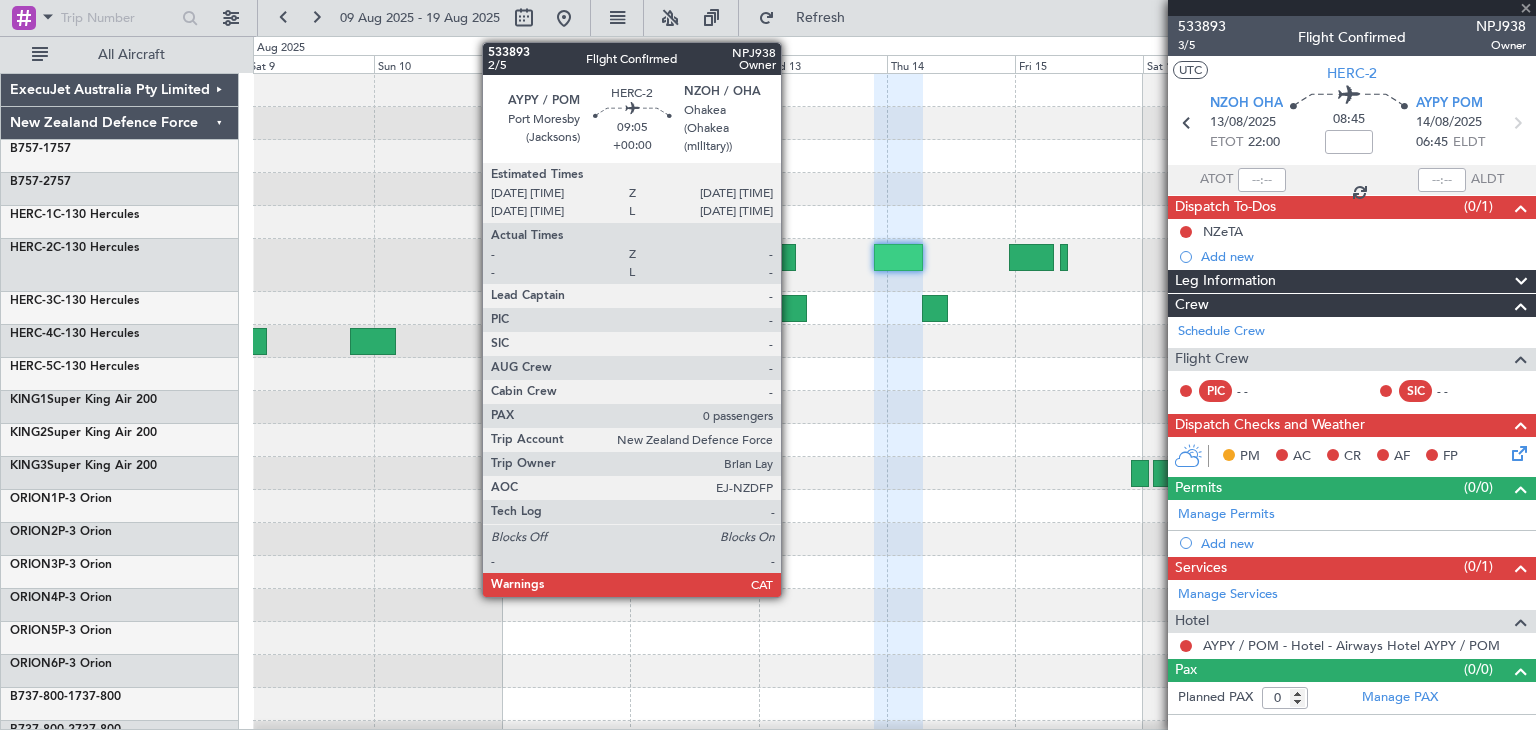 type on "-00:15" 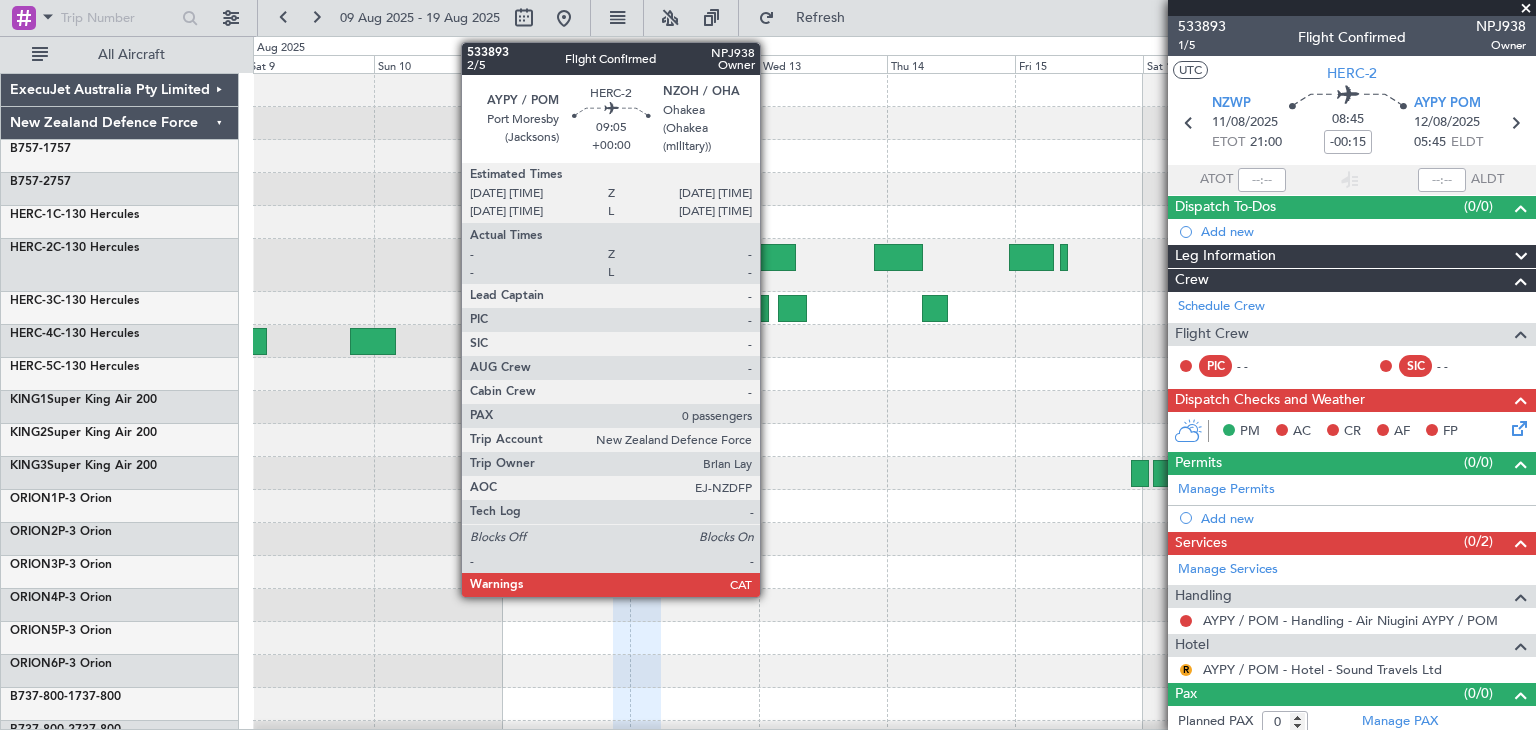 click 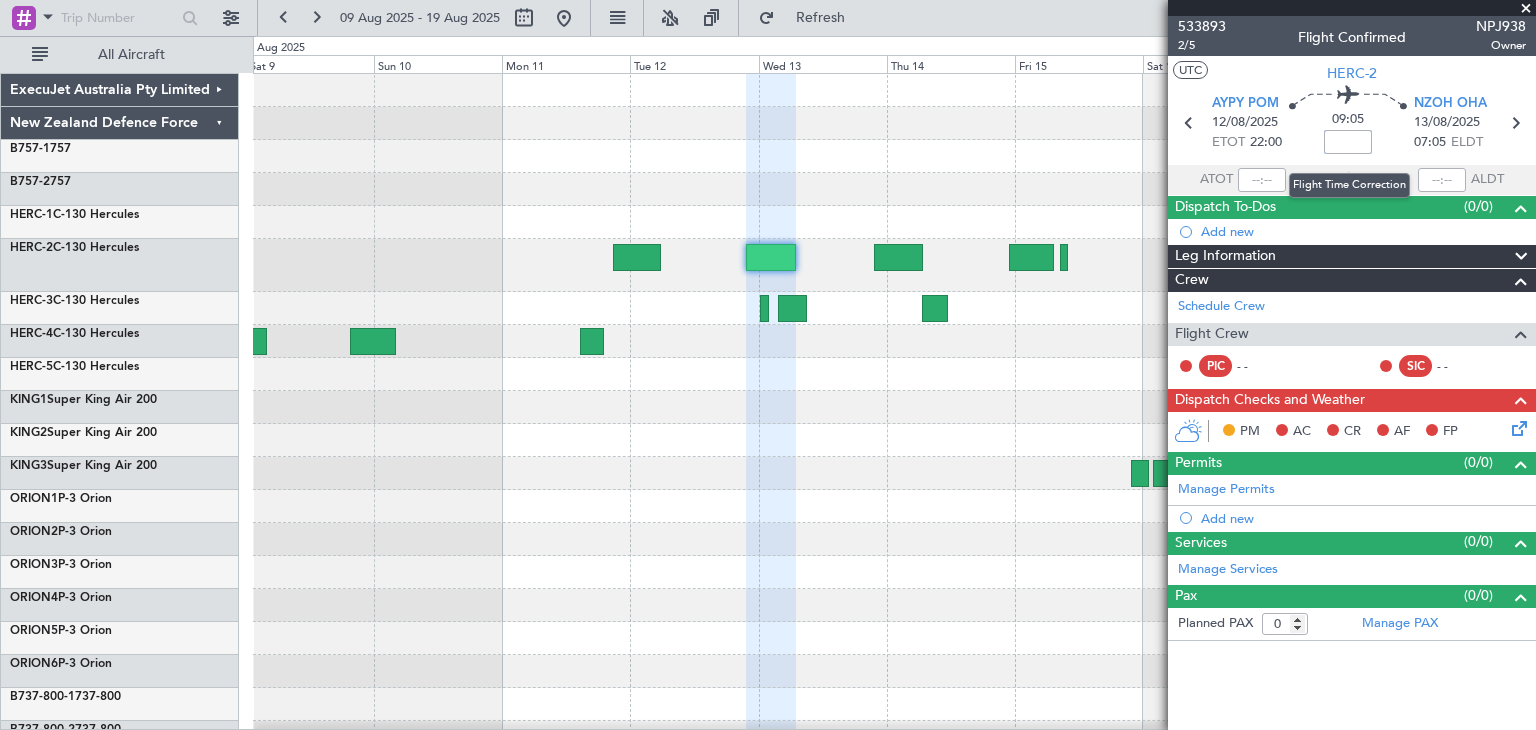click at bounding box center (1348, 142) 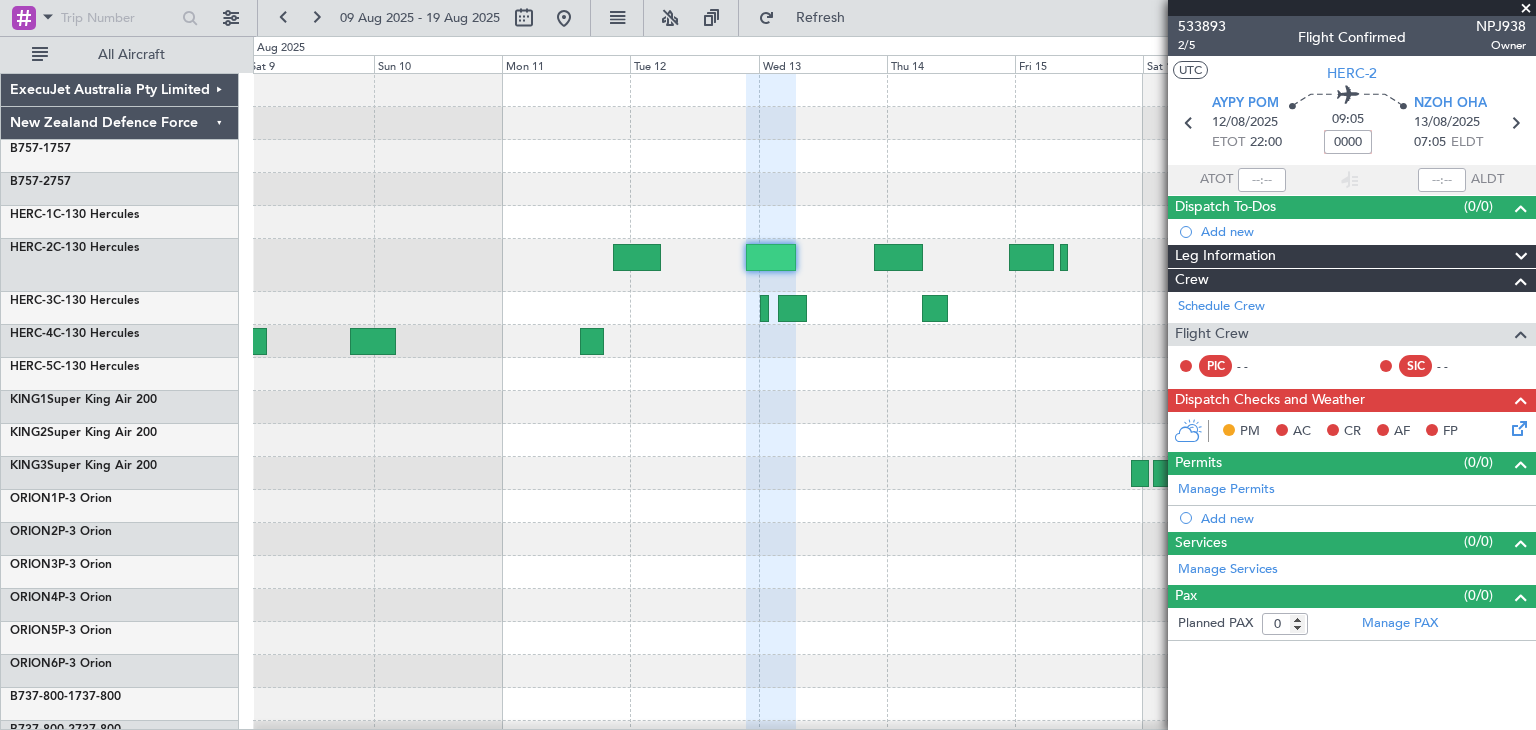 type on "+00:00" 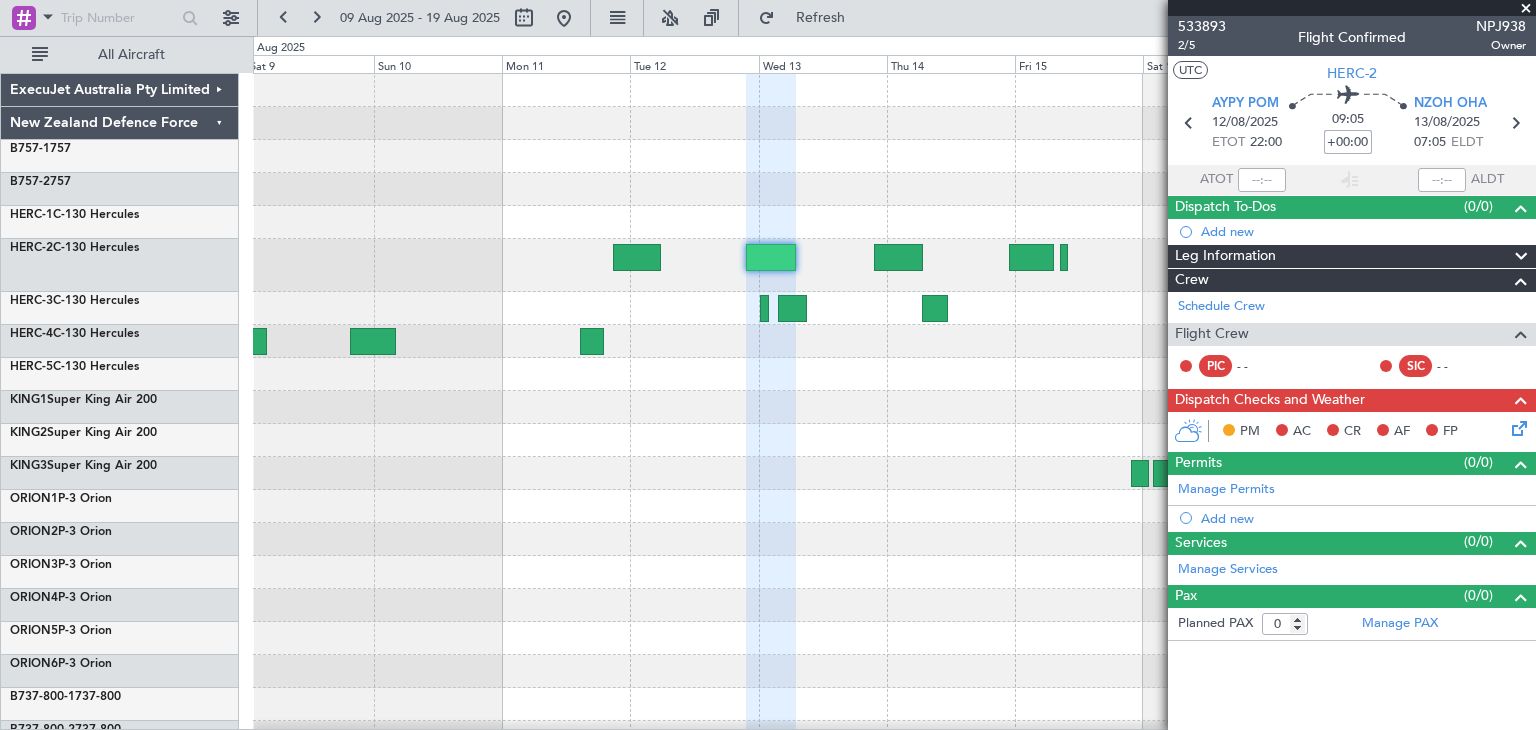 drag, startPoint x: 1327, startPoint y: 142, endPoint x: 1384, endPoint y: 142, distance: 57 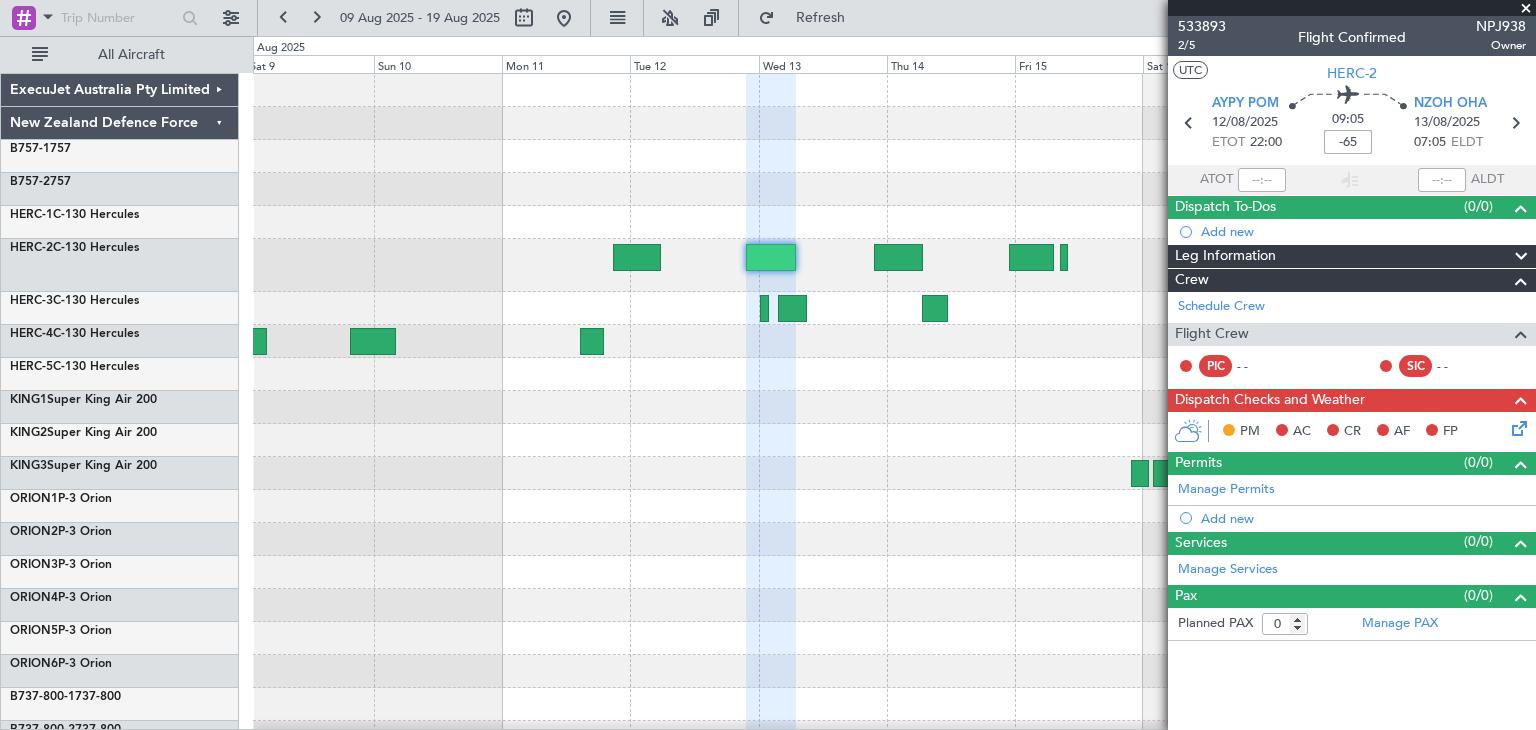 type on "-01:05" 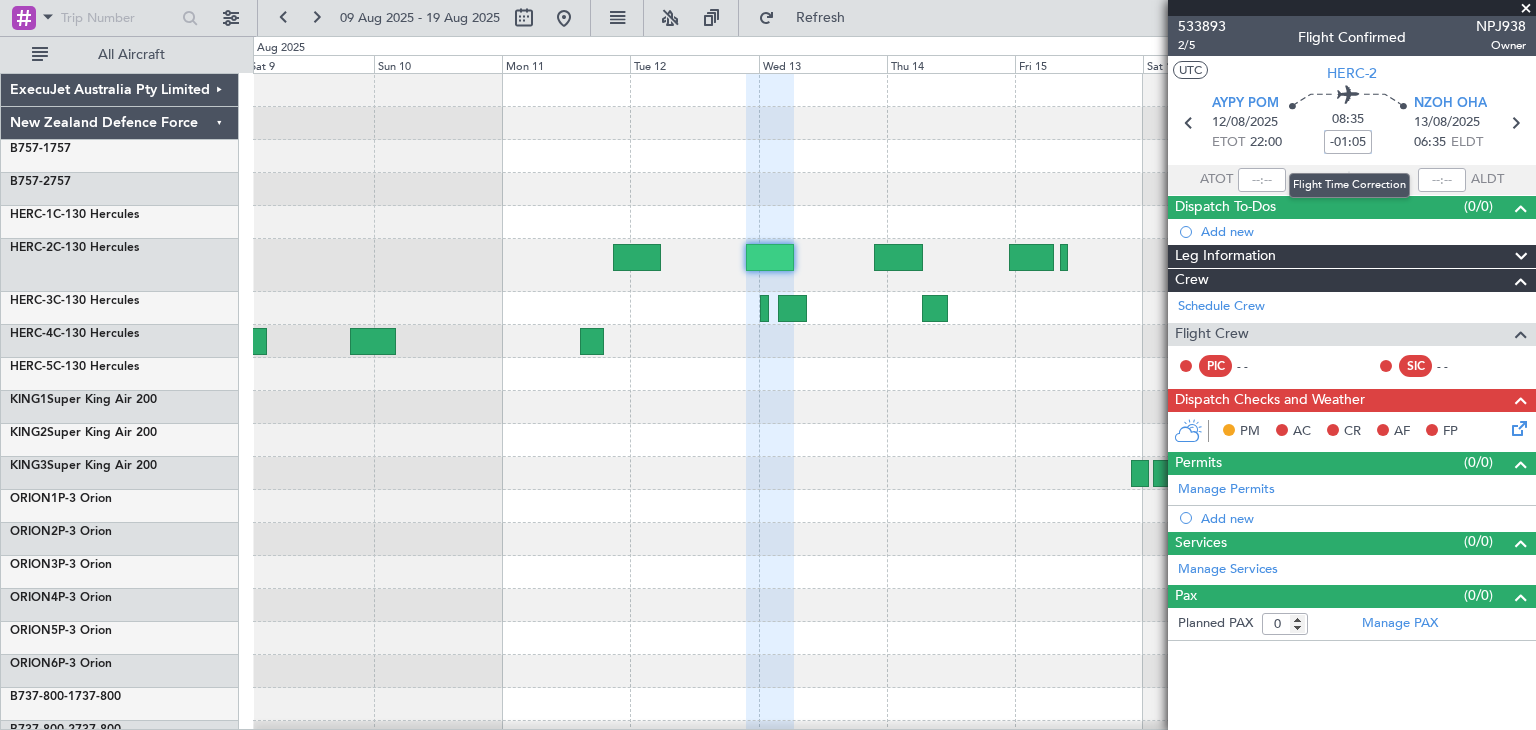 drag, startPoint x: 1325, startPoint y: 143, endPoint x: 1368, endPoint y: 143, distance: 43 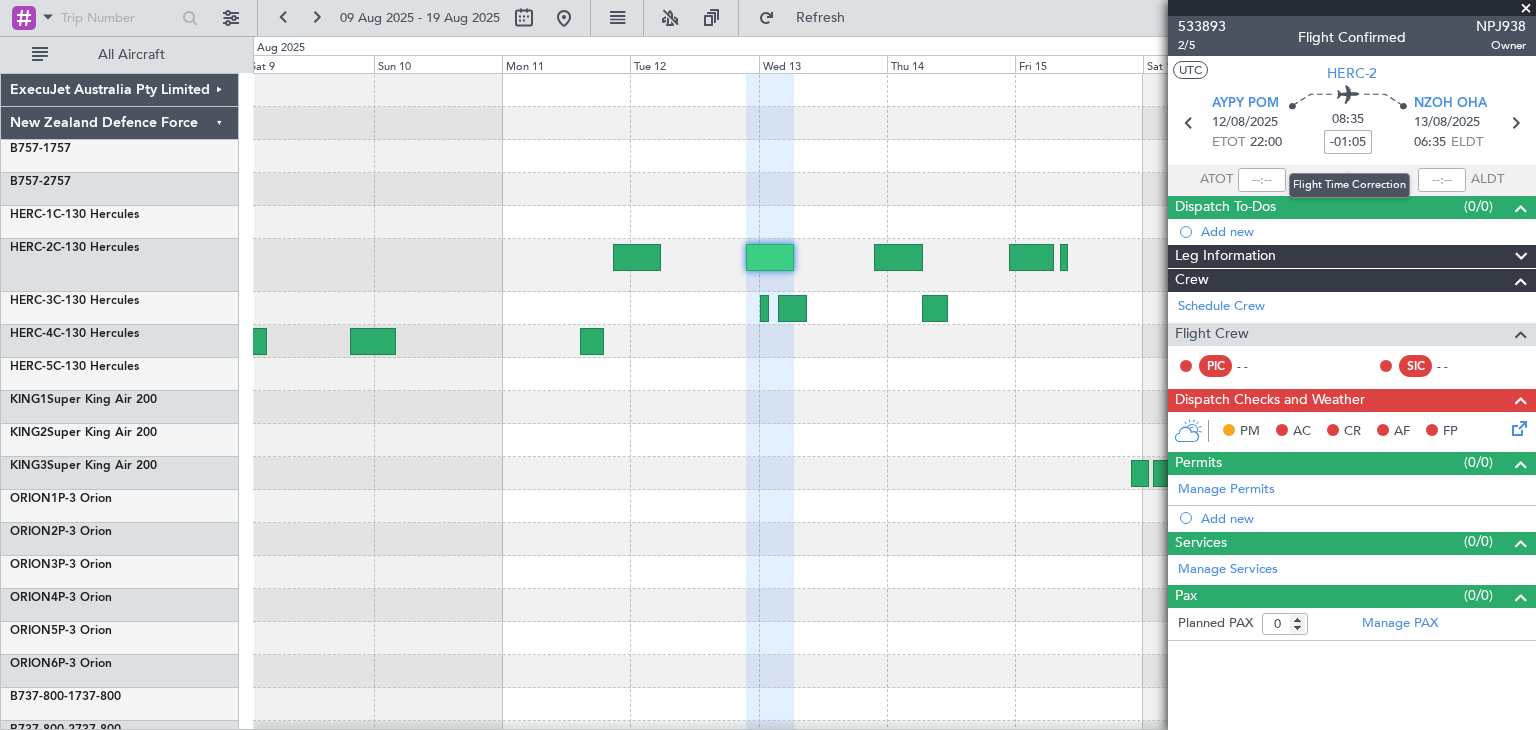 click on "-01:05" at bounding box center [1348, 142] 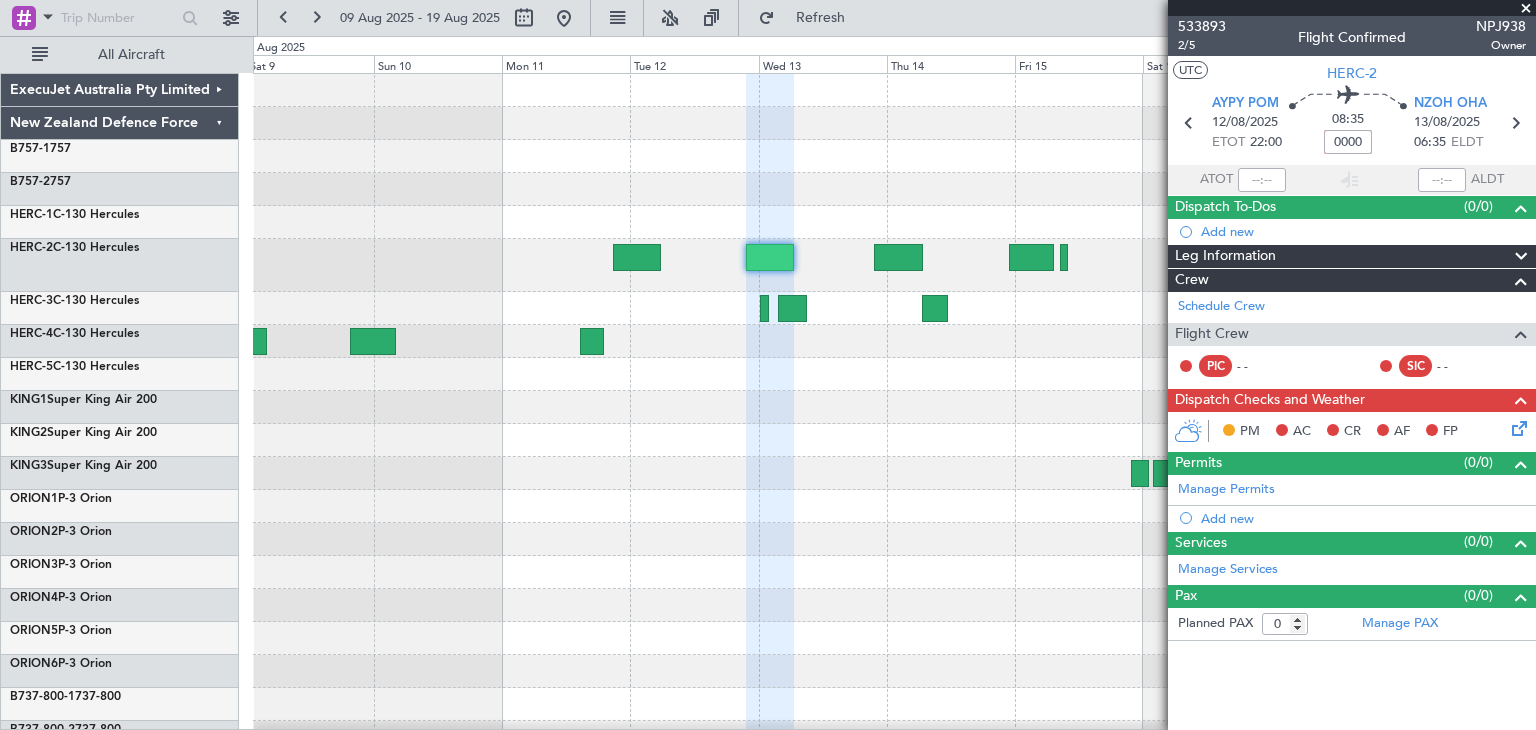 type on "+00:00" 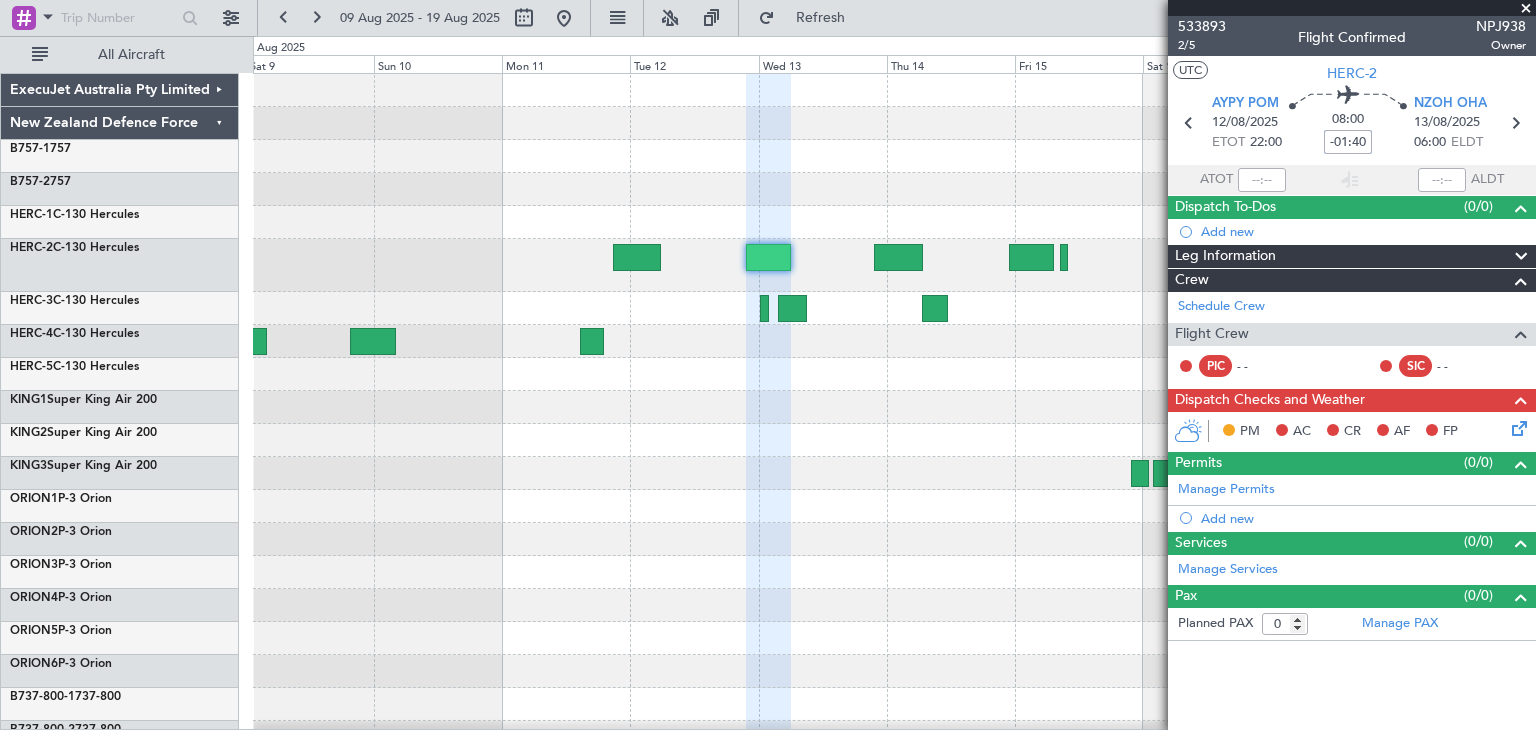 type on "-01:40" 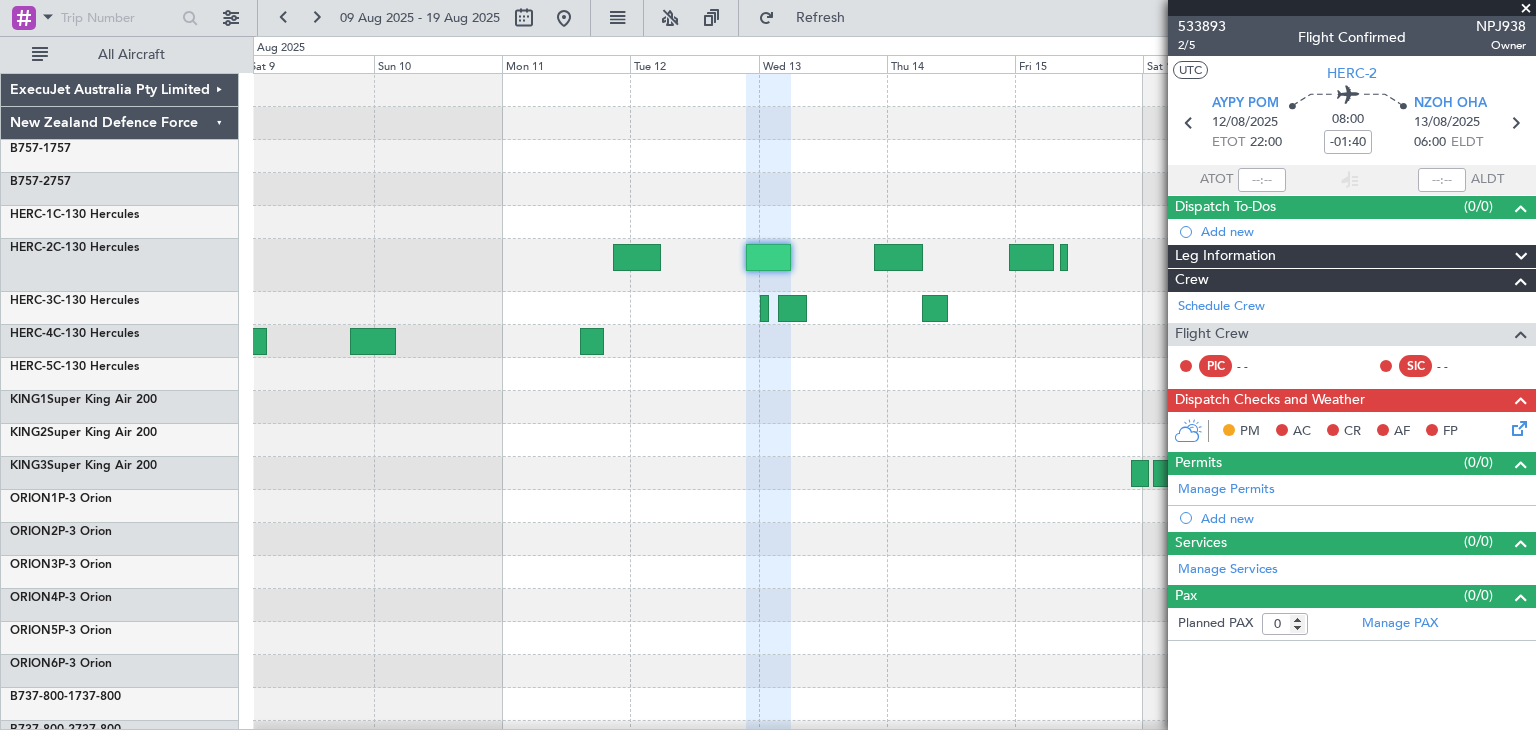 click at bounding box center [1526, 9] 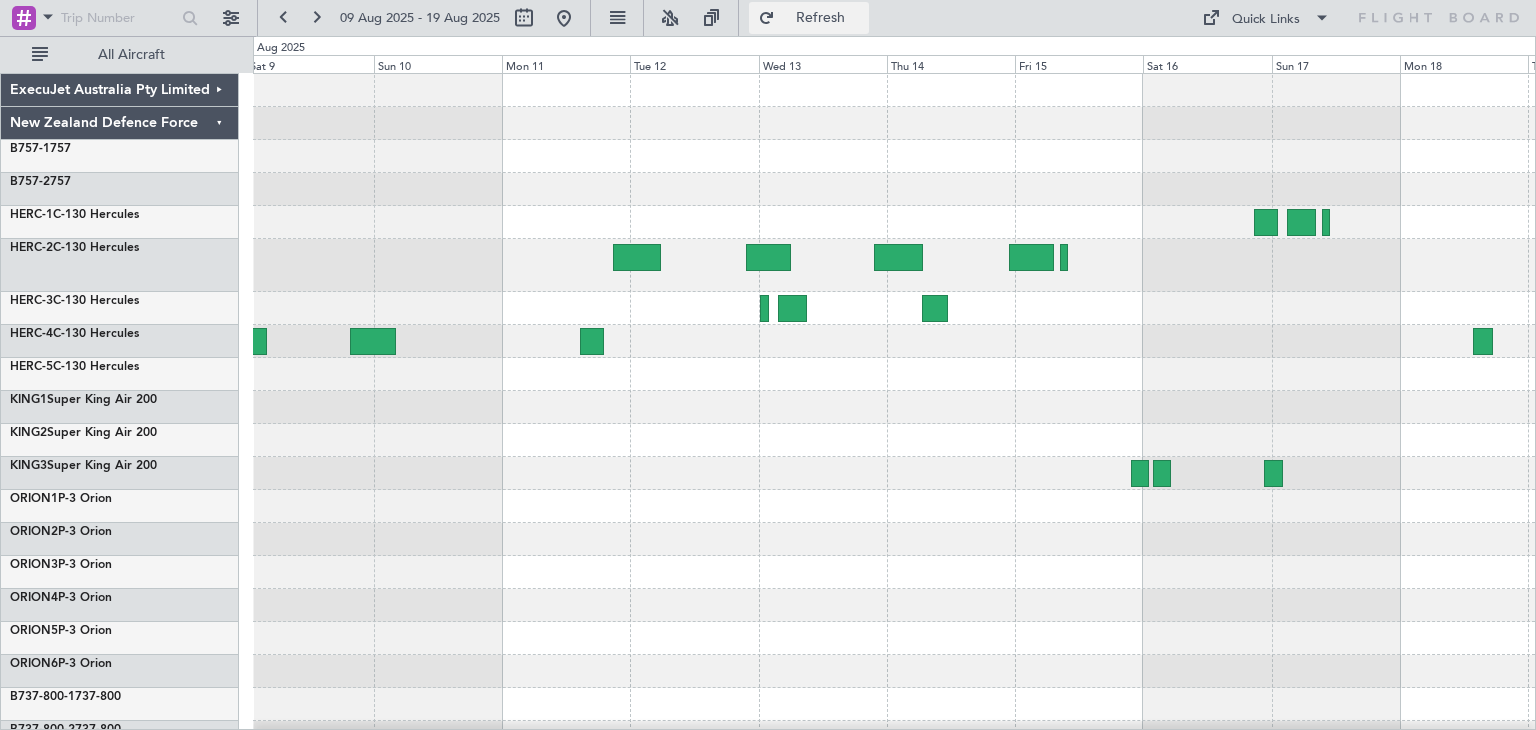 click on "Refresh" 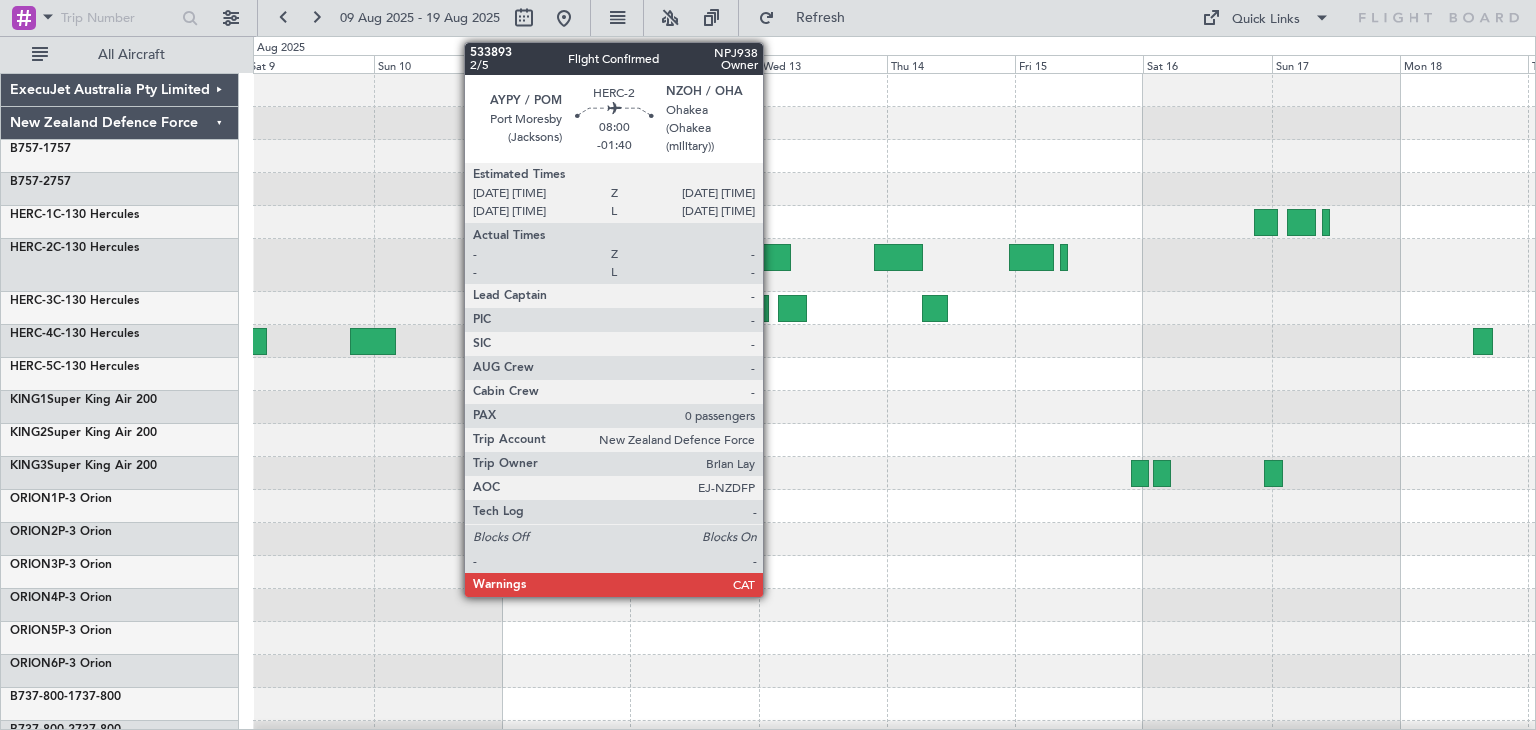 click 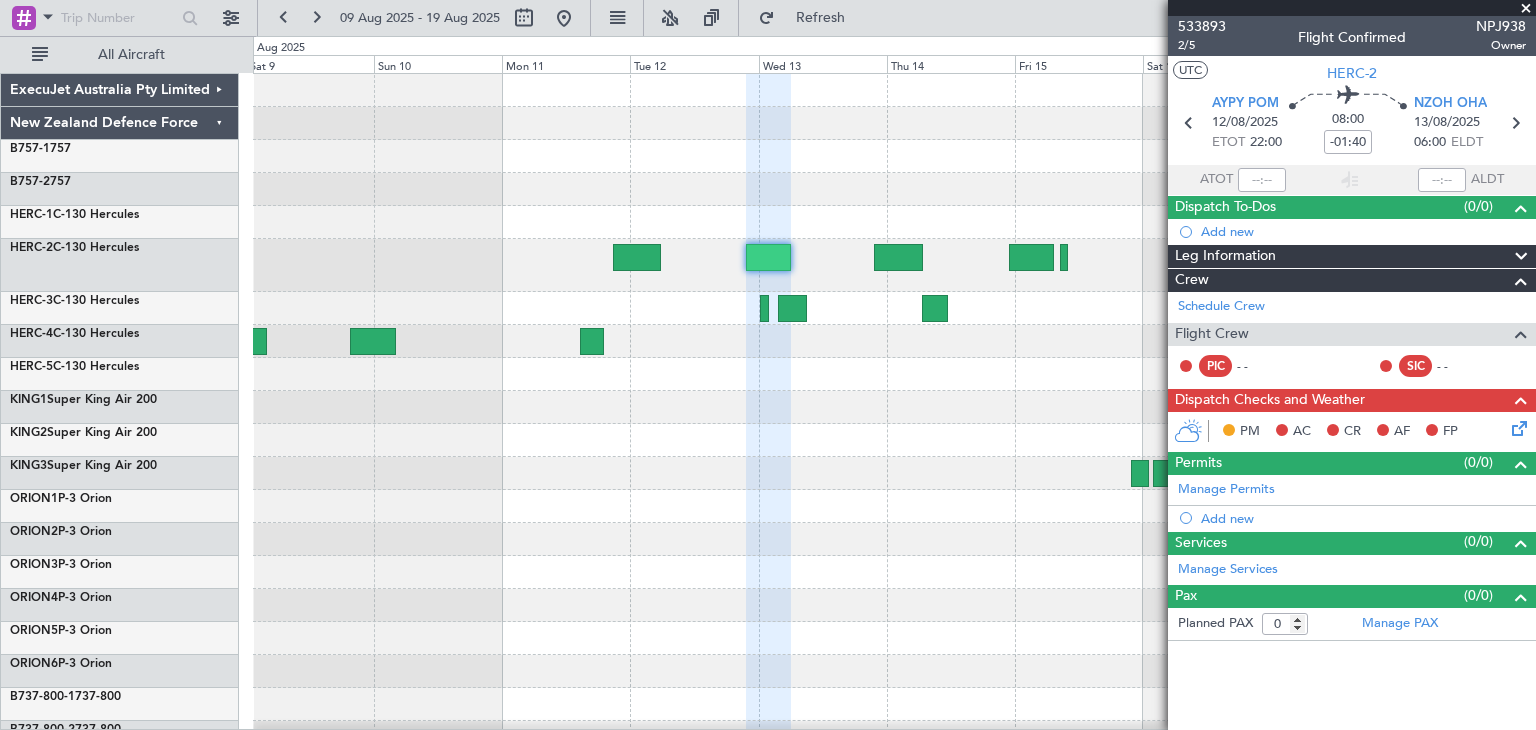 click at bounding box center [1526, 9] 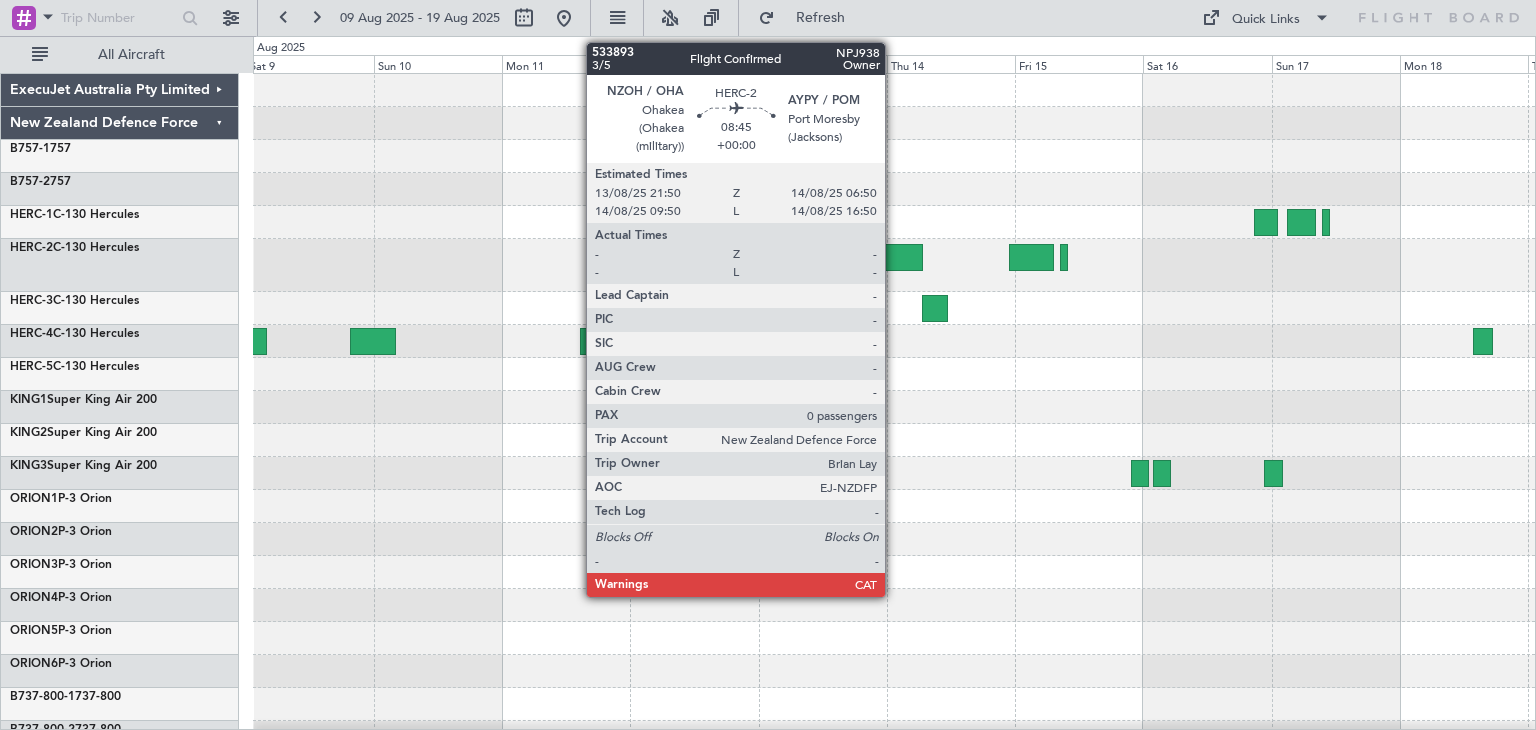 click 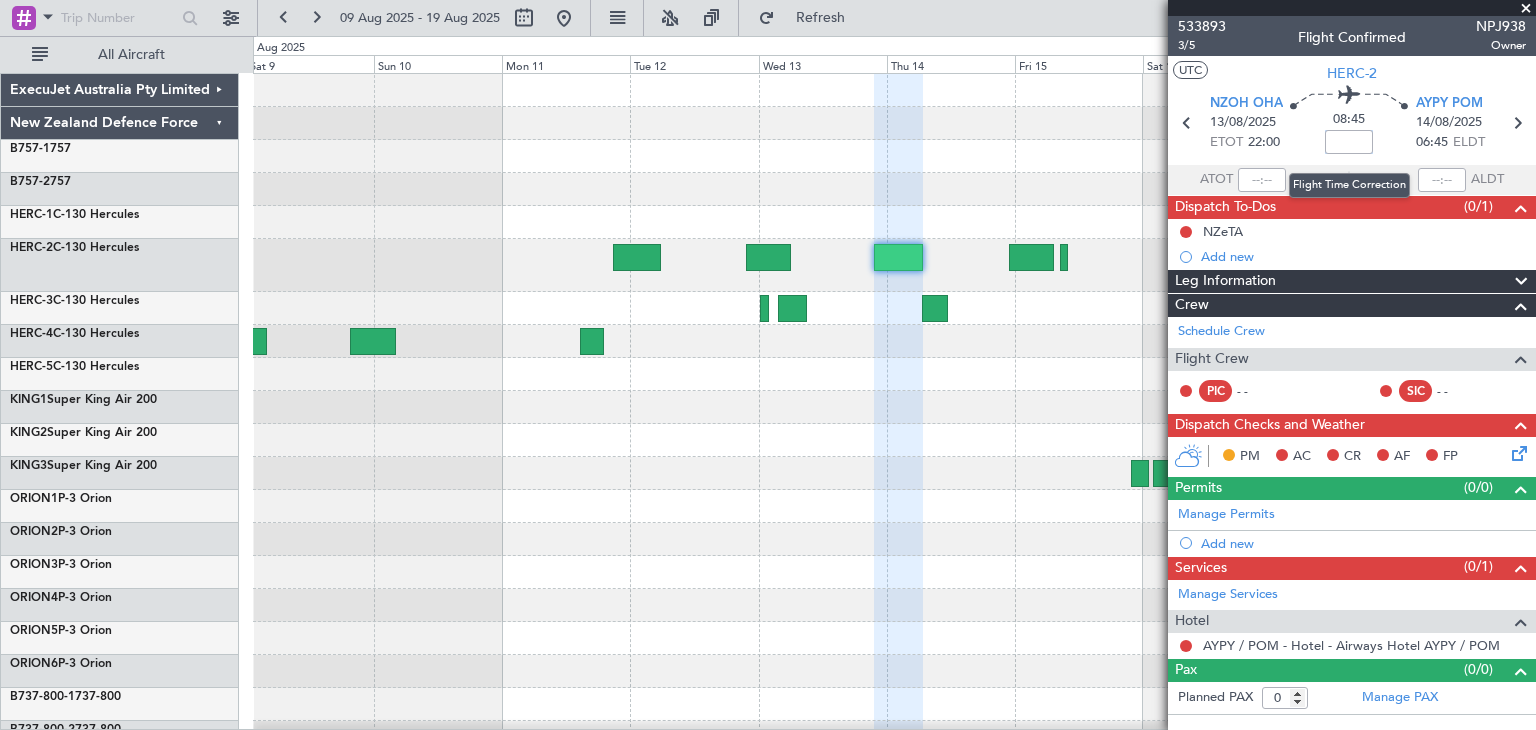 click at bounding box center (1349, 142) 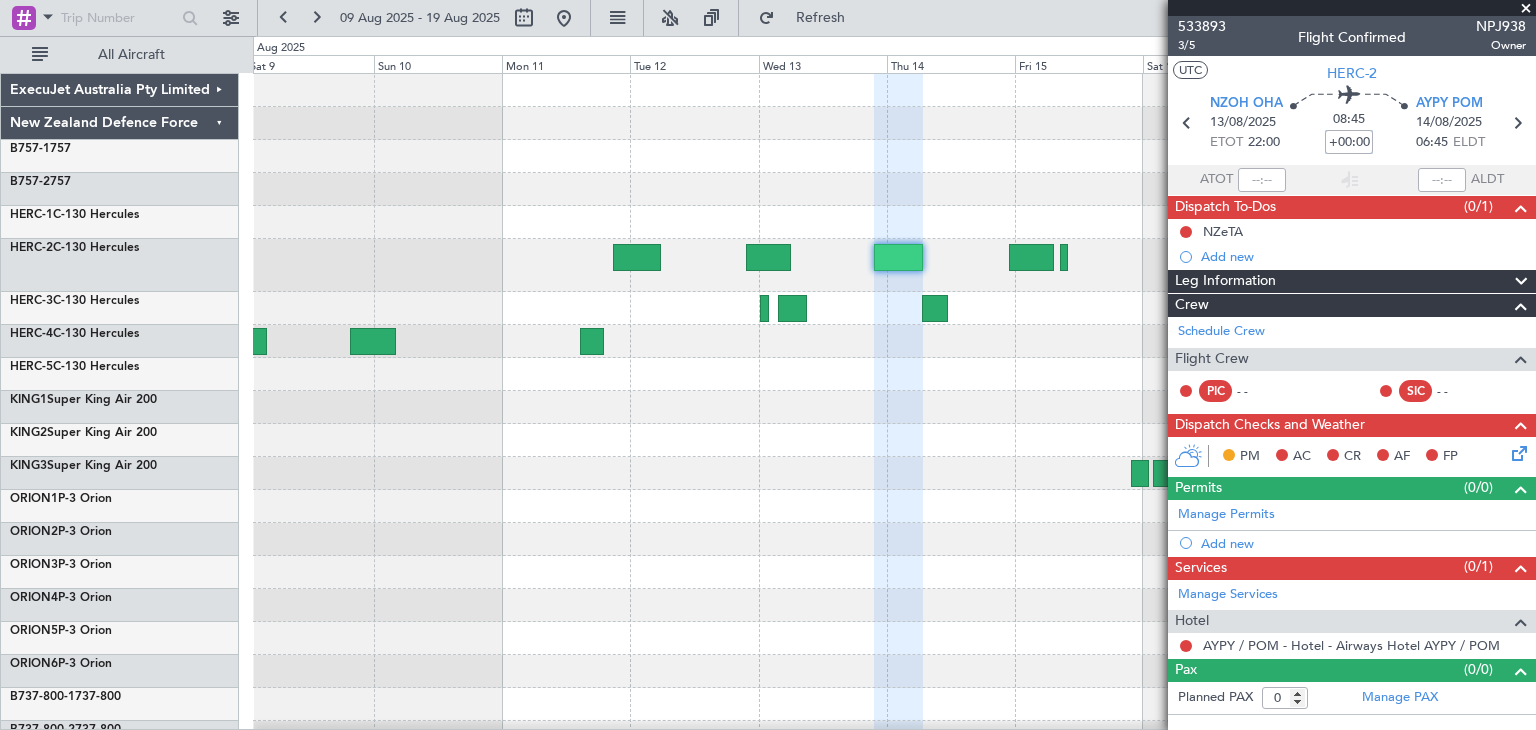 type on "+00:00" 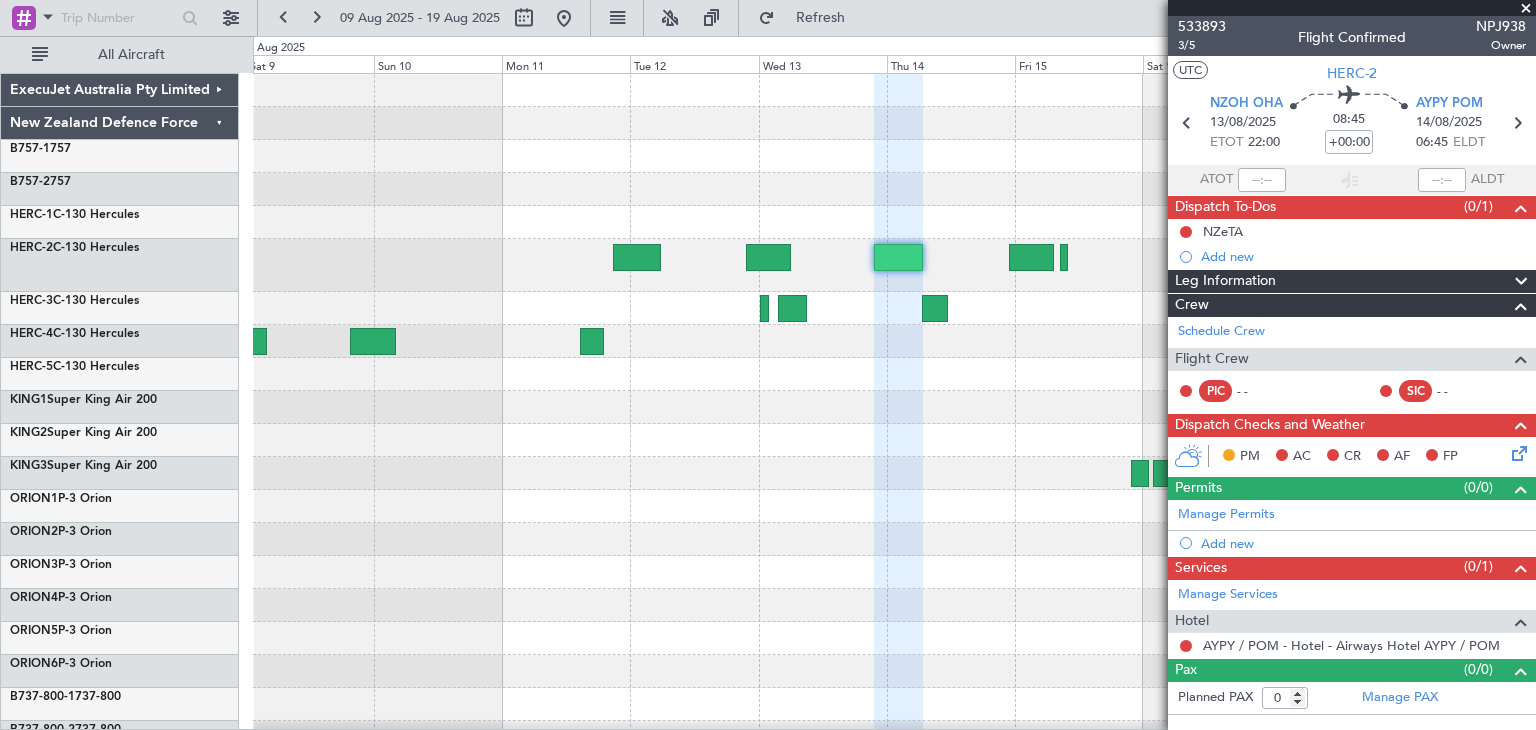 click on "08:45 +00:00" at bounding box center (1349, 123) 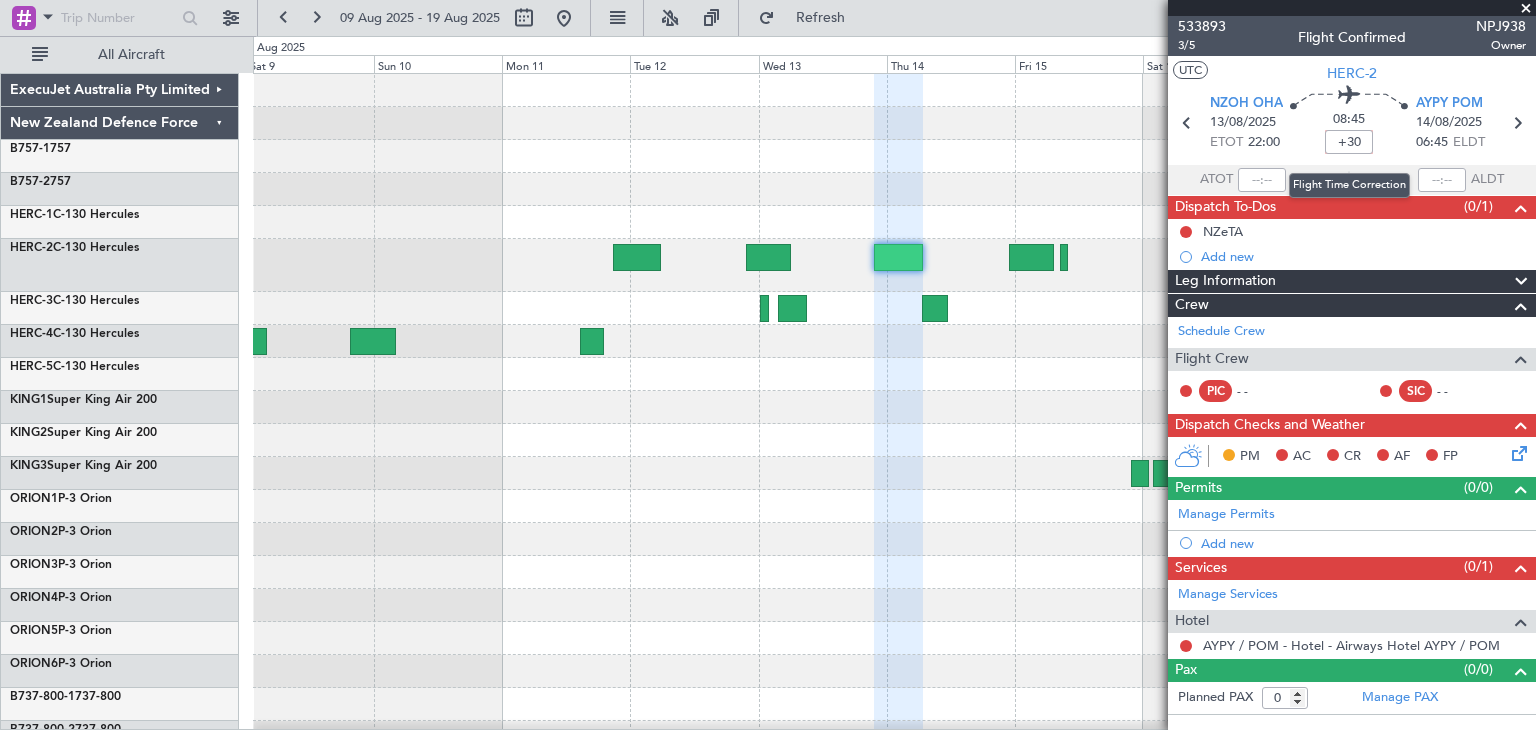 type on "+00:30" 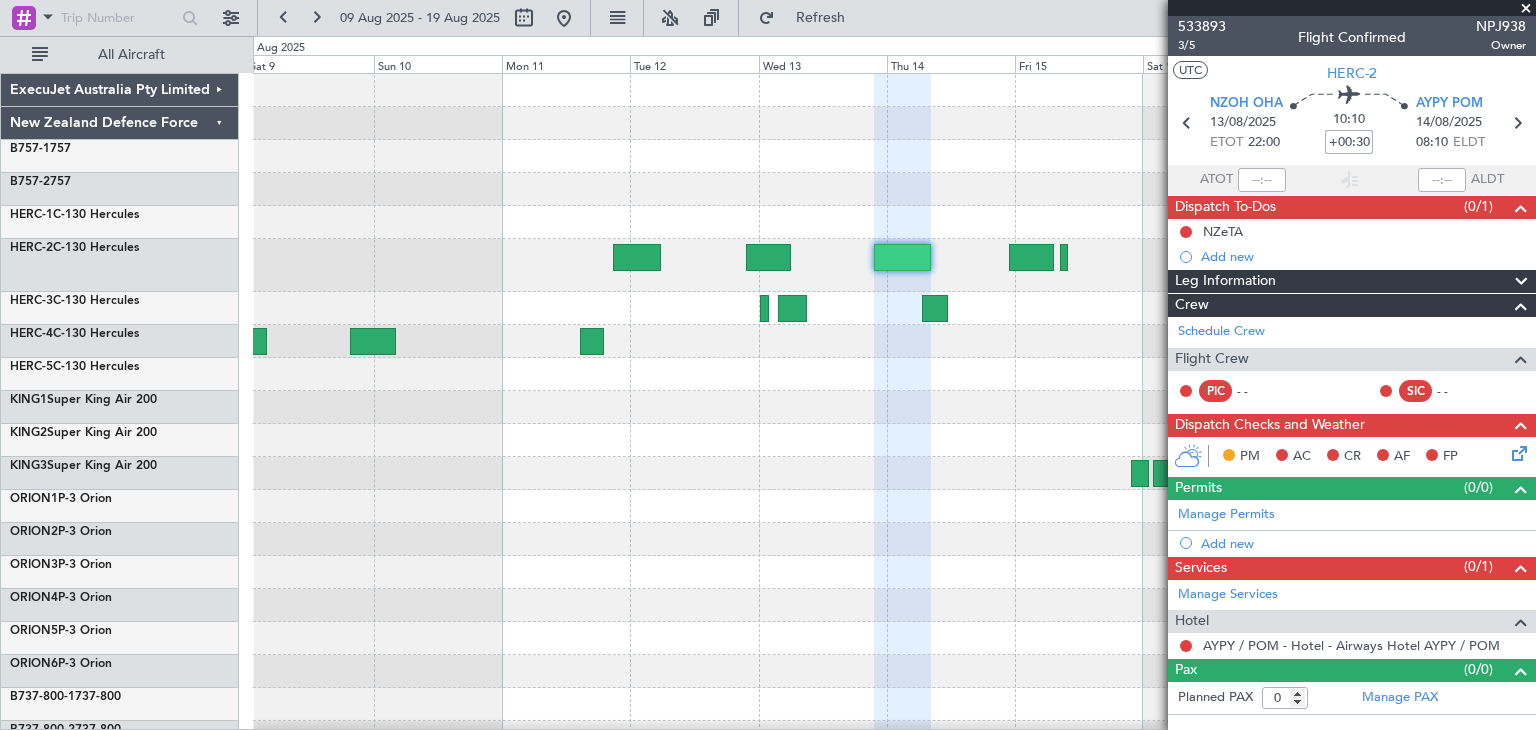 drag, startPoint x: 1330, startPoint y: 136, endPoint x: 1382, endPoint y: 141, distance: 52.23983 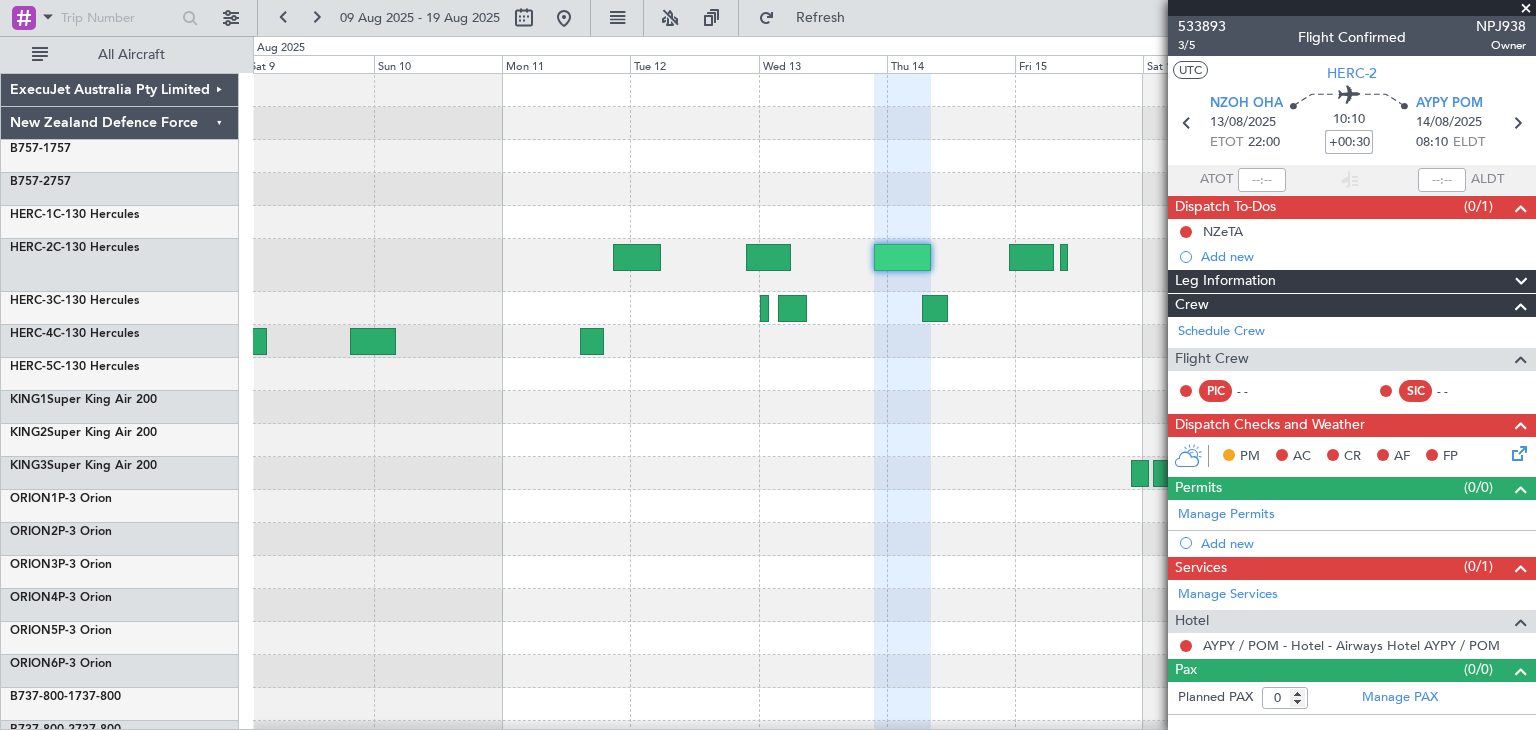 click on "10:10 +00:30" at bounding box center (1349, 123) 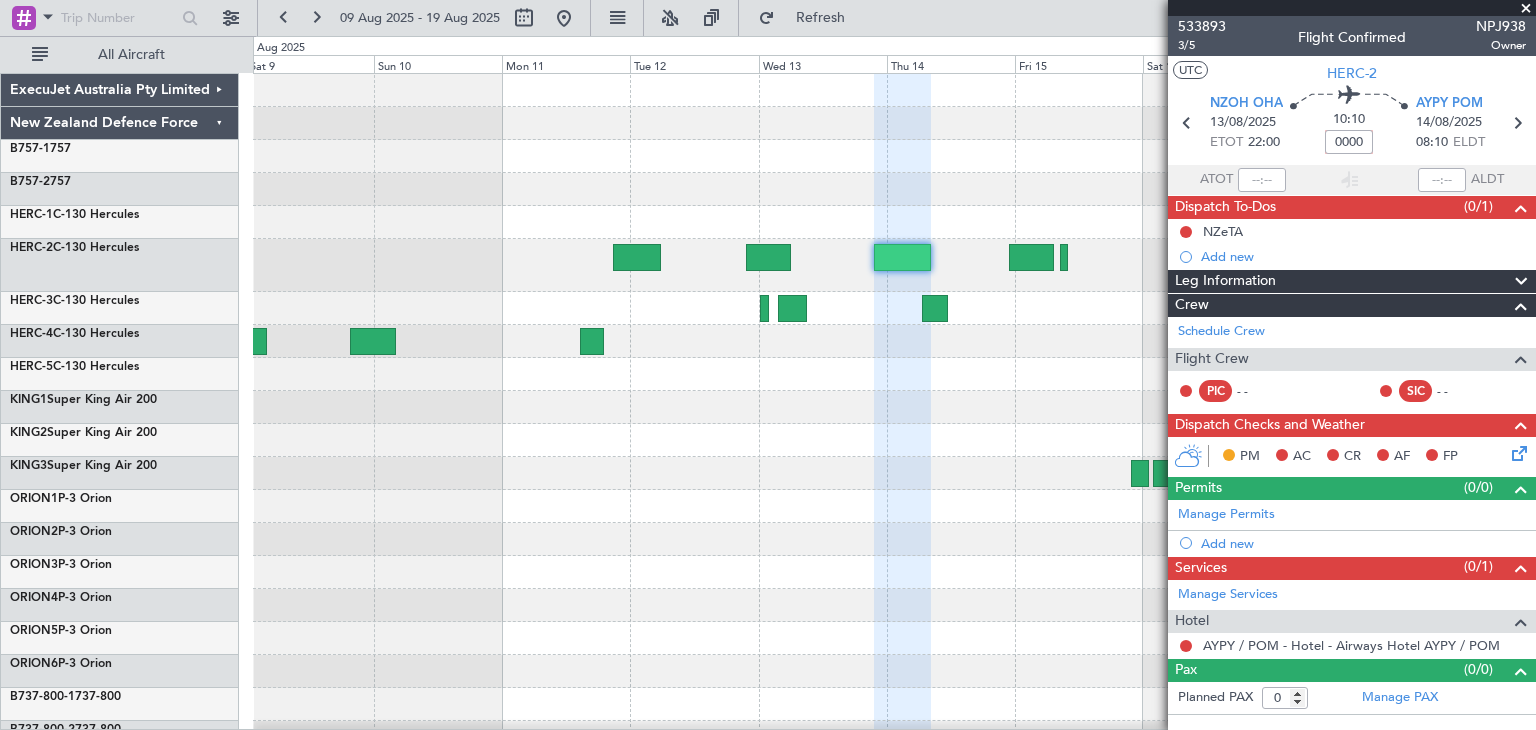 type on "+00:00" 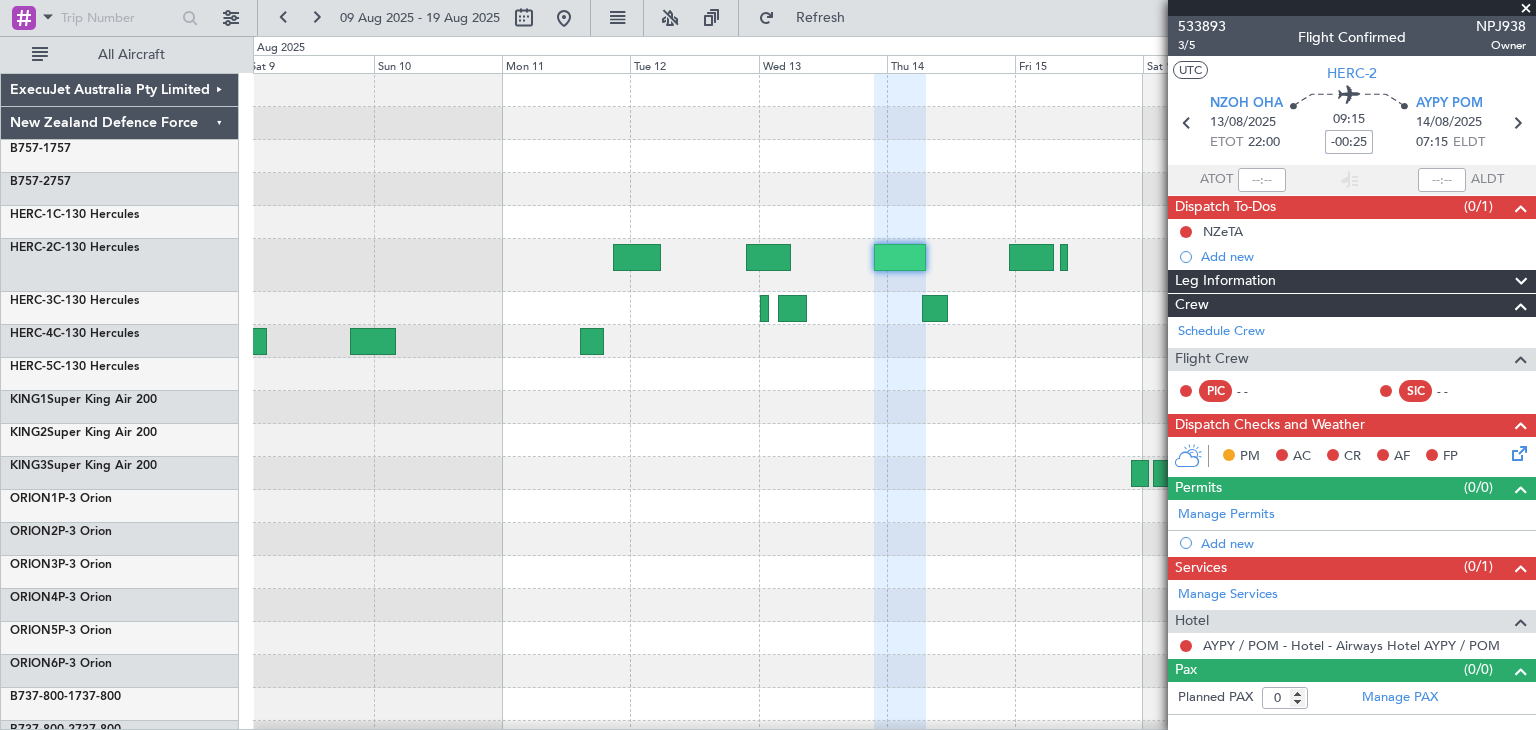 type on "-00:25" 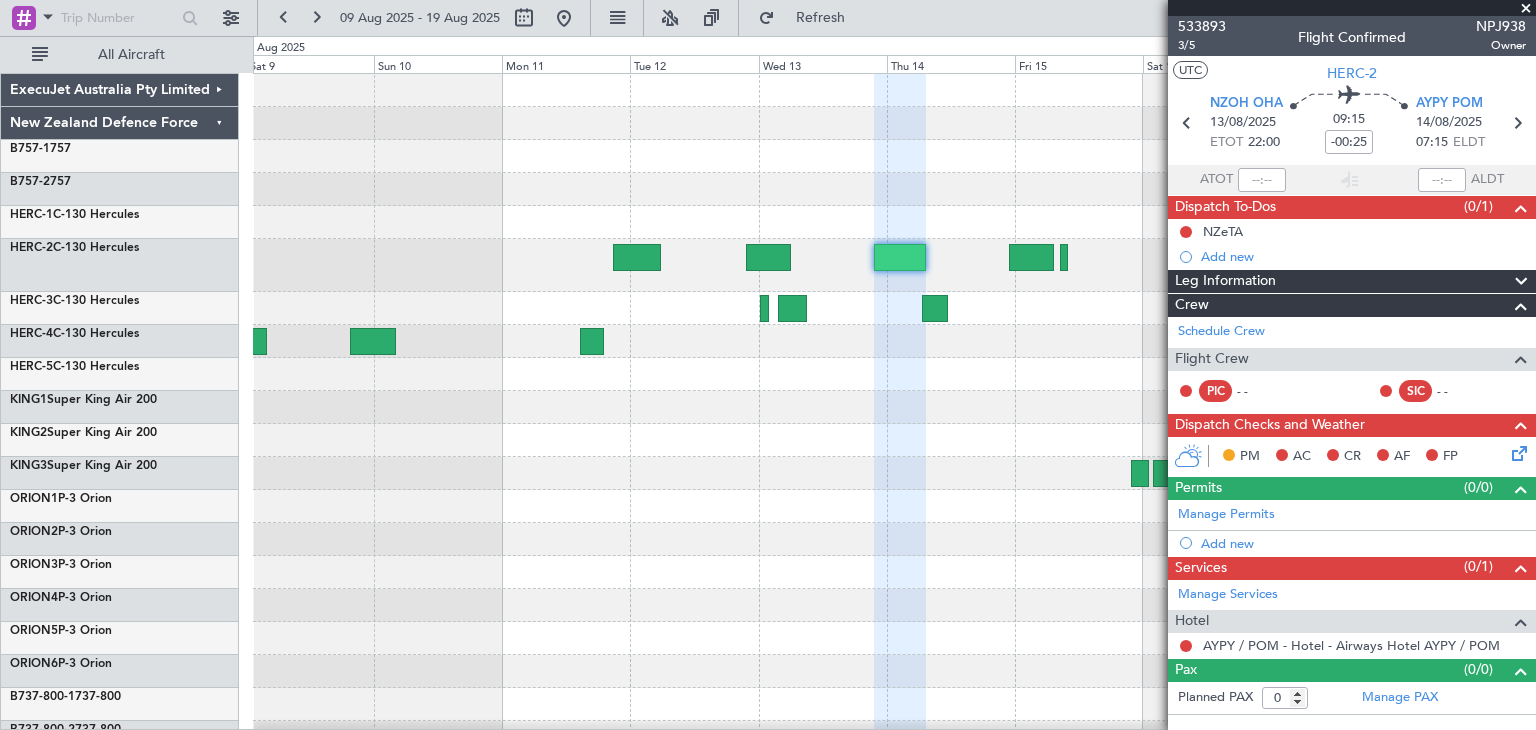 click at bounding box center [1526, 9] 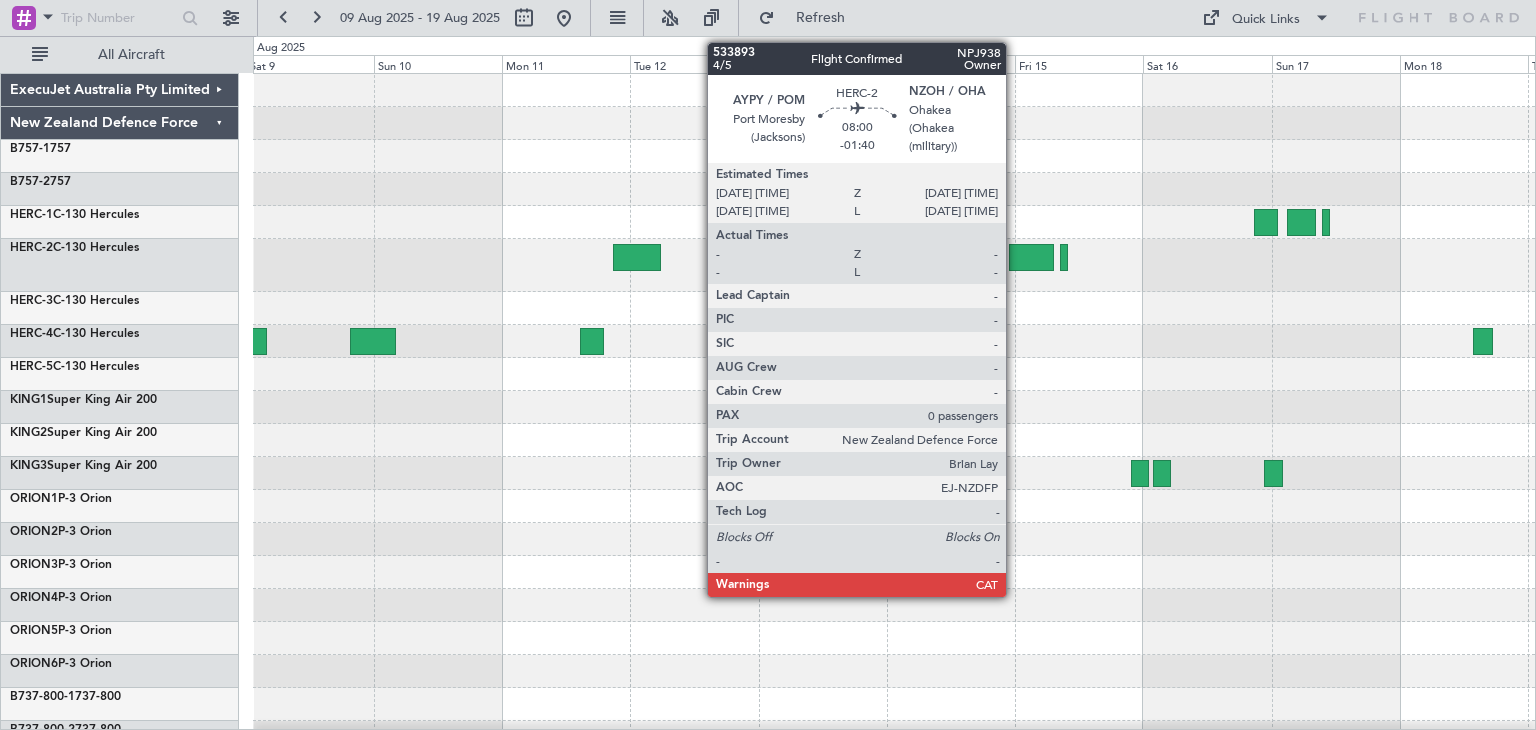 click 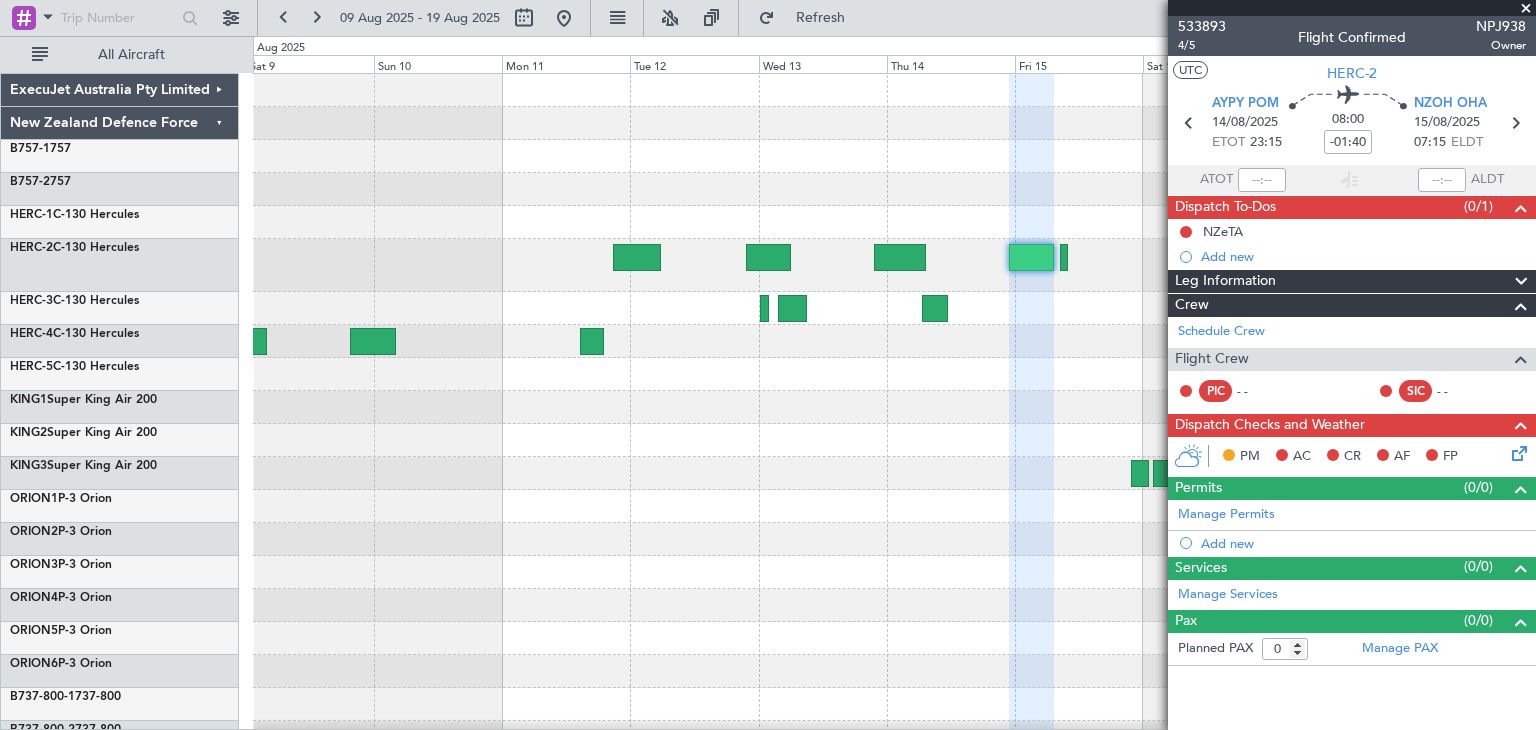 click at bounding box center (1526, 9) 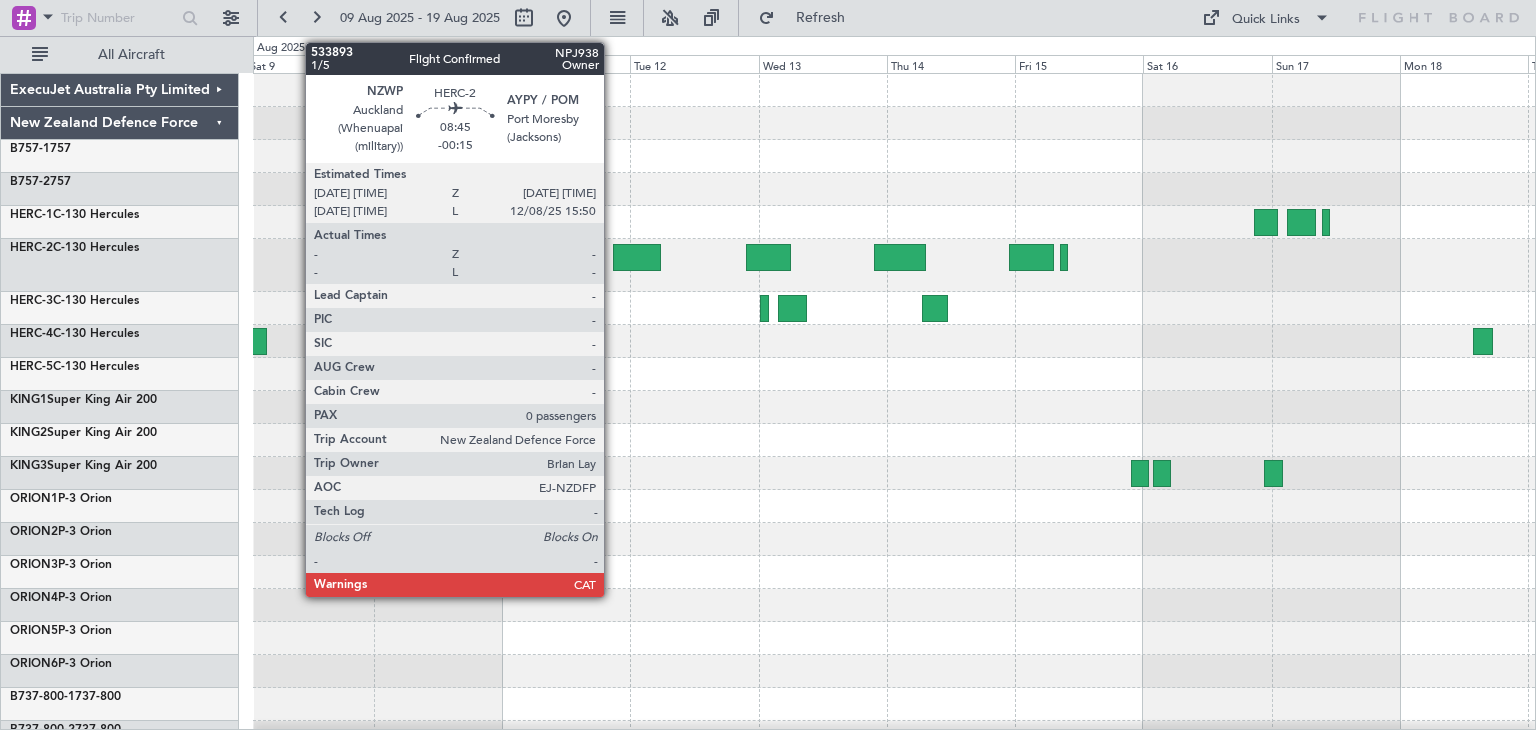 click 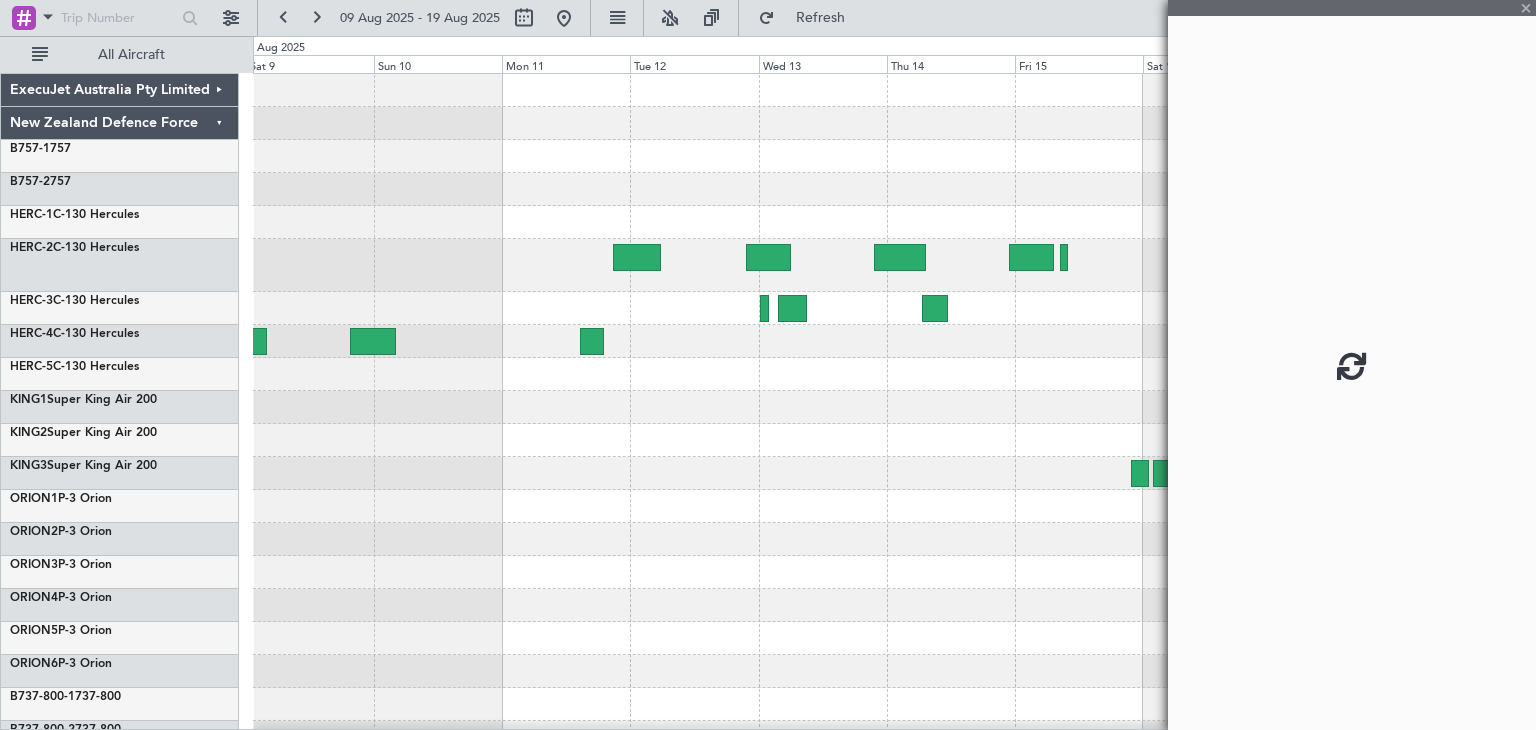 click 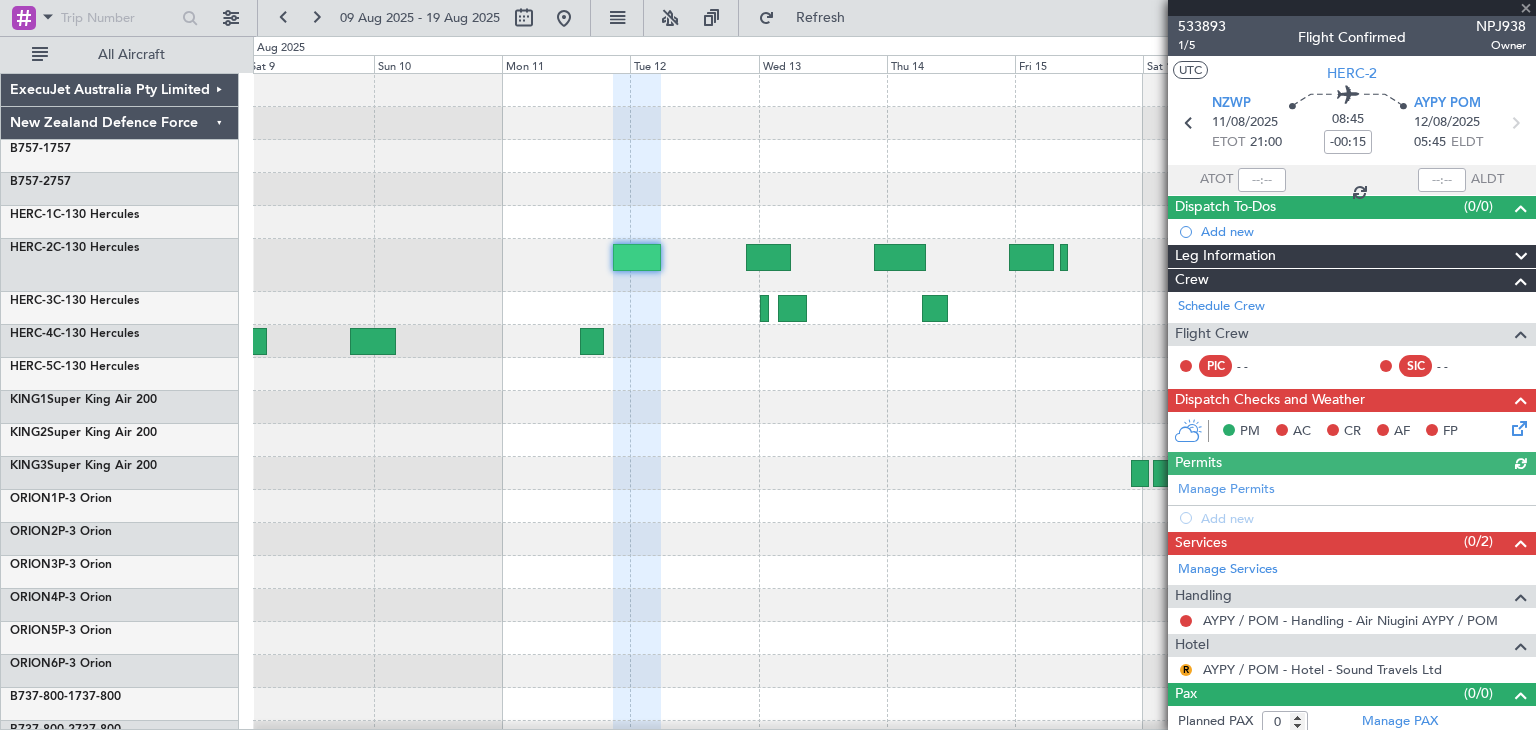 click at bounding box center (1352, 8) 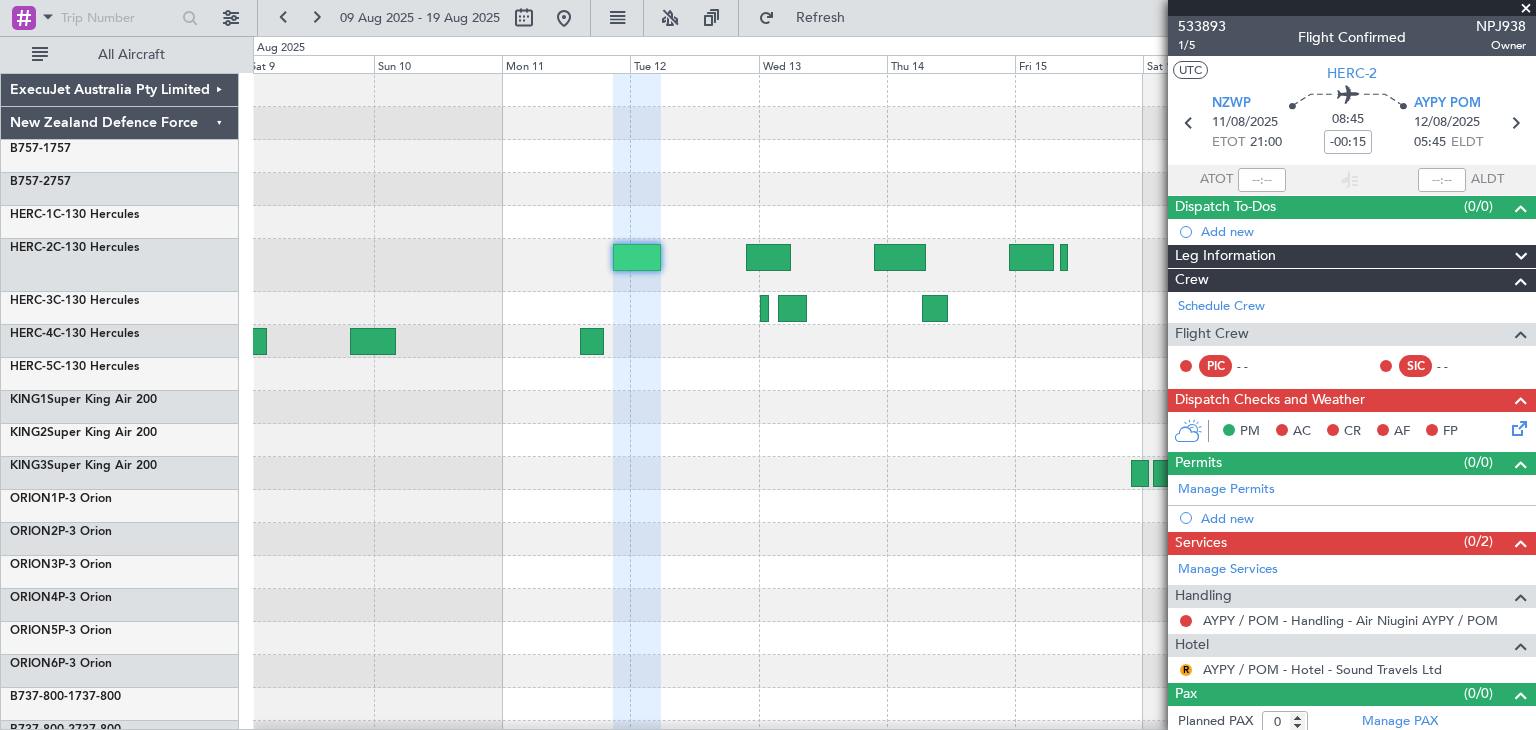 click at bounding box center (1526, 9) 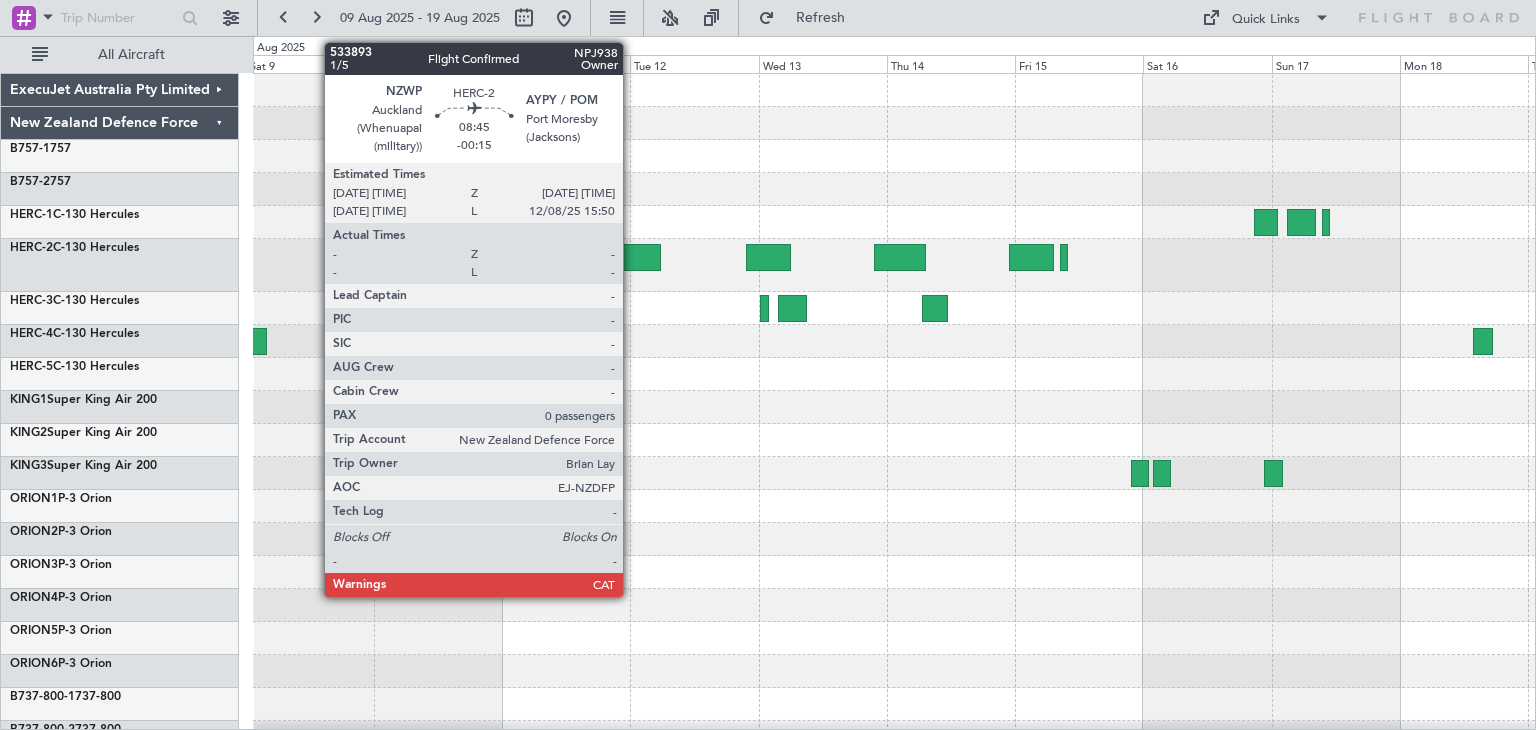 click 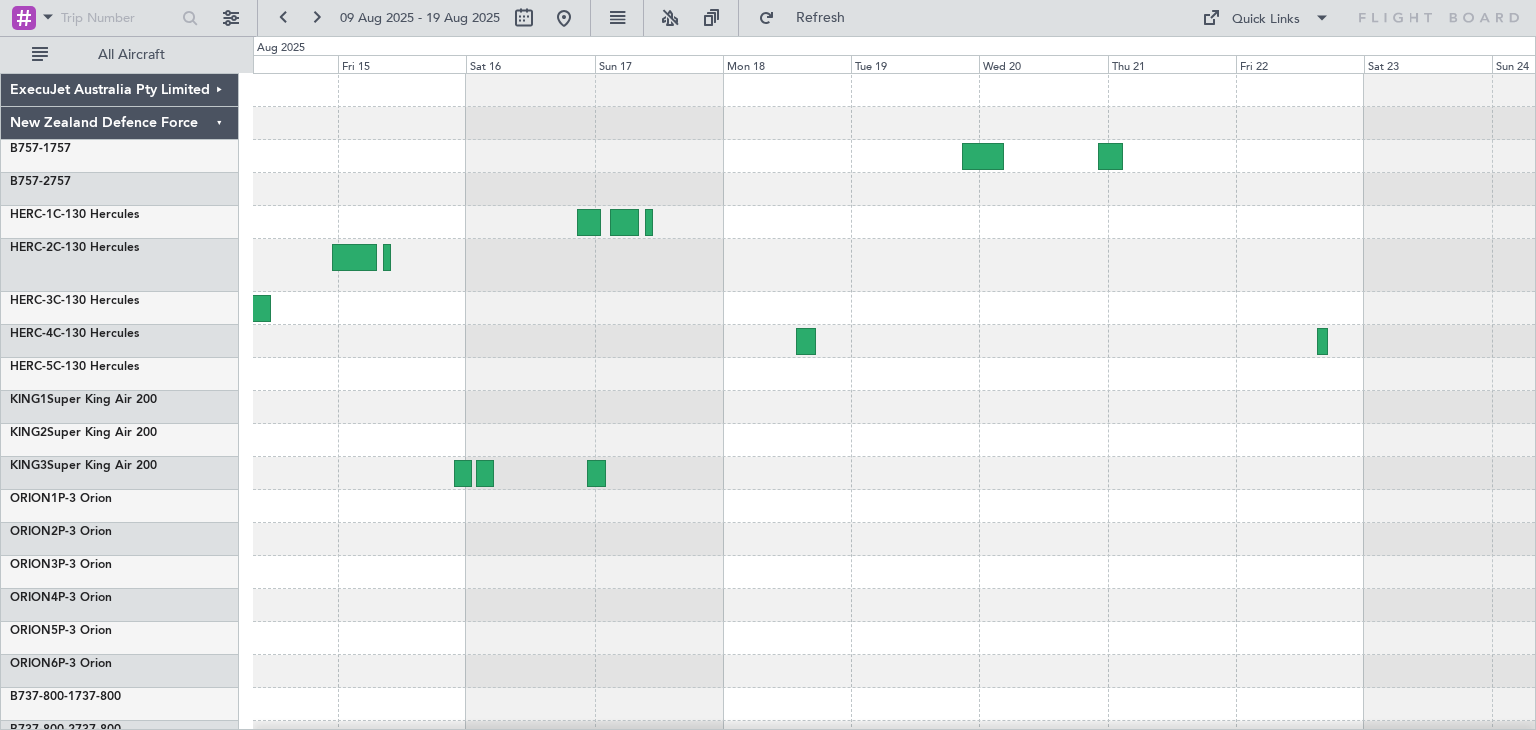 click 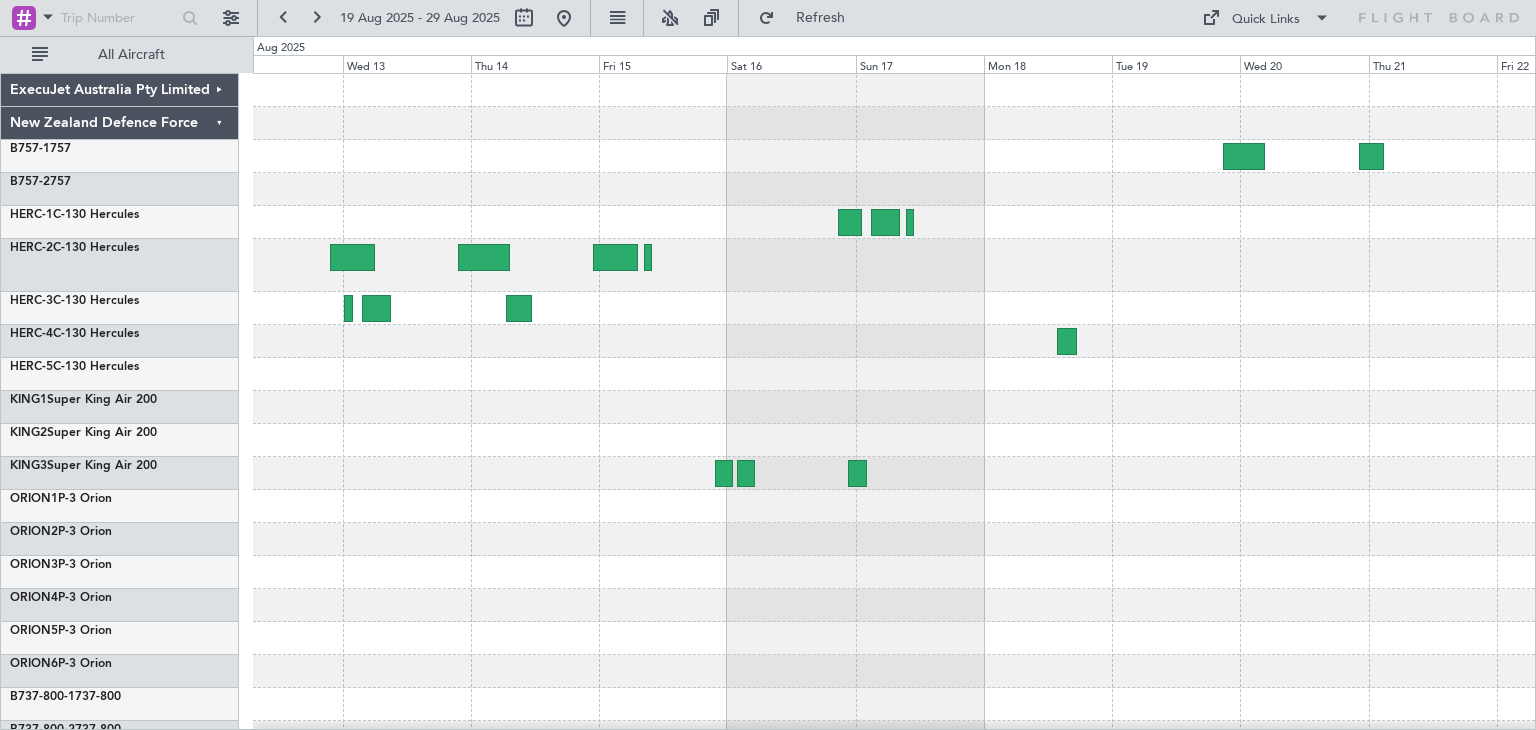 click 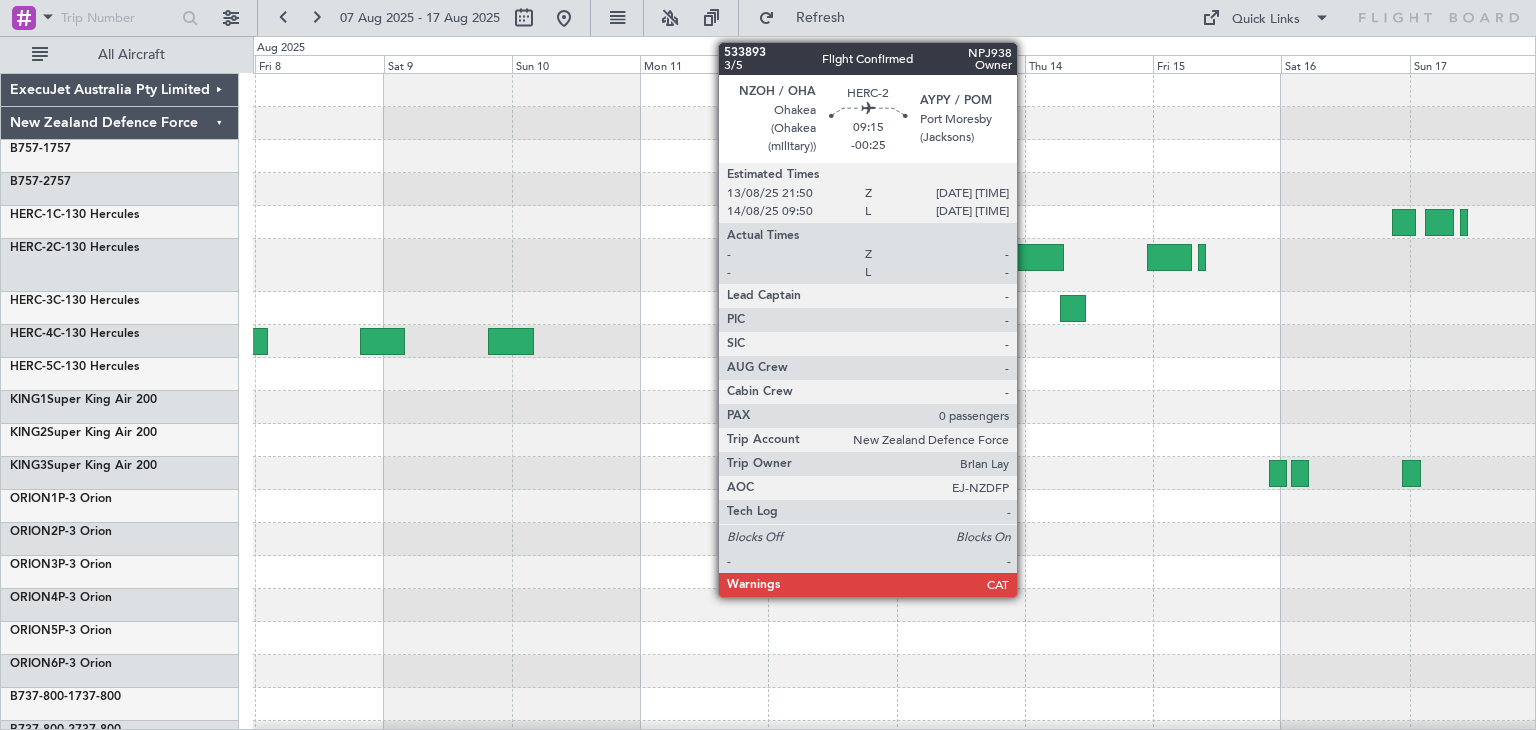 click 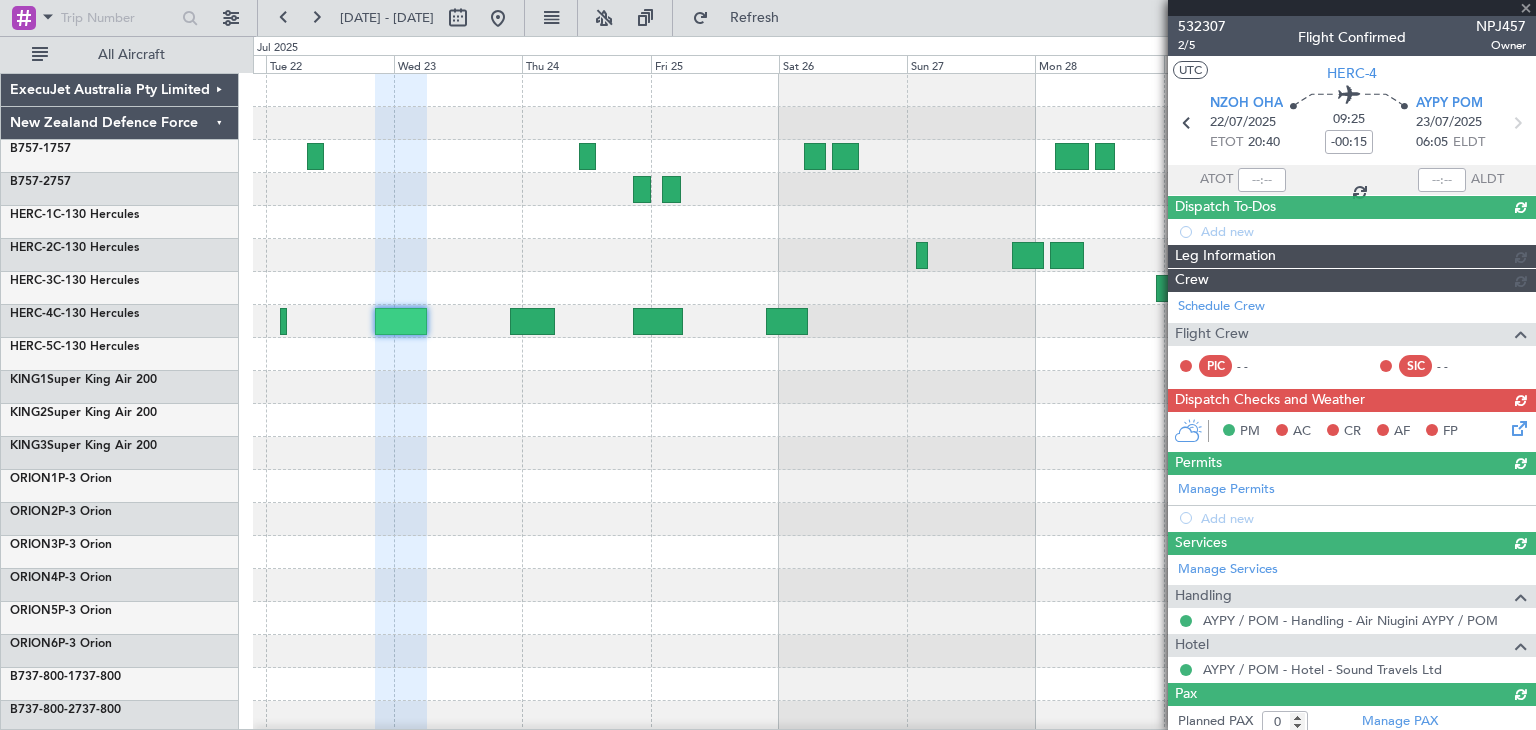 scroll, scrollTop: 0, scrollLeft: 0, axis: both 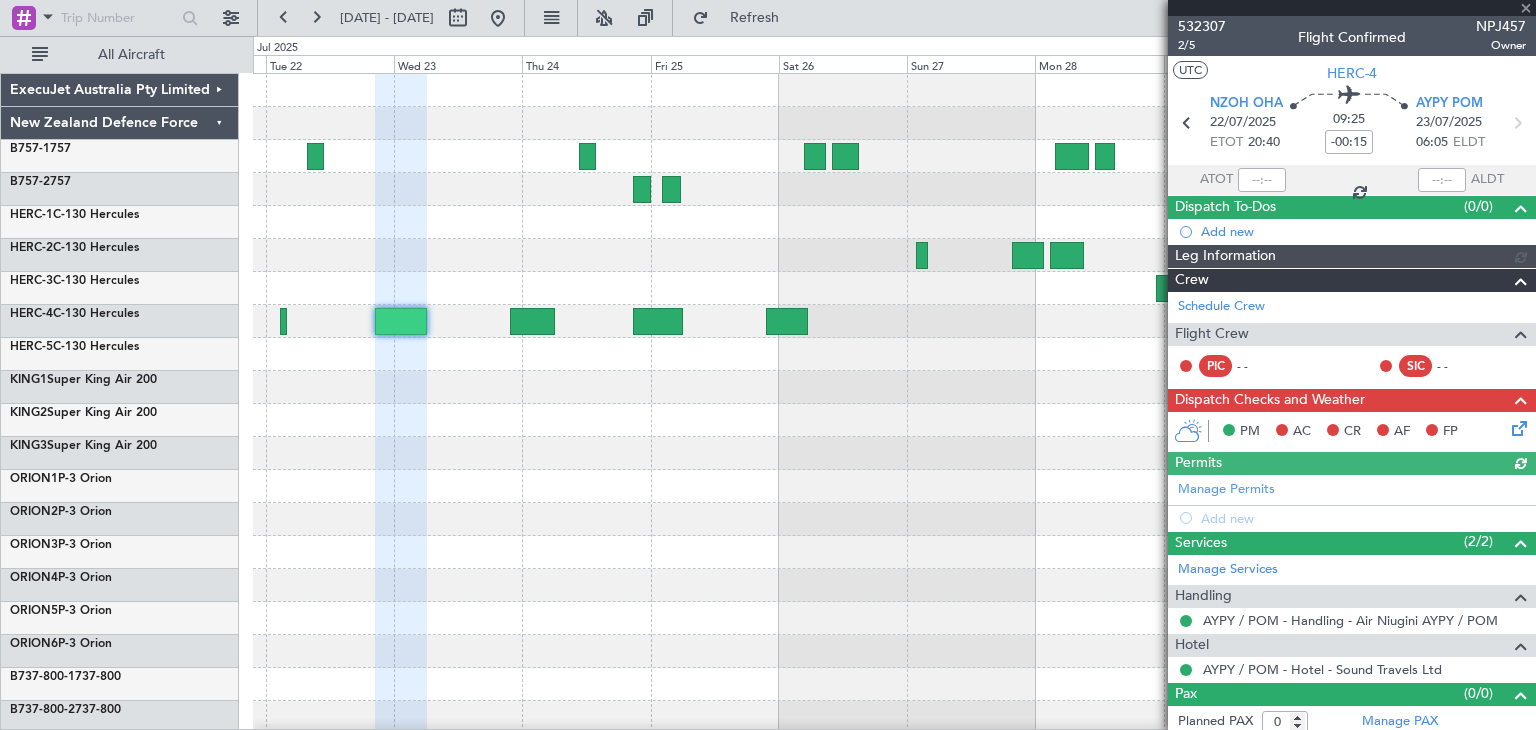 click at bounding box center (1352, 8) 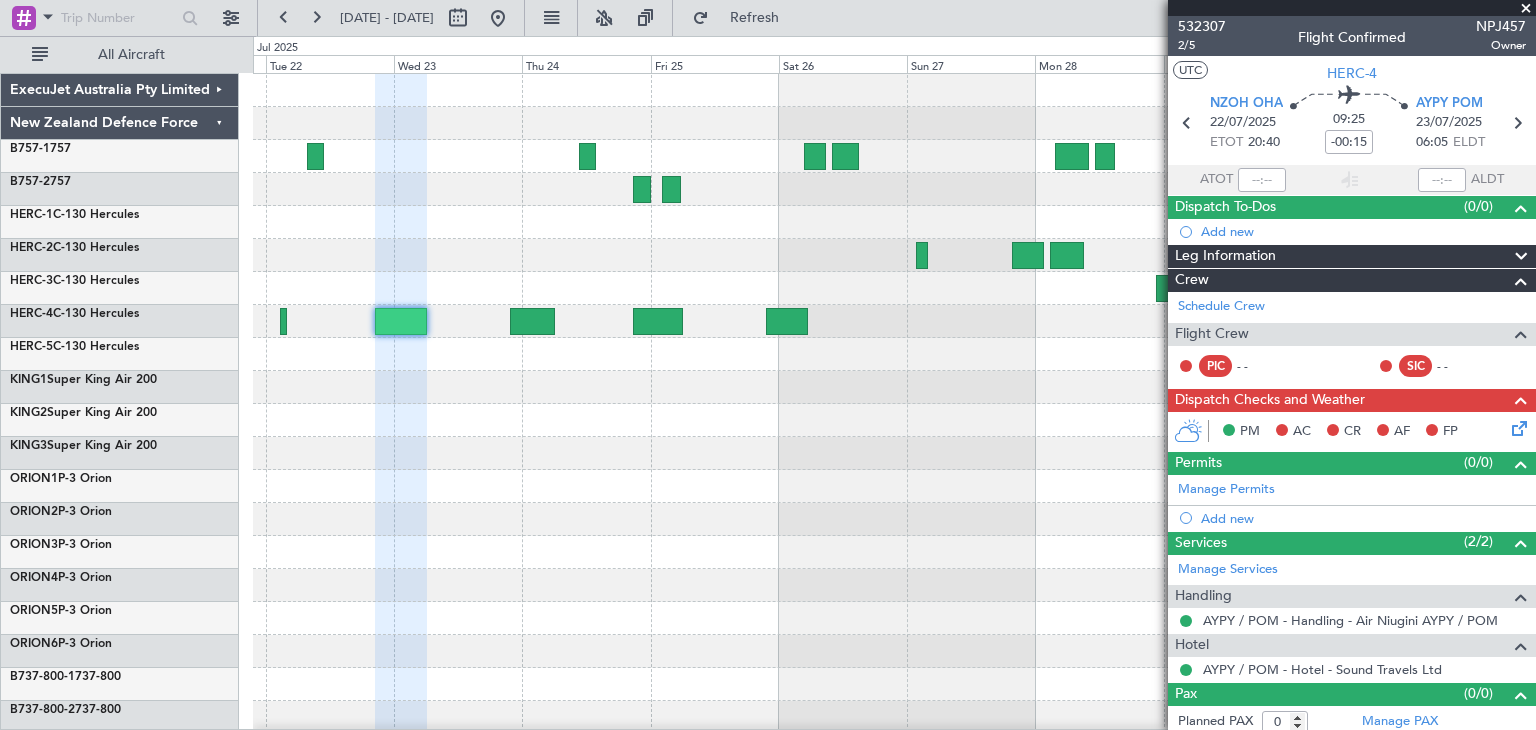 click at bounding box center [1526, 9] 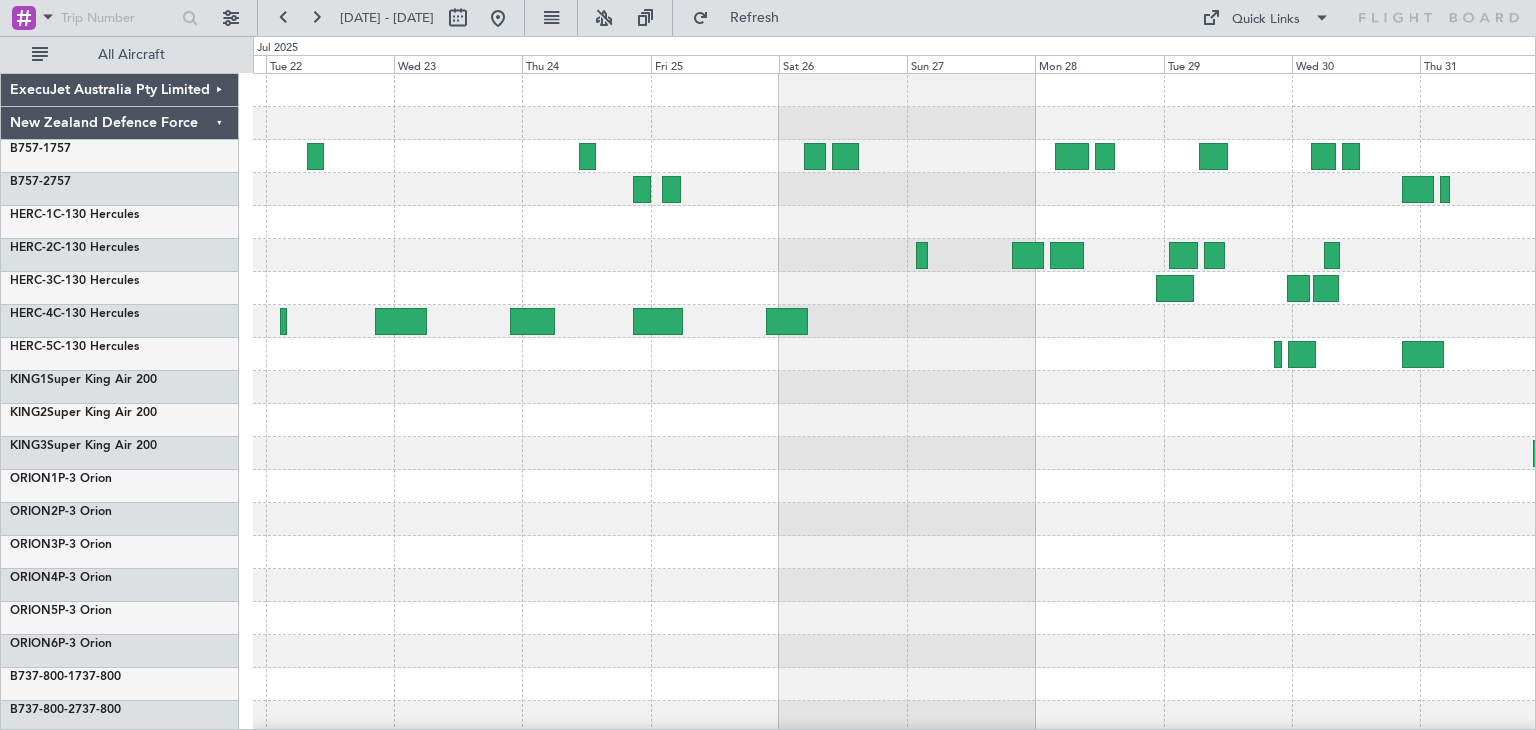 click on "21 Jul 2025 - 31 Jul 2025  Refresh Quick Links All Aircraft" at bounding box center [768, 18] 